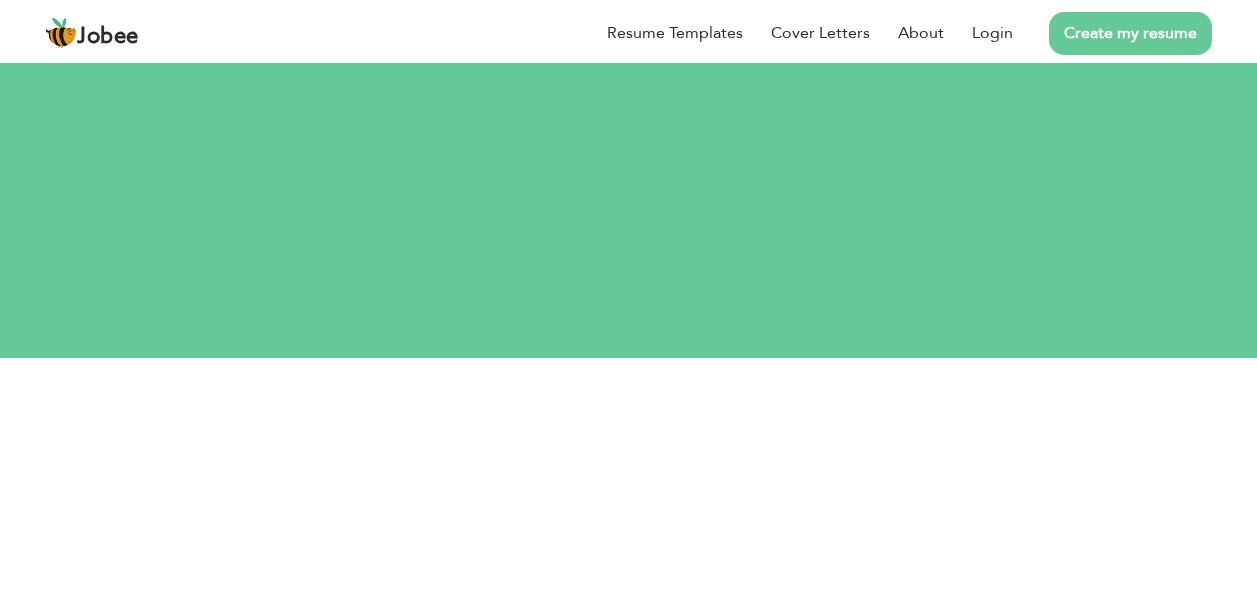 scroll, scrollTop: 0, scrollLeft: 0, axis: both 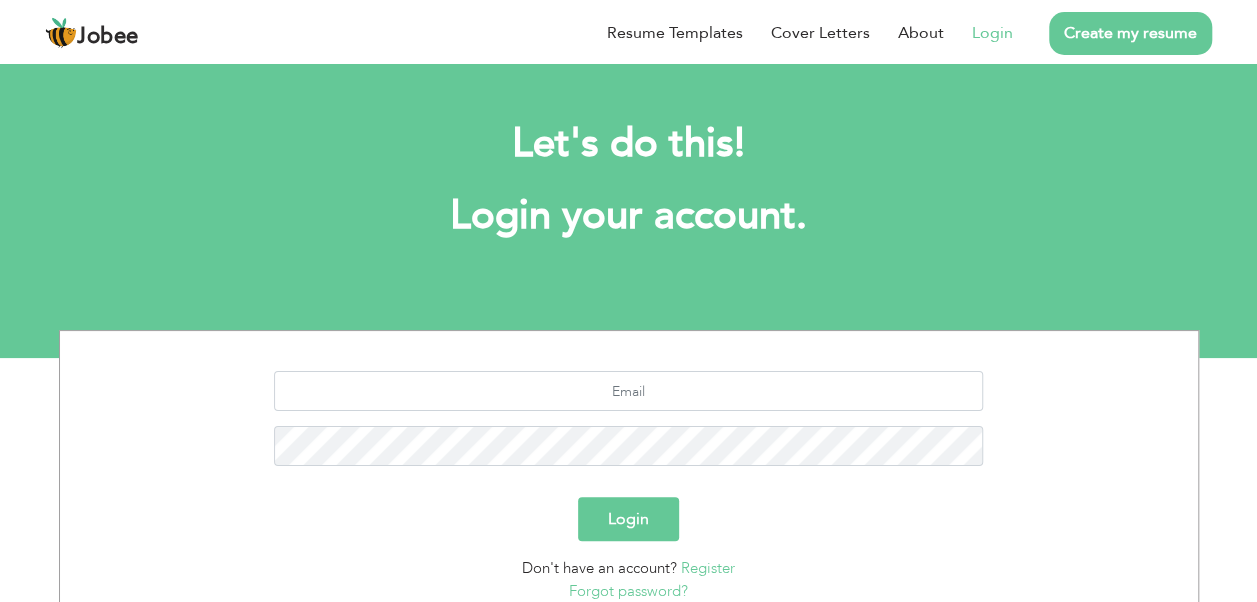 click on "Login" at bounding box center [992, 33] 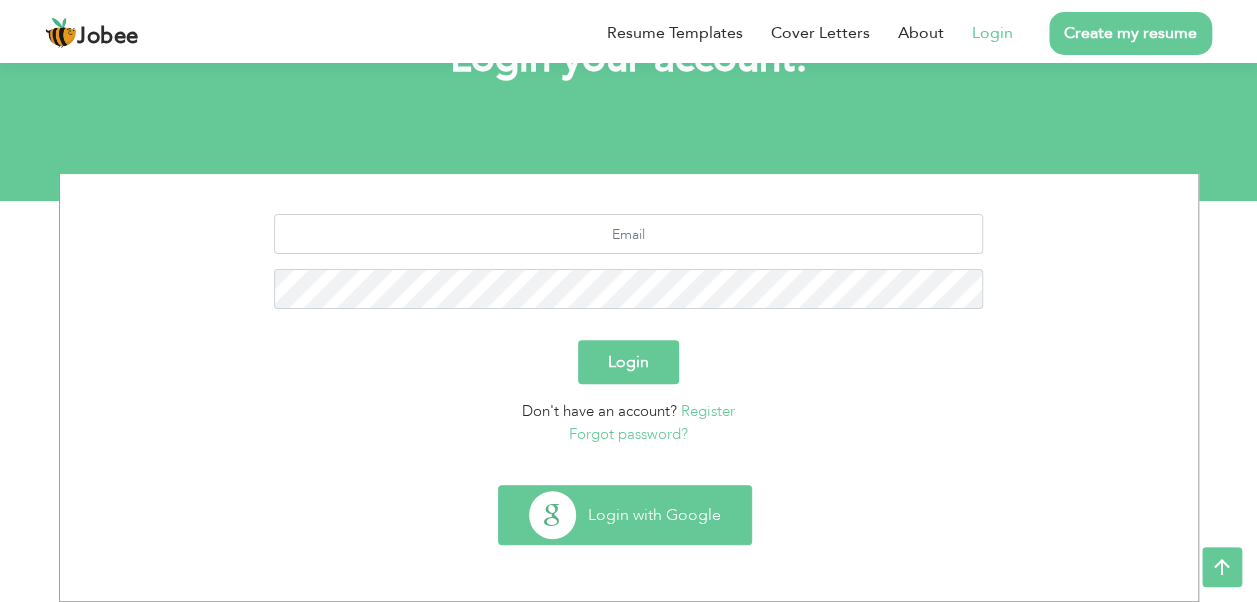 click on "Login with Google" at bounding box center [625, 515] 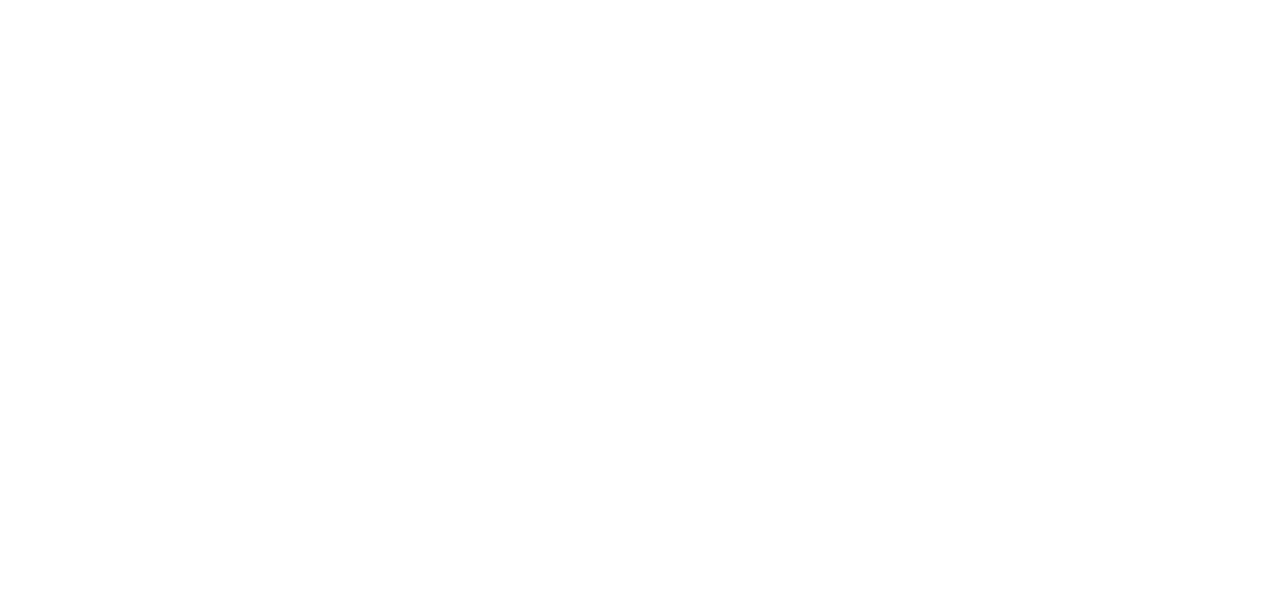 scroll, scrollTop: 0, scrollLeft: 0, axis: both 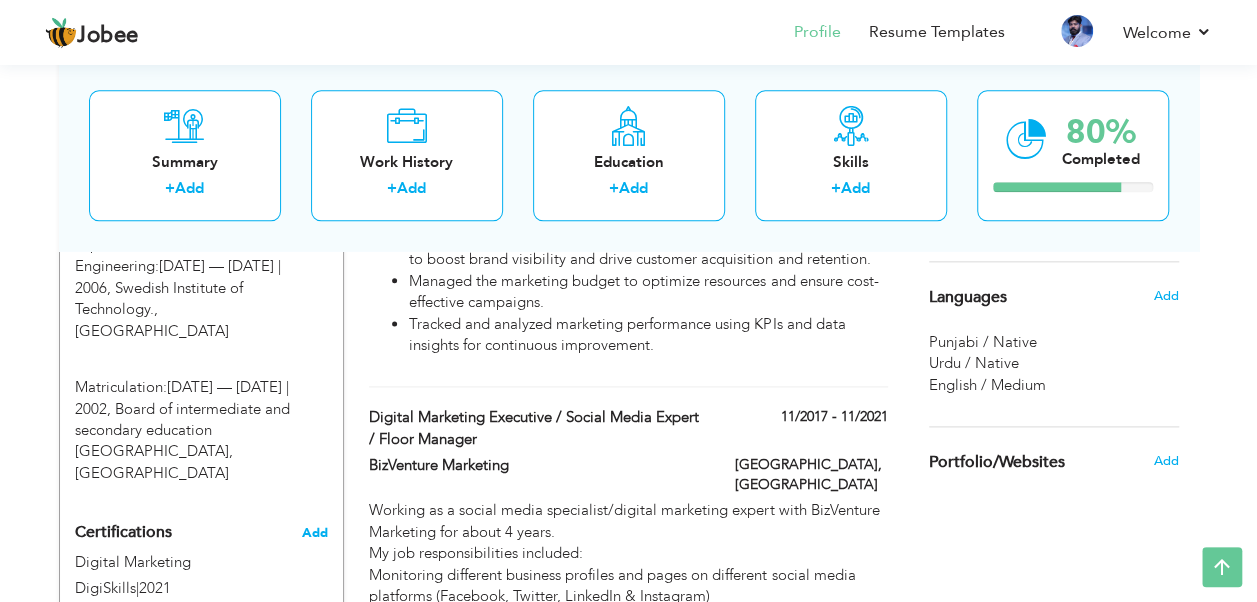 click on "Add" at bounding box center [315, 533] 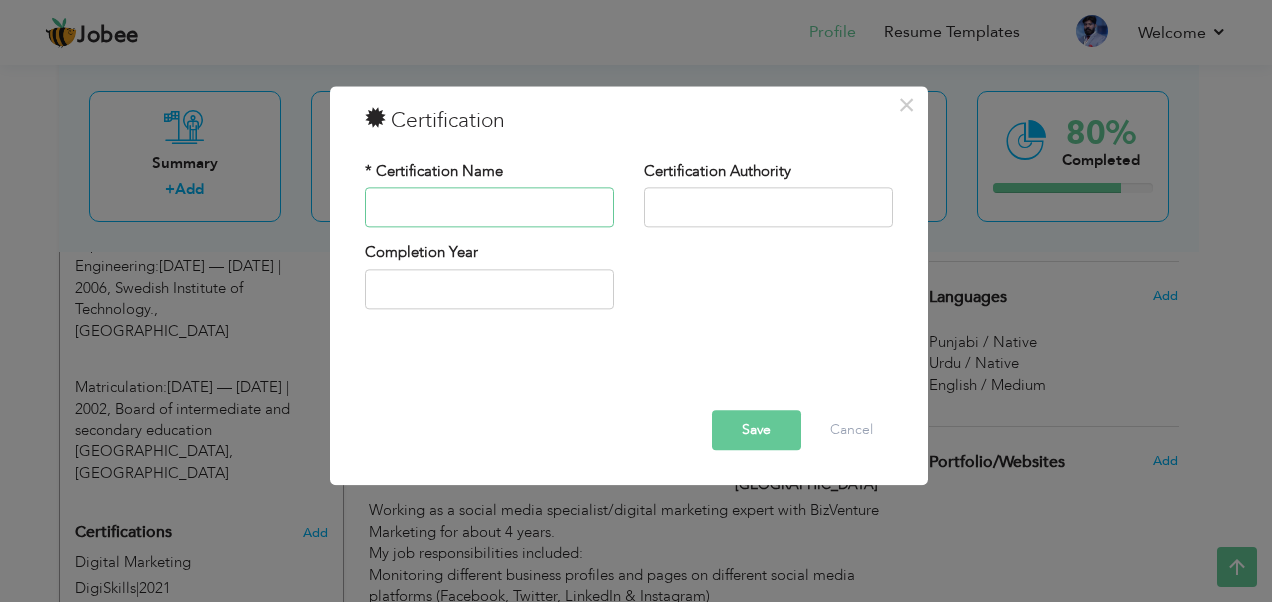 click at bounding box center [489, 208] 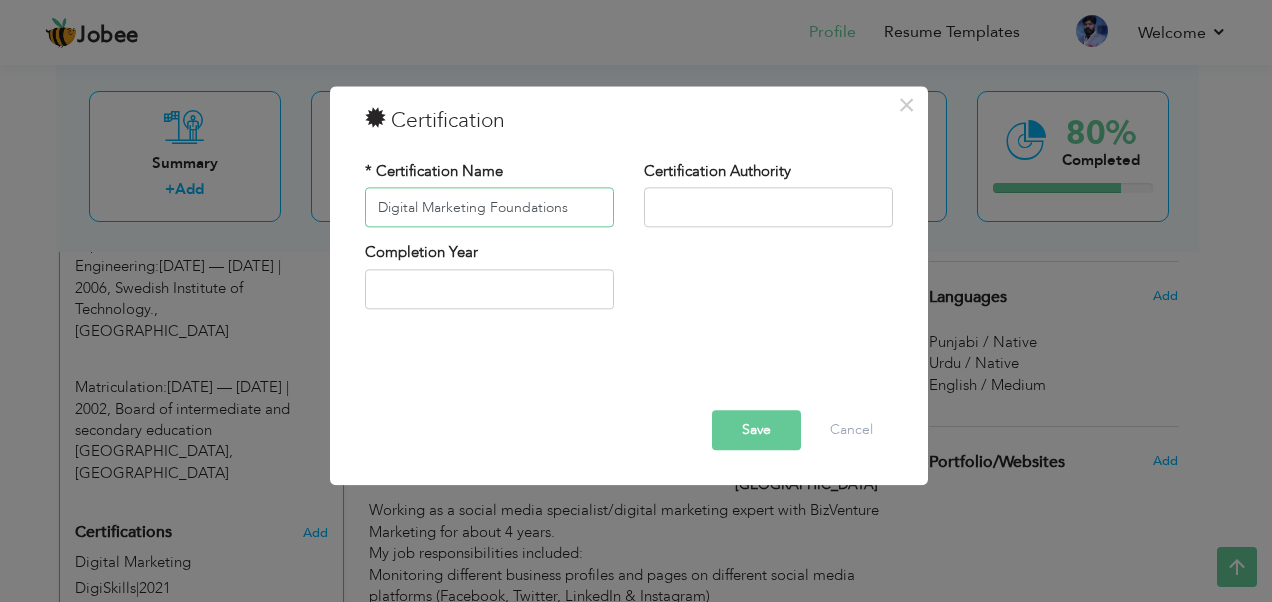 type on "Digital Marketing Foundations" 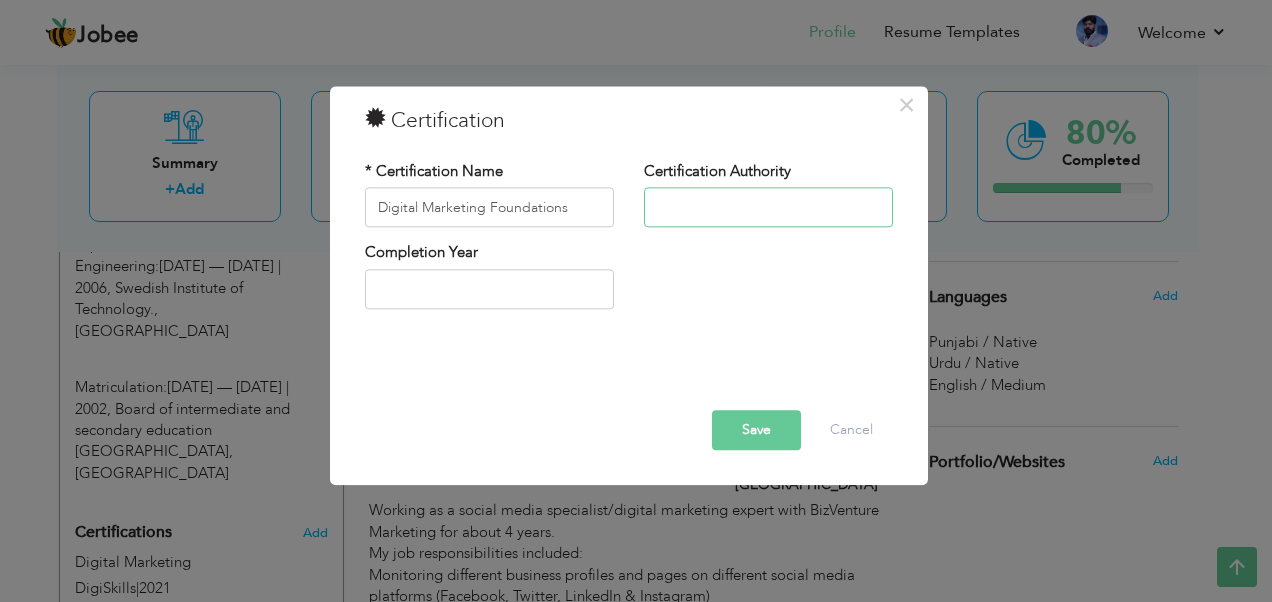 click at bounding box center [768, 208] 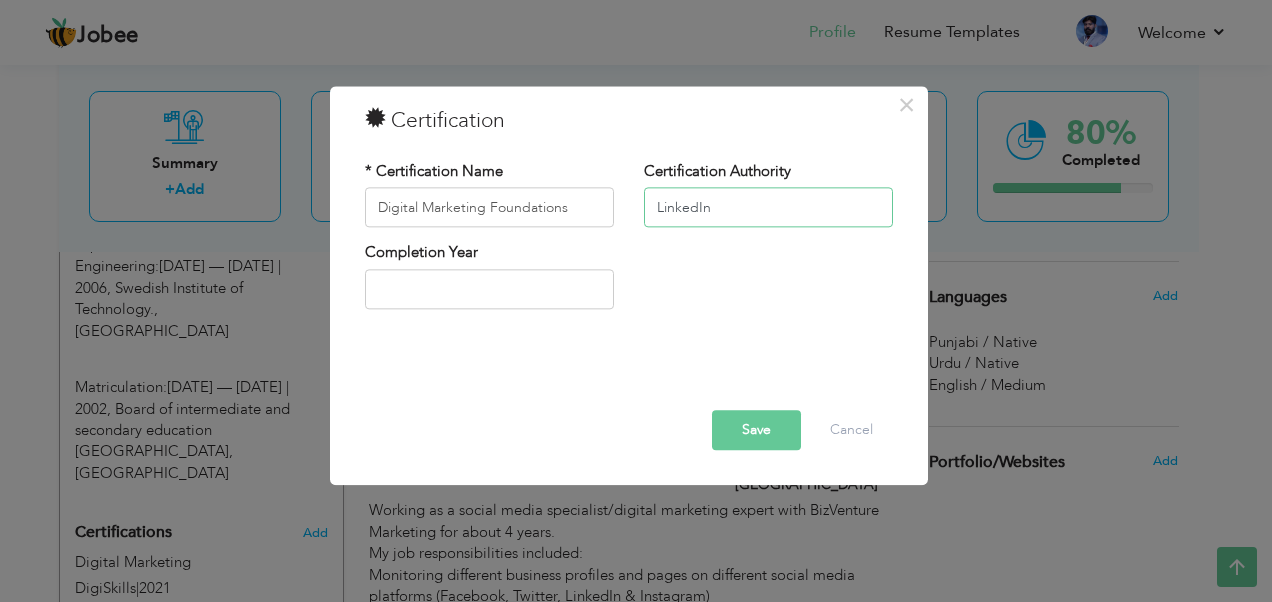 type on "LinkedIn" 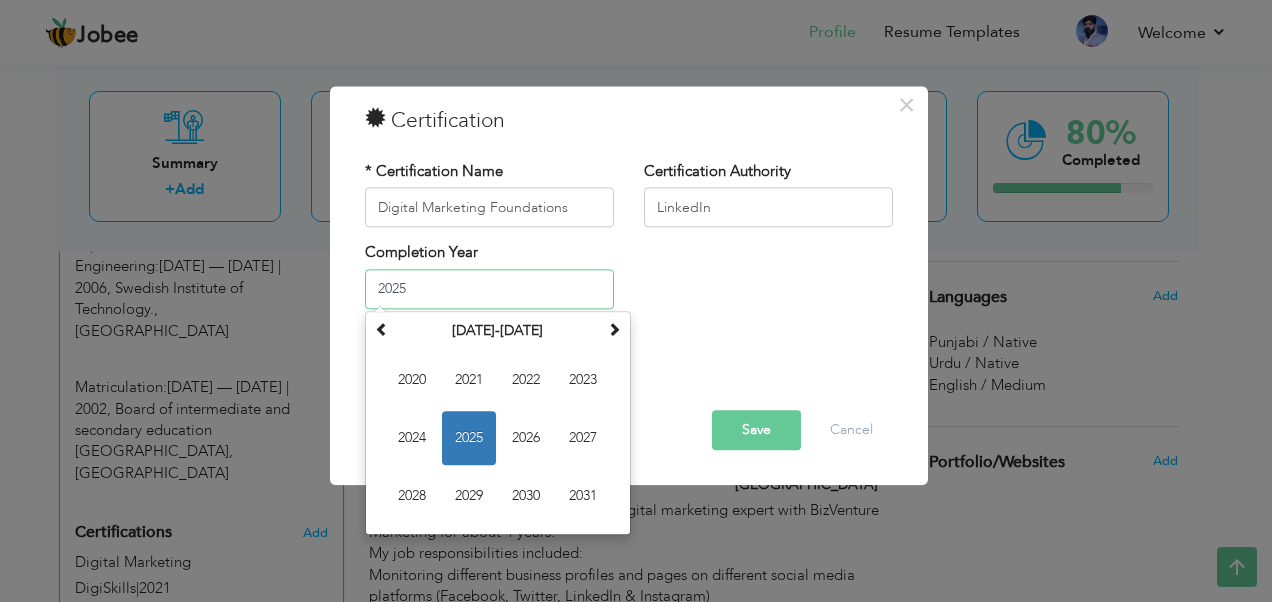 click on "2025" at bounding box center [489, 289] 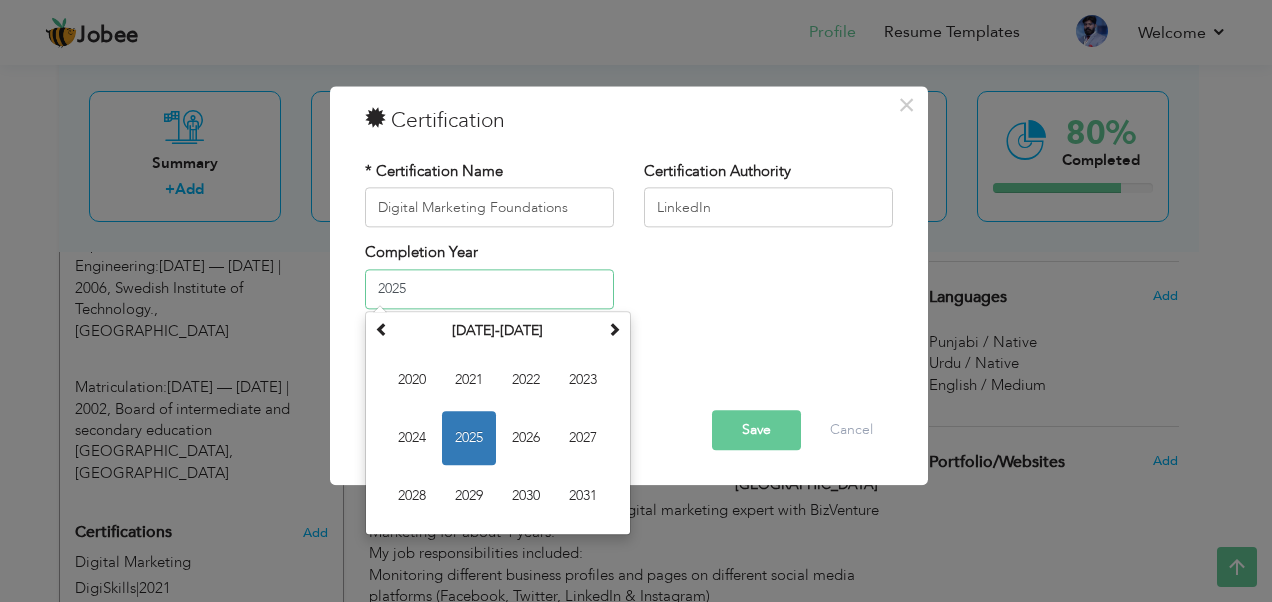 click on "2025" at bounding box center [489, 289] 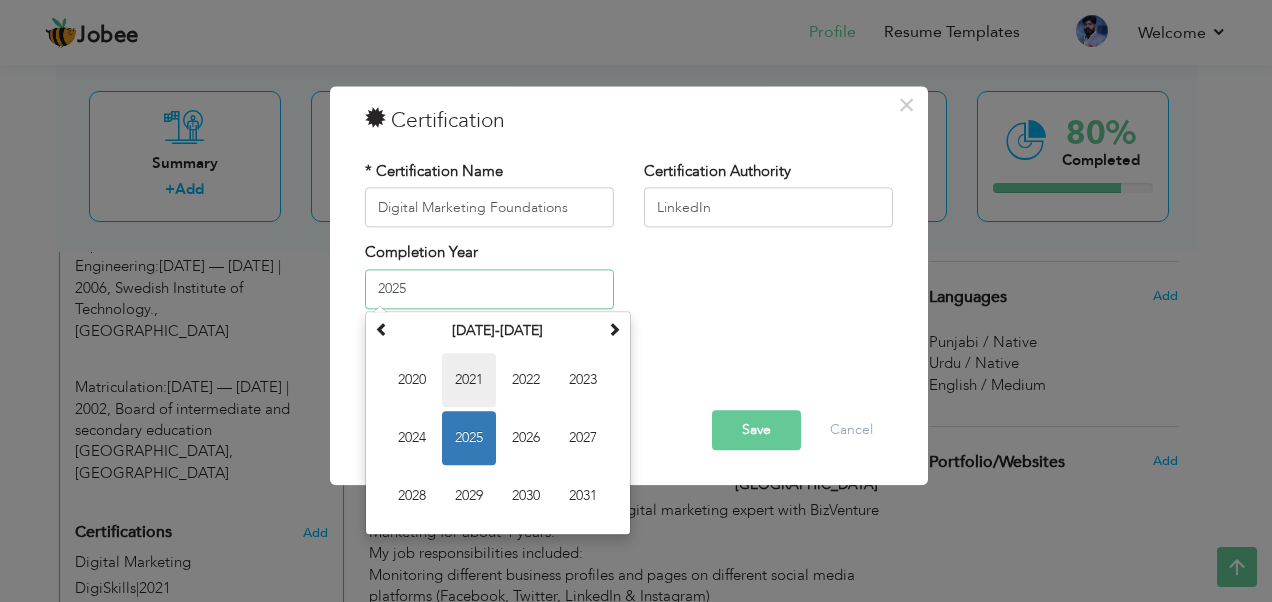 click on "2021" at bounding box center [469, 380] 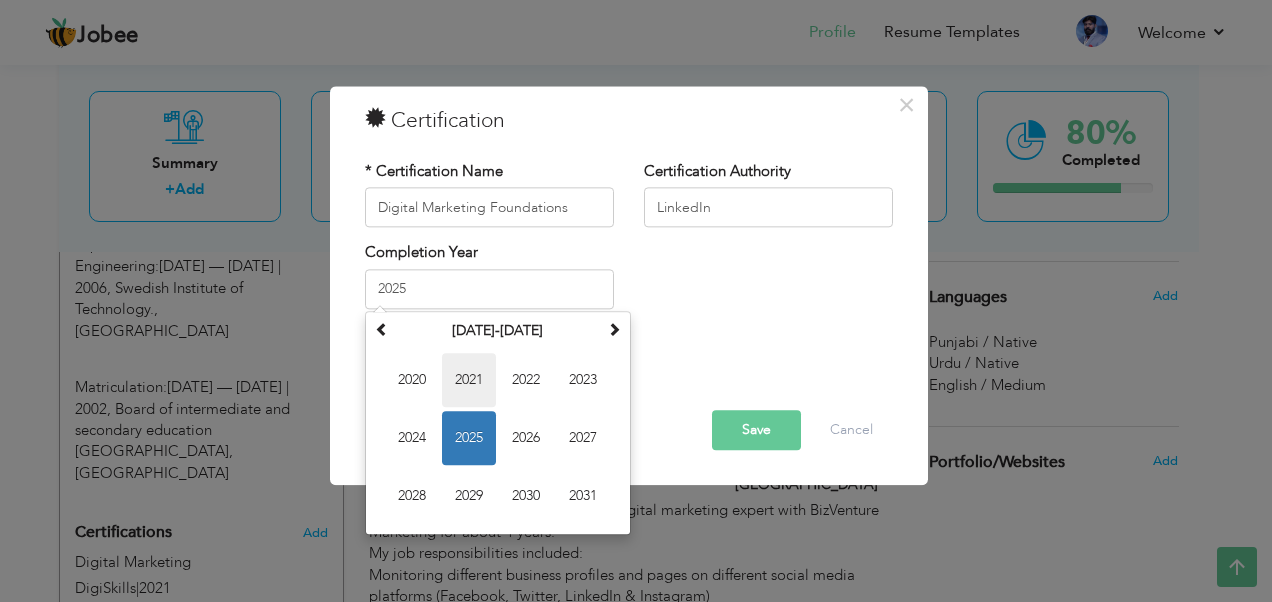 type on "2021" 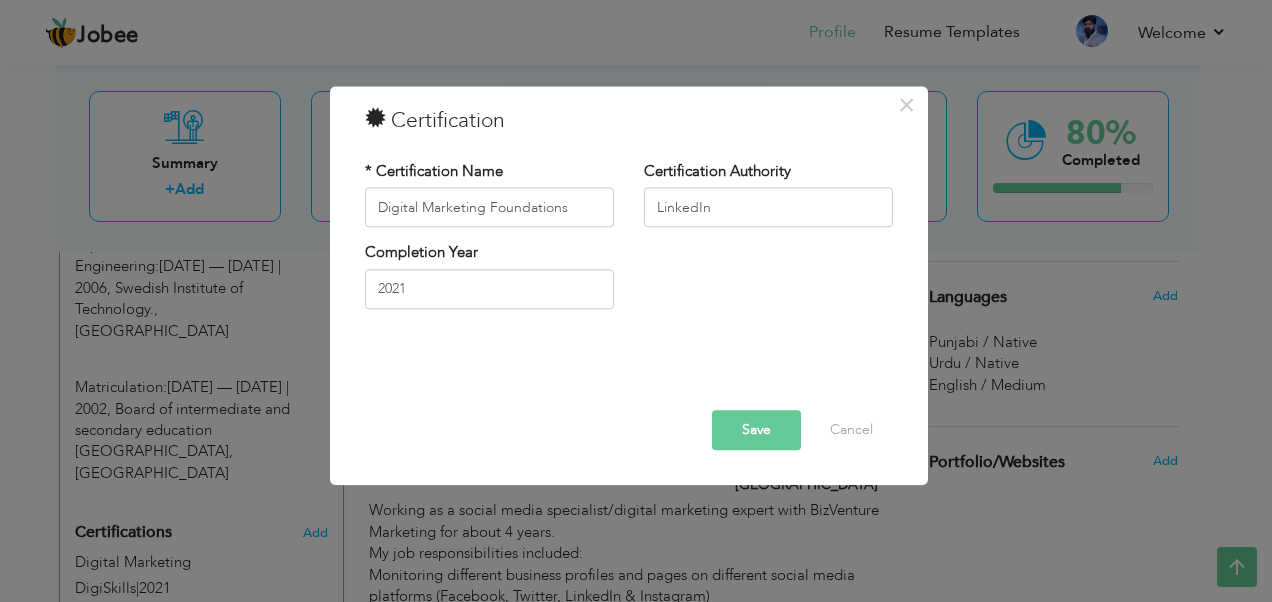 click on "Save" at bounding box center [756, 431] 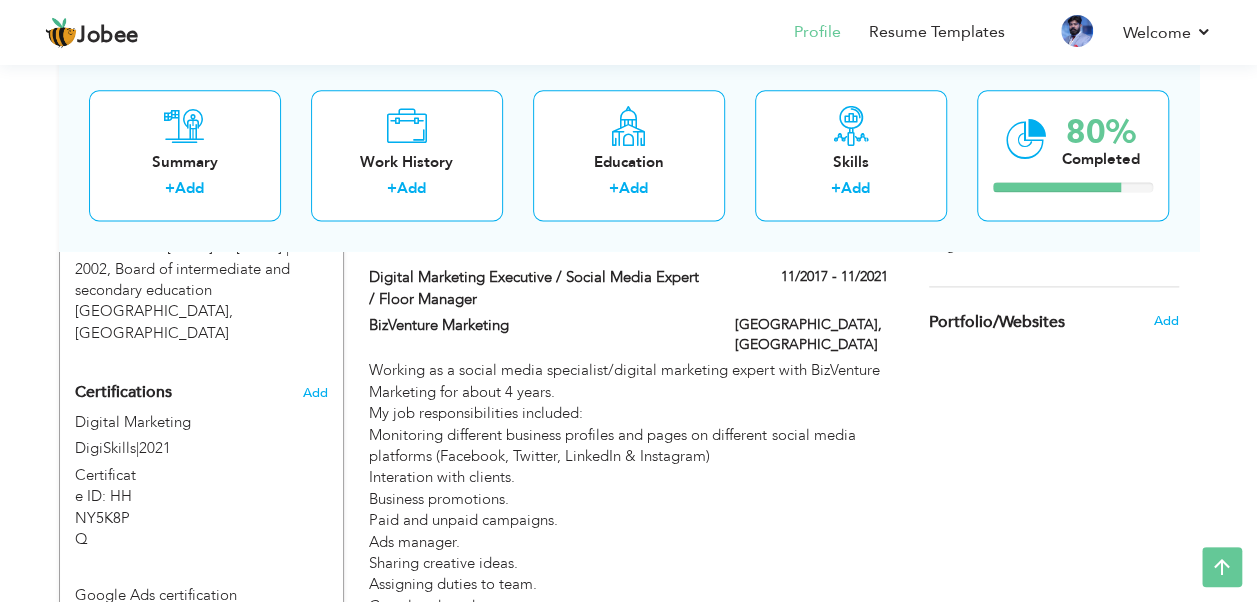 scroll, scrollTop: 1200, scrollLeft: 0, axis: vertical 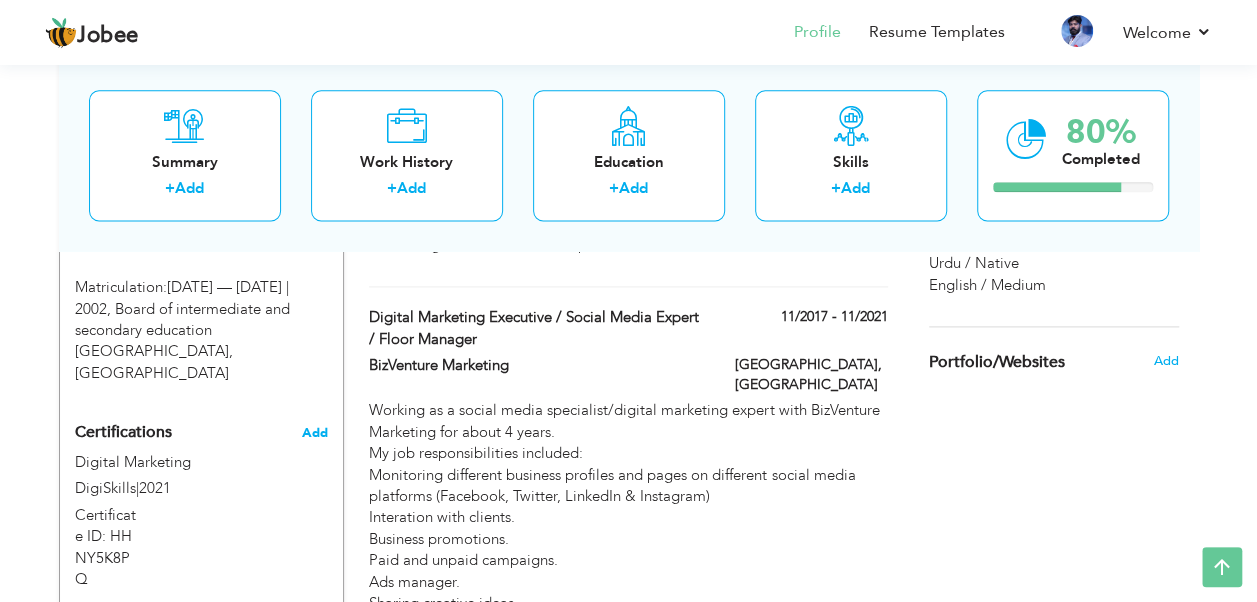 click on "Add" at bounding box center (315, 433) 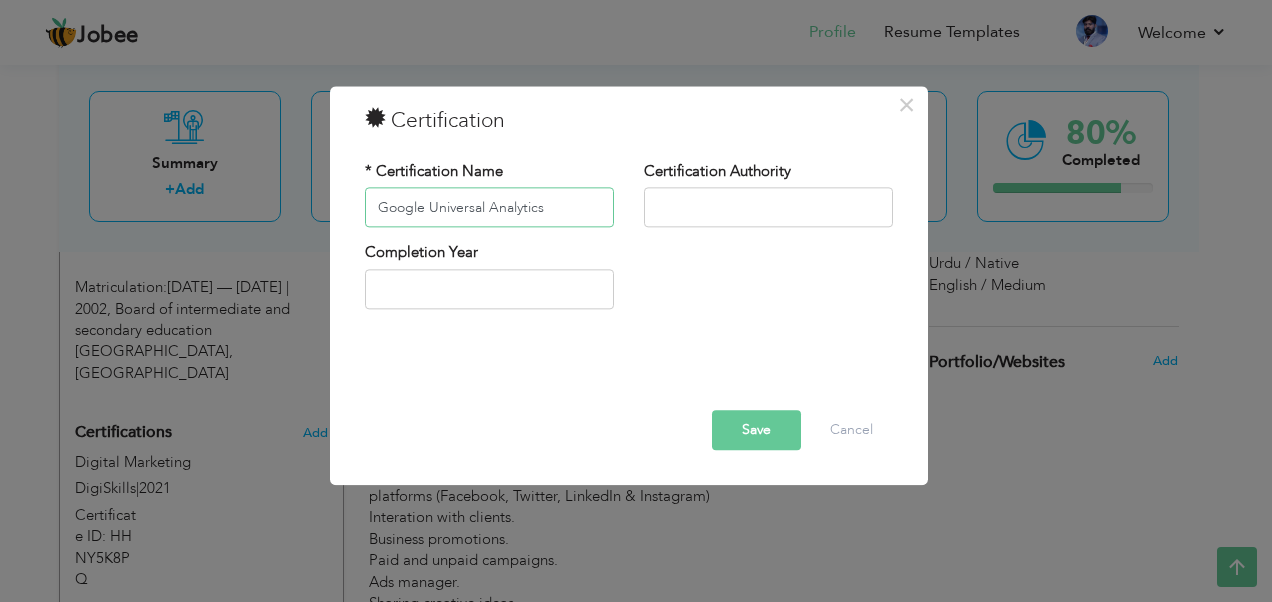 type on "Google Universal Analytics" 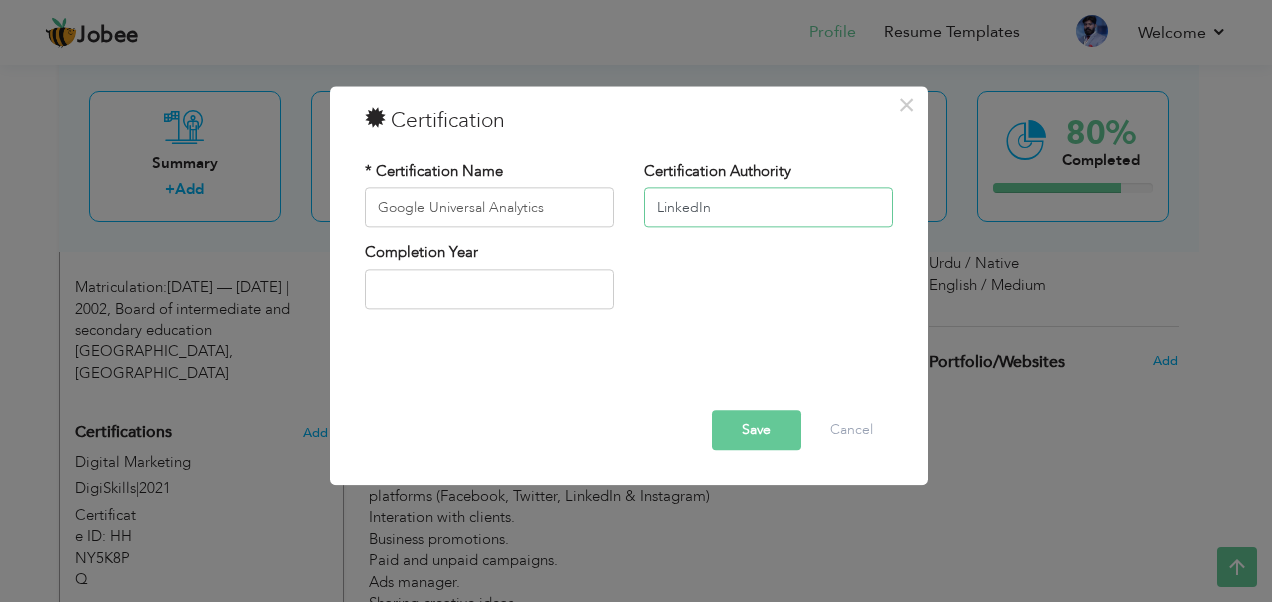 type on "LinkedIn" 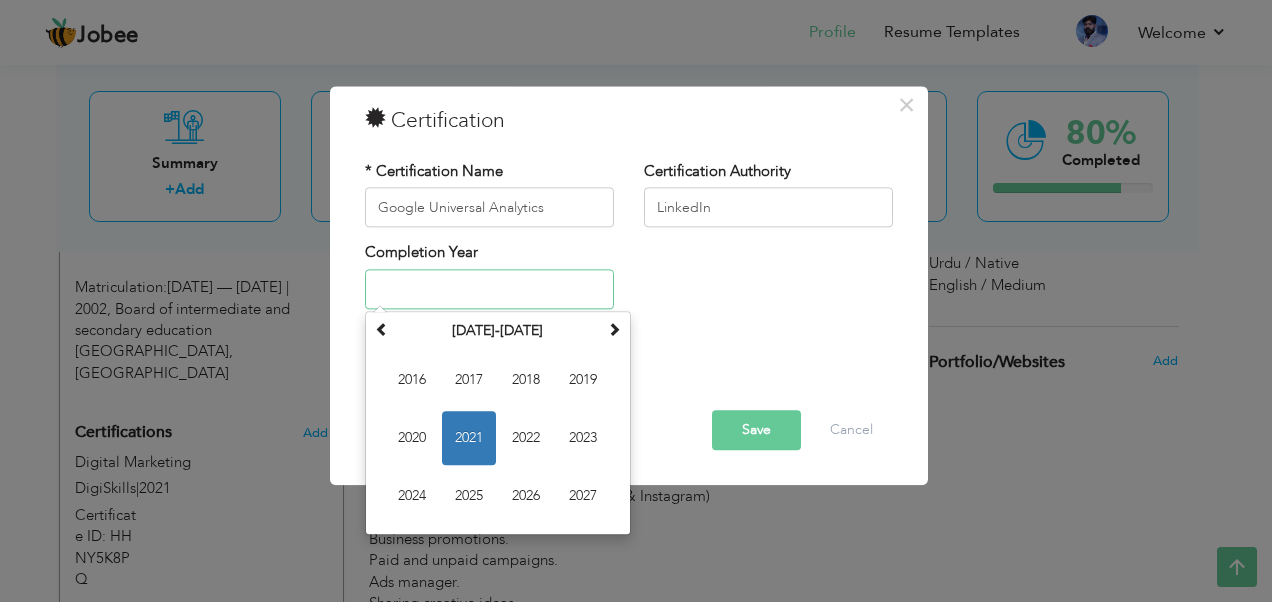 click on "2021" at bounding box center (469, 438) 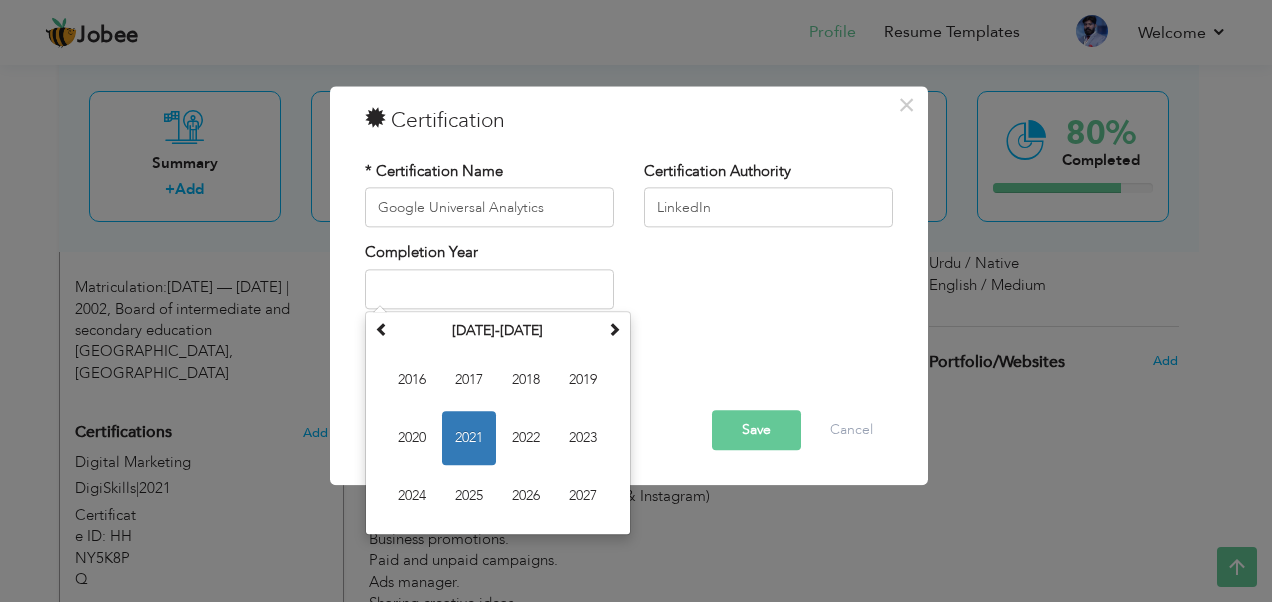 type on "2021" 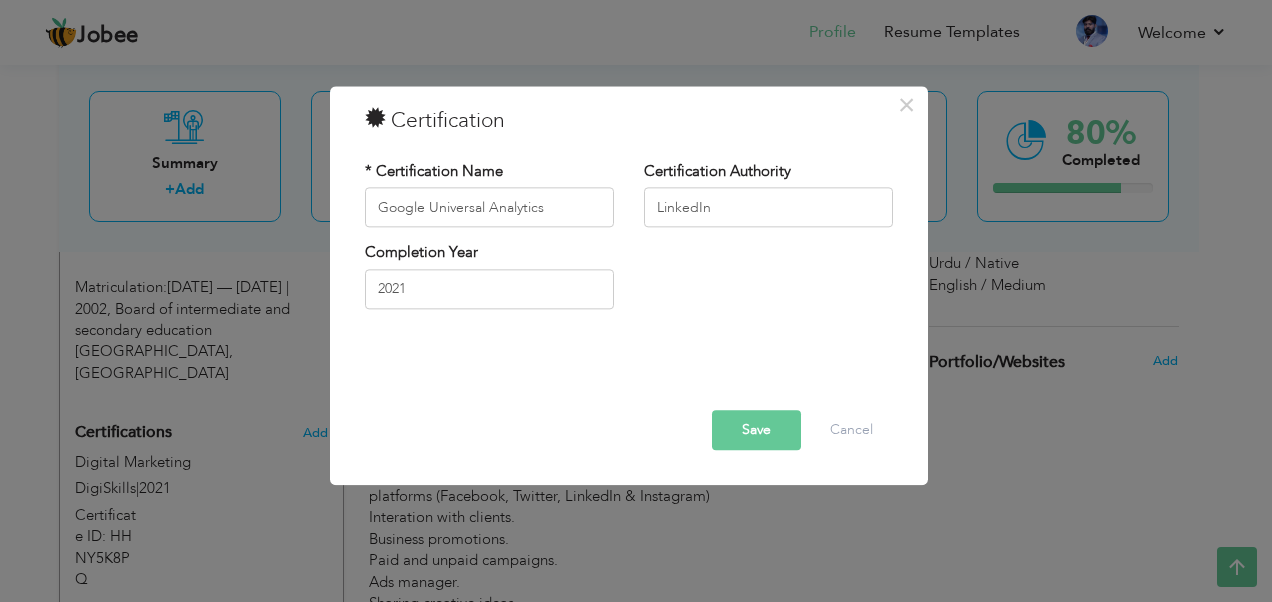 click on "Save" at bounding box center [756, 431] 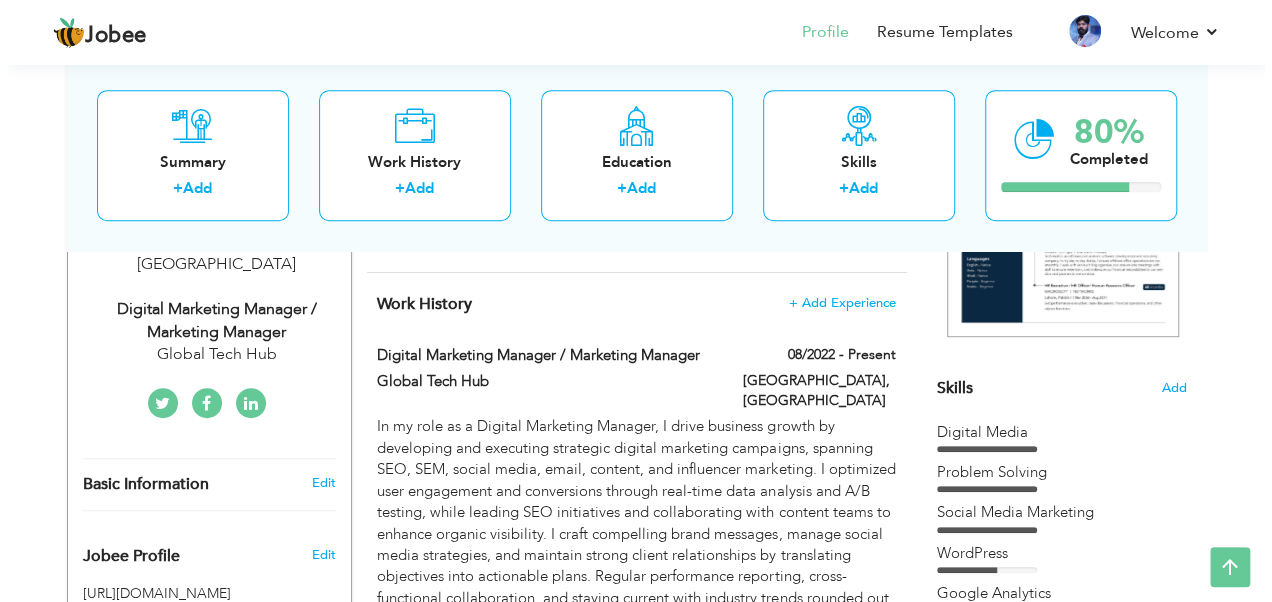 scroll, scrollTop: 400, scrollLeft: 0, axis: vertical 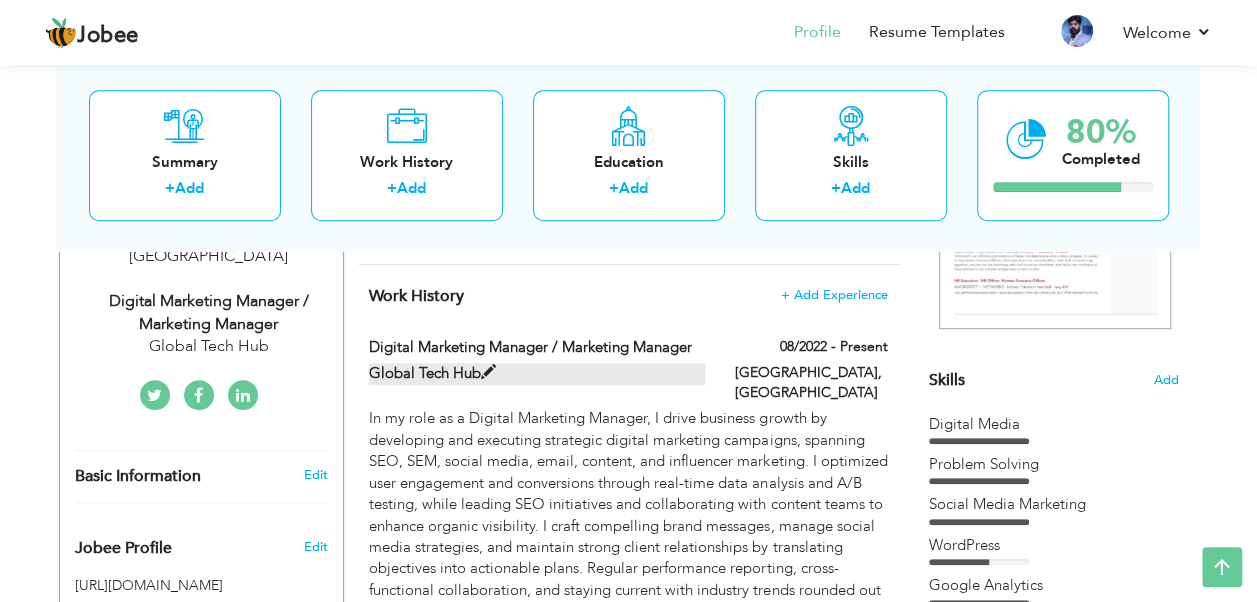 click at bounding box center [488, 372] 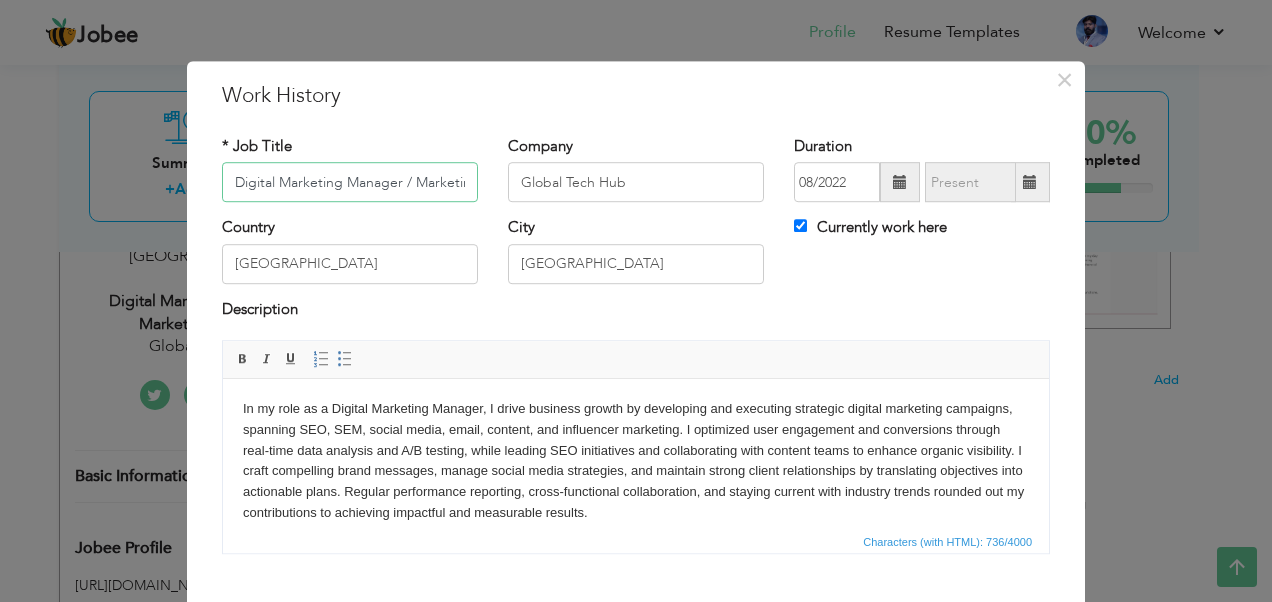 scroll, scrollTop: 0, scrollLeft: 72, axis: horizontal 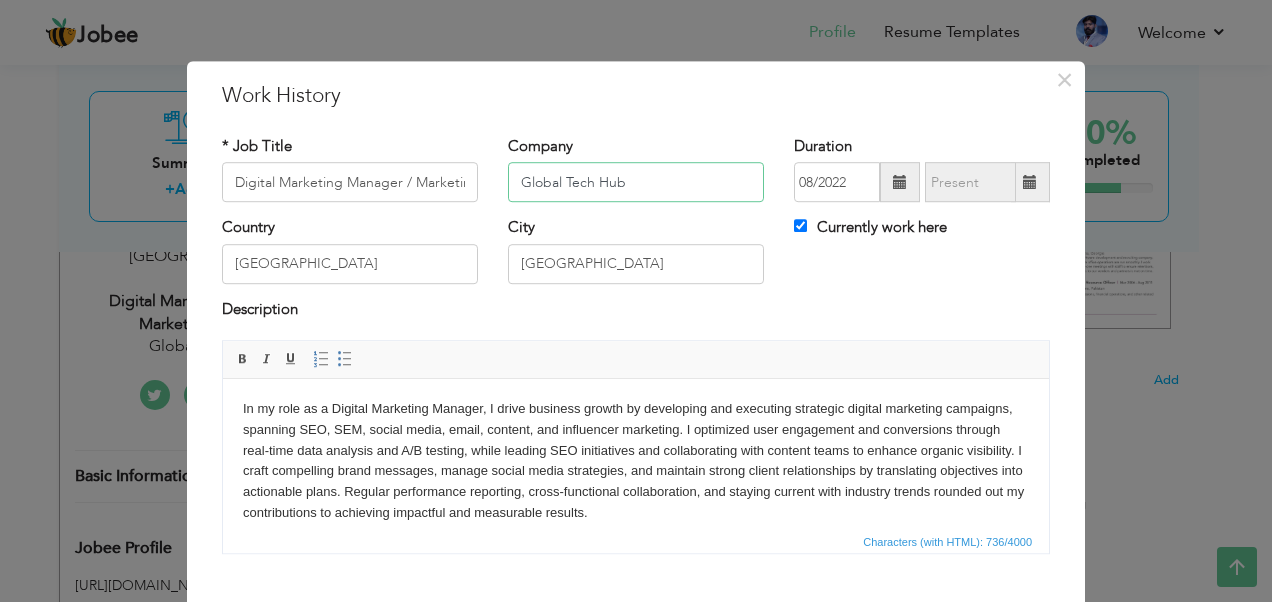 click on "Global Tech Hub" at bounding box center (636, 183) 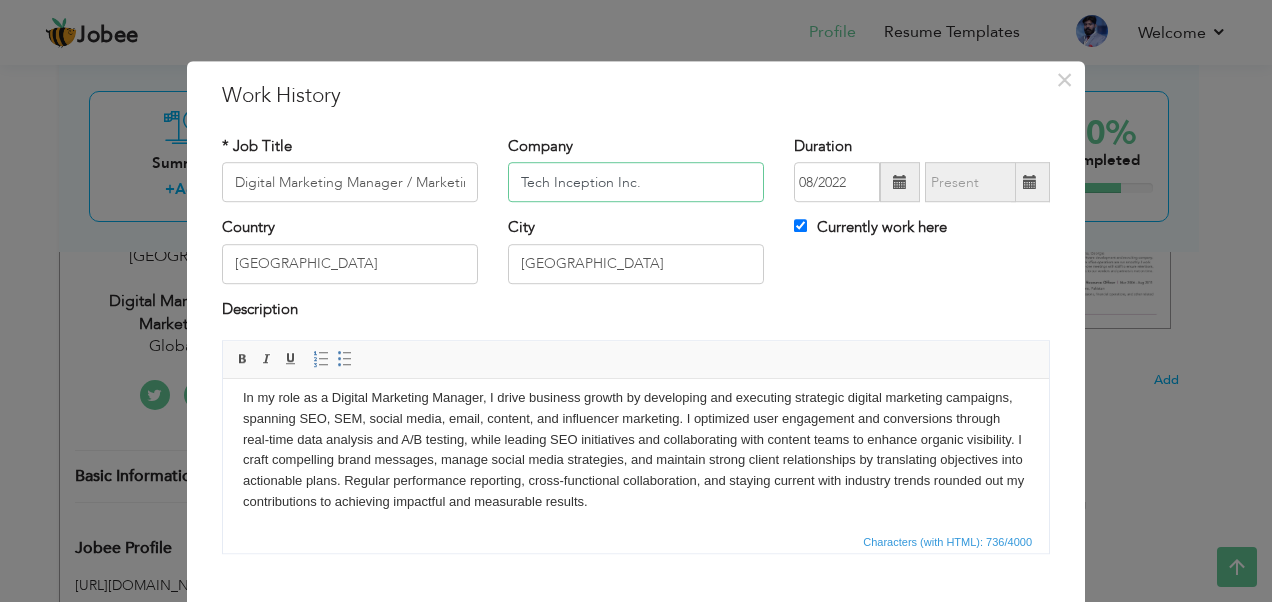scroll, scrollTop: 14, scrollLeft: 0, axis: vertical 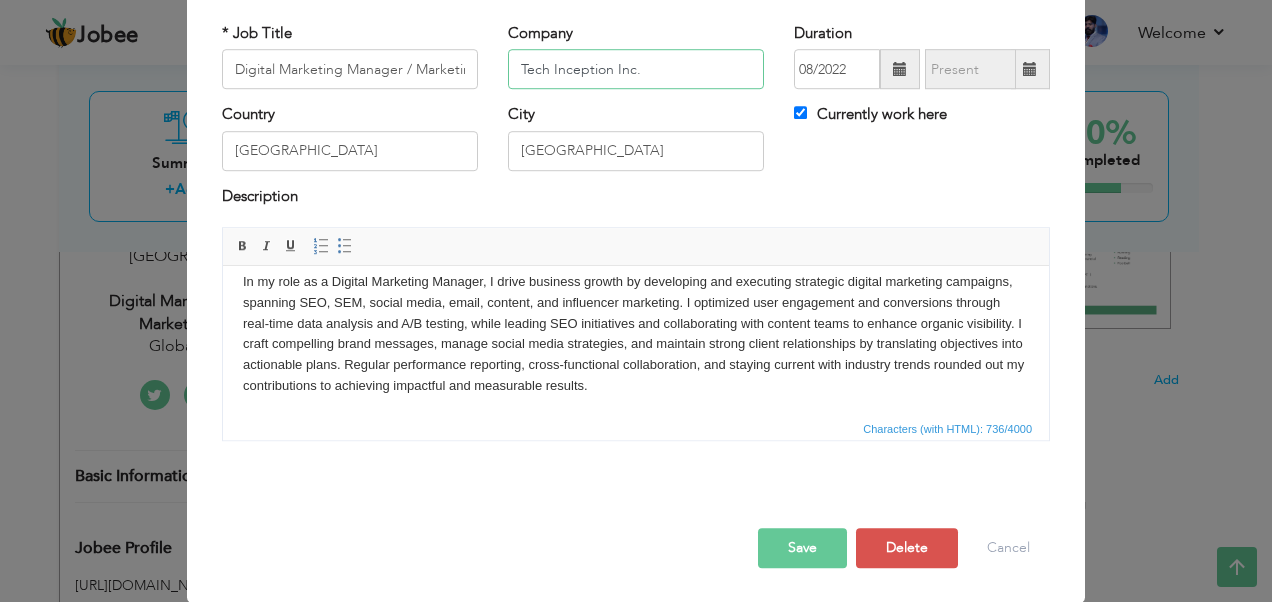 type on "Tech Inception Inc." 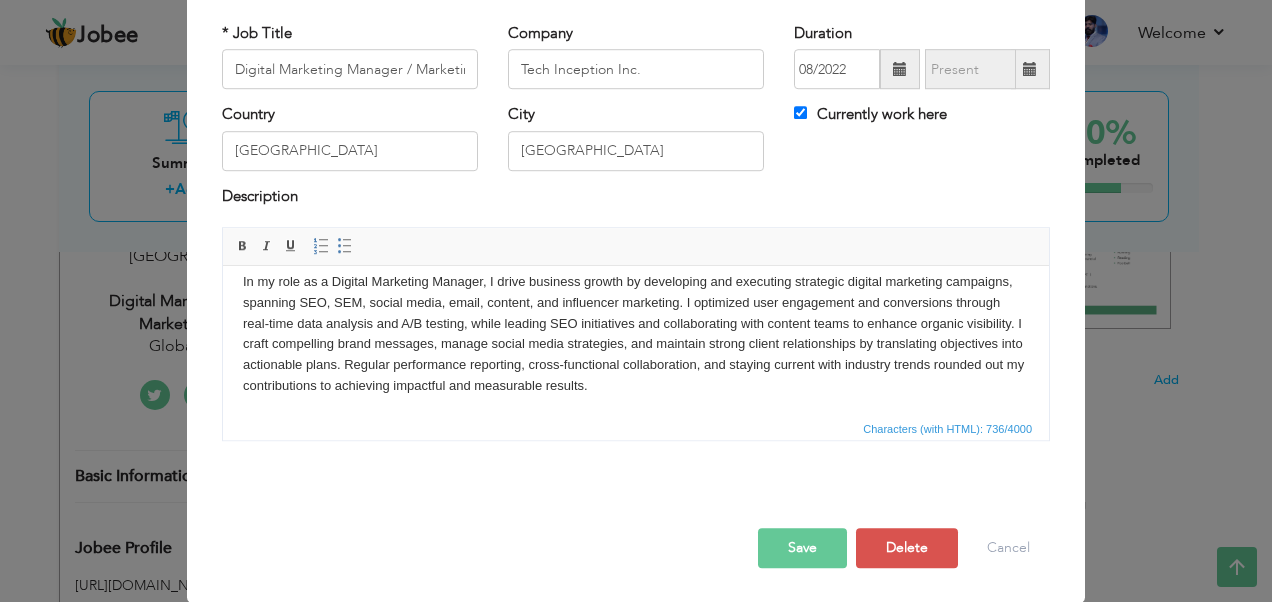 click on "Save" at bounding box center (802, 548) 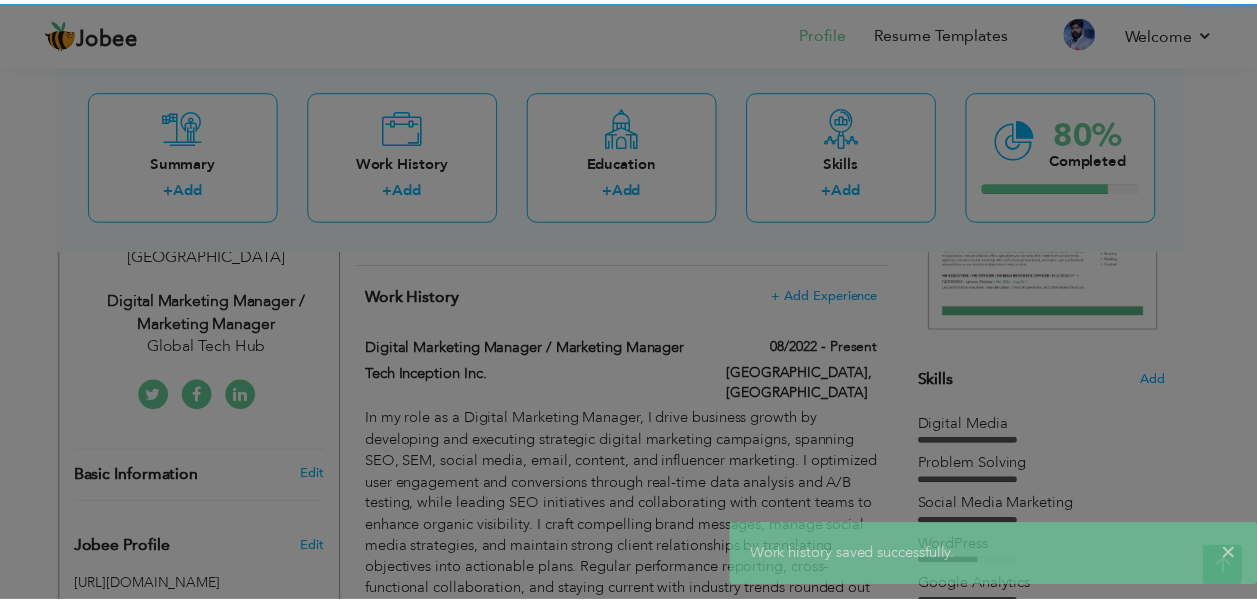 scroll, scrollTop: 0, scrollLeft: 0, axis: both 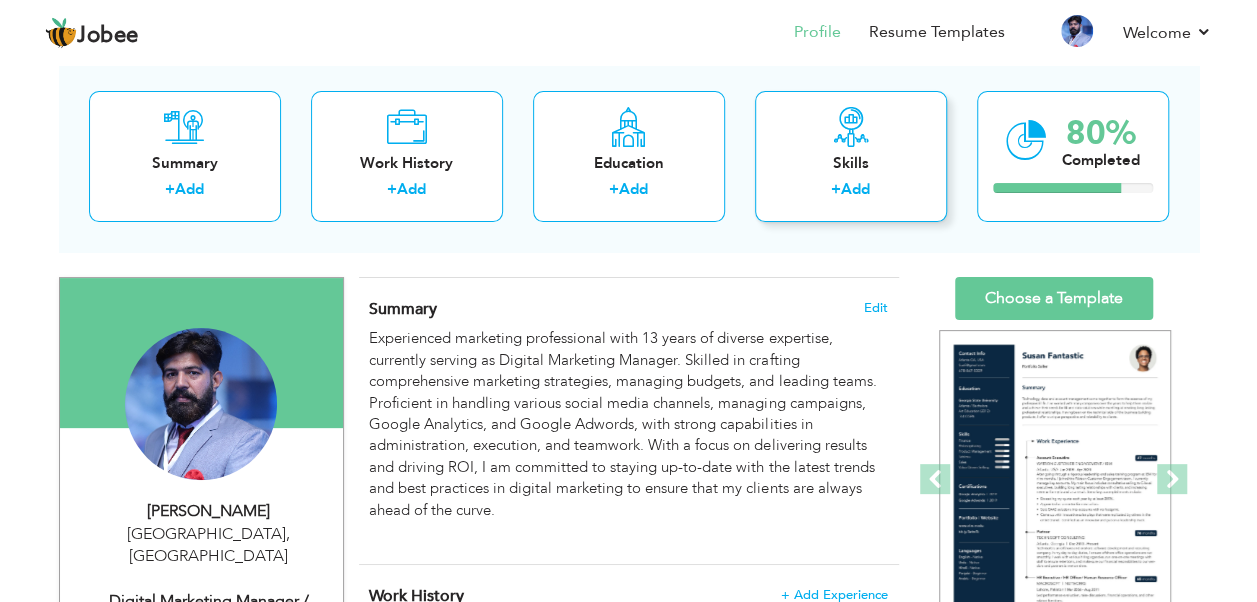 click on "Add" at bounding box center [855, 189] 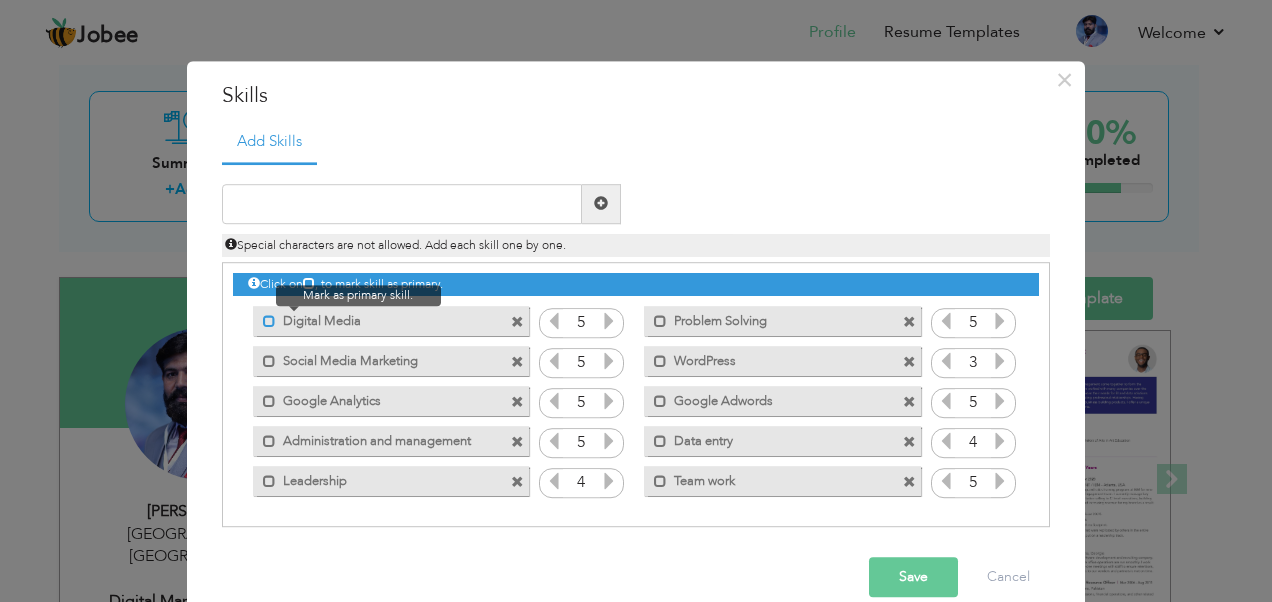 click at bounding box center (269, 321) 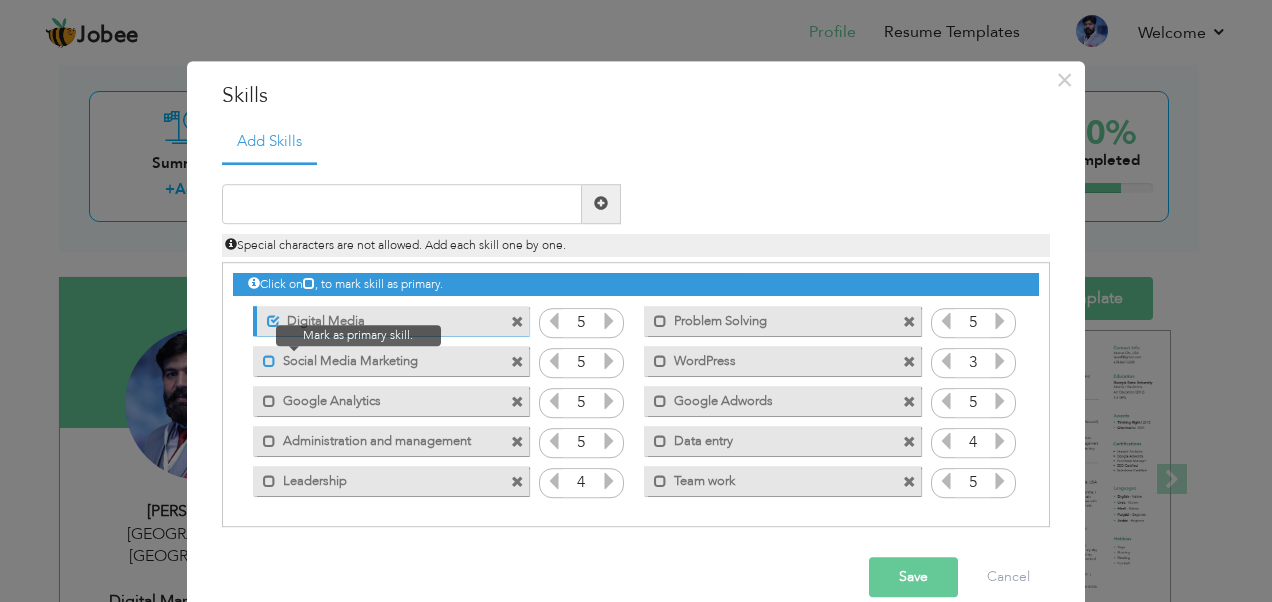 click at bounding box center [269, 361] 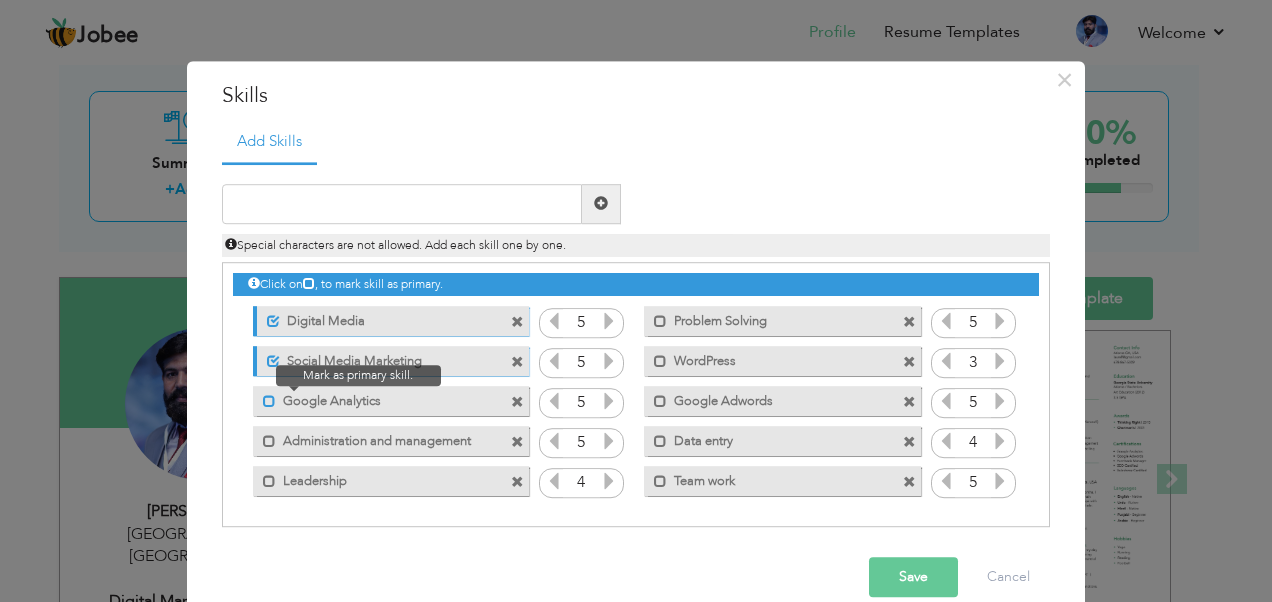 click at bounding box center (269, 401) 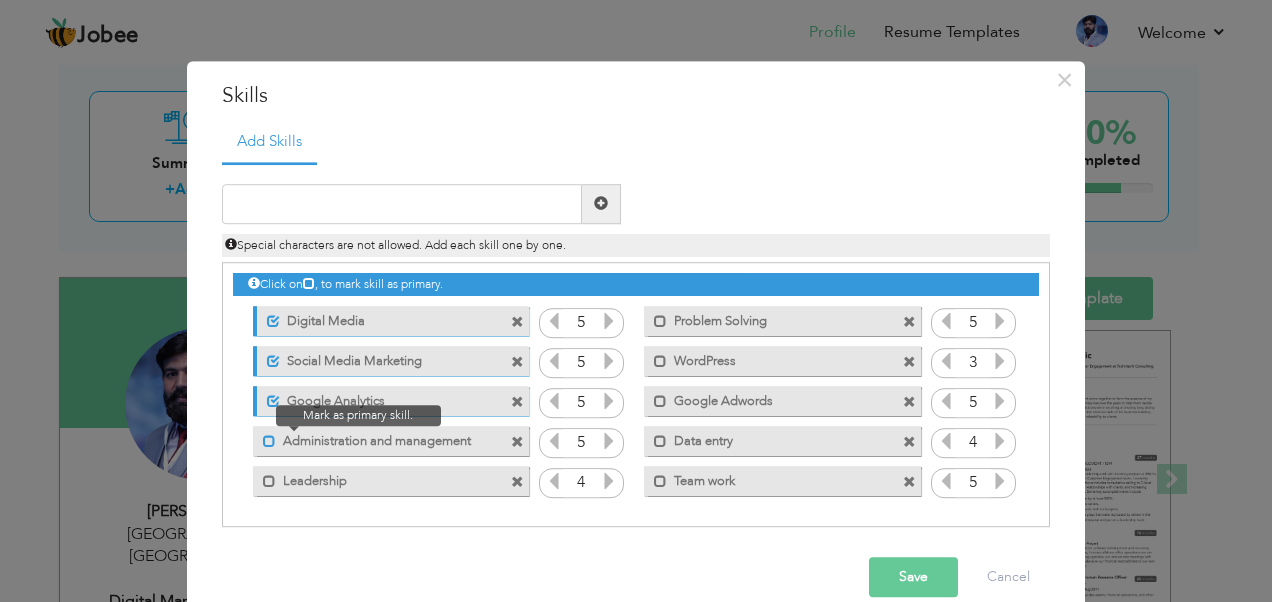 click at bounding box center [269, 441] 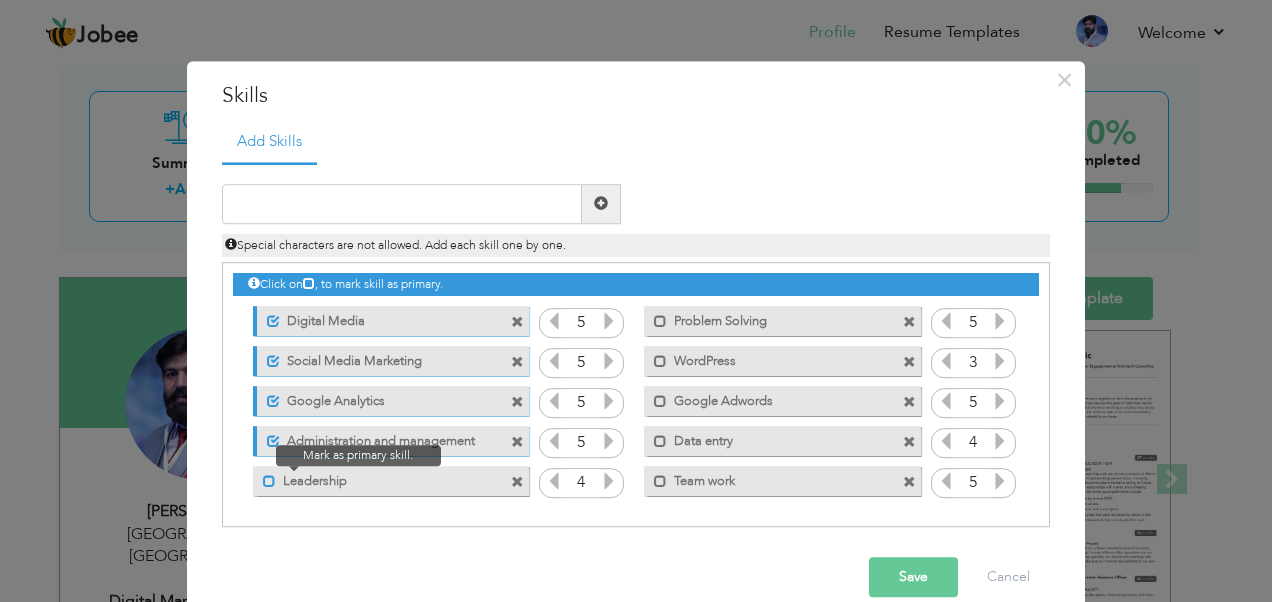 click at bounding box center (269, 481) 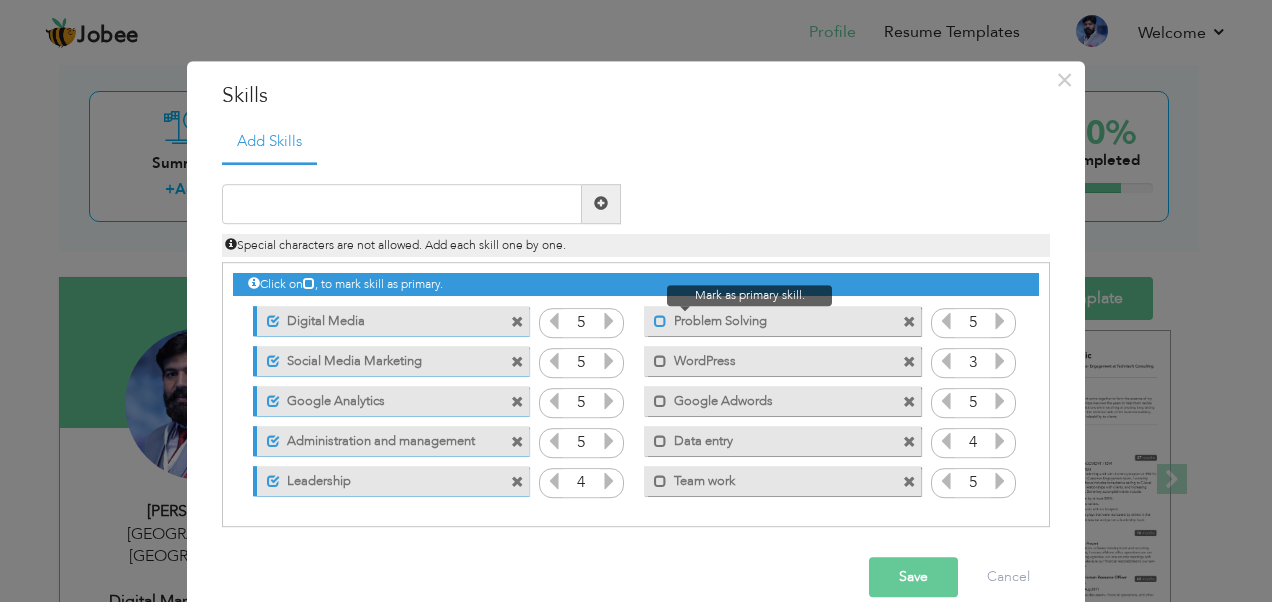click at bounding box center [660, 321] 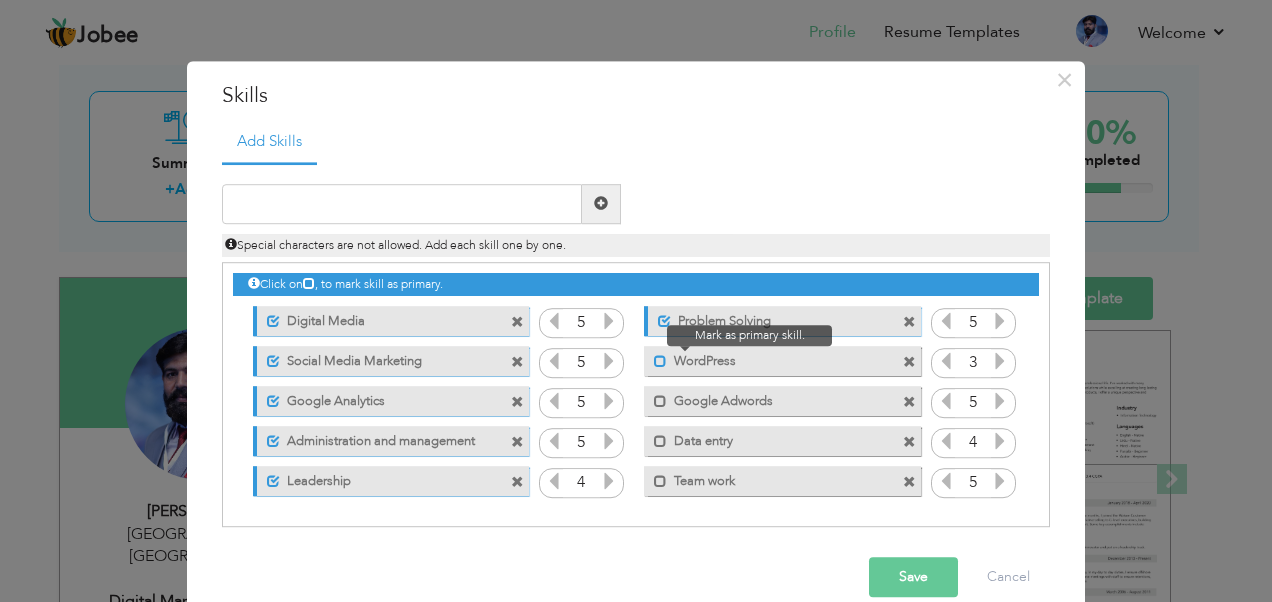 click at bounding box center [660, 361] 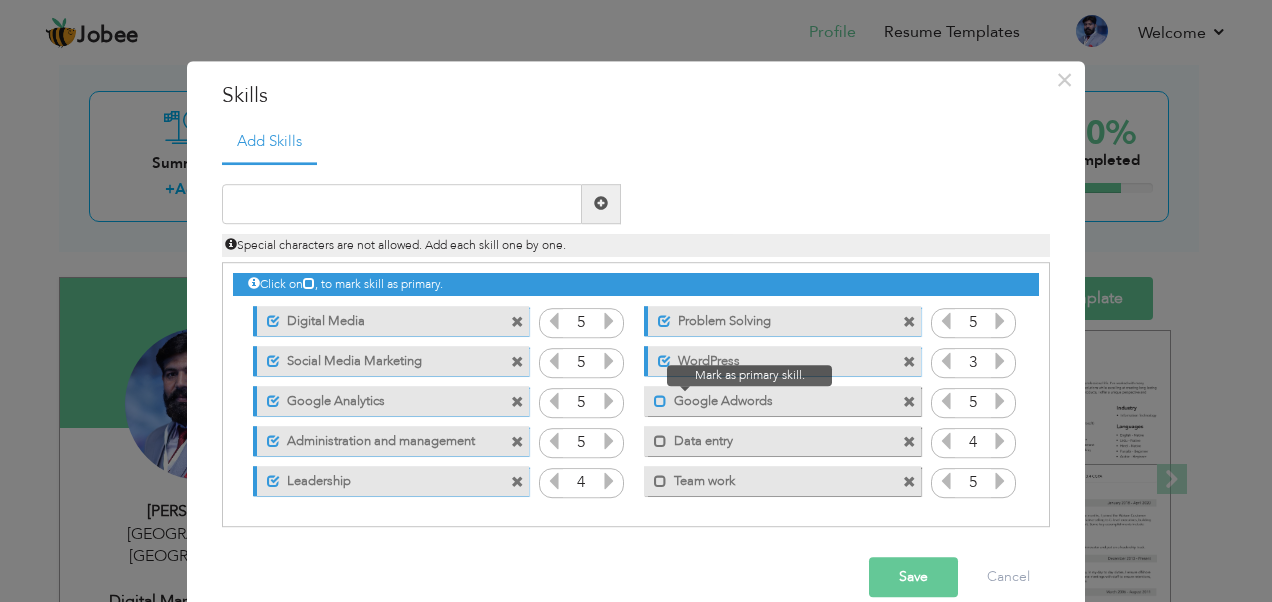 click at bounding box center (660, 401) 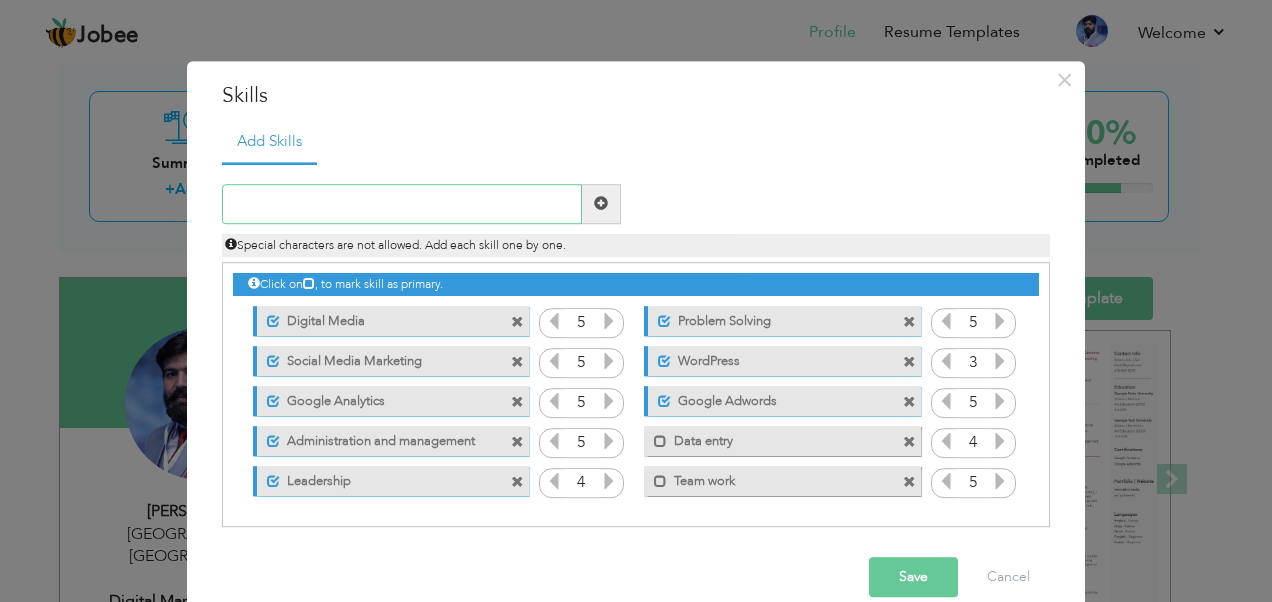 click at bounding box center (402, 204) 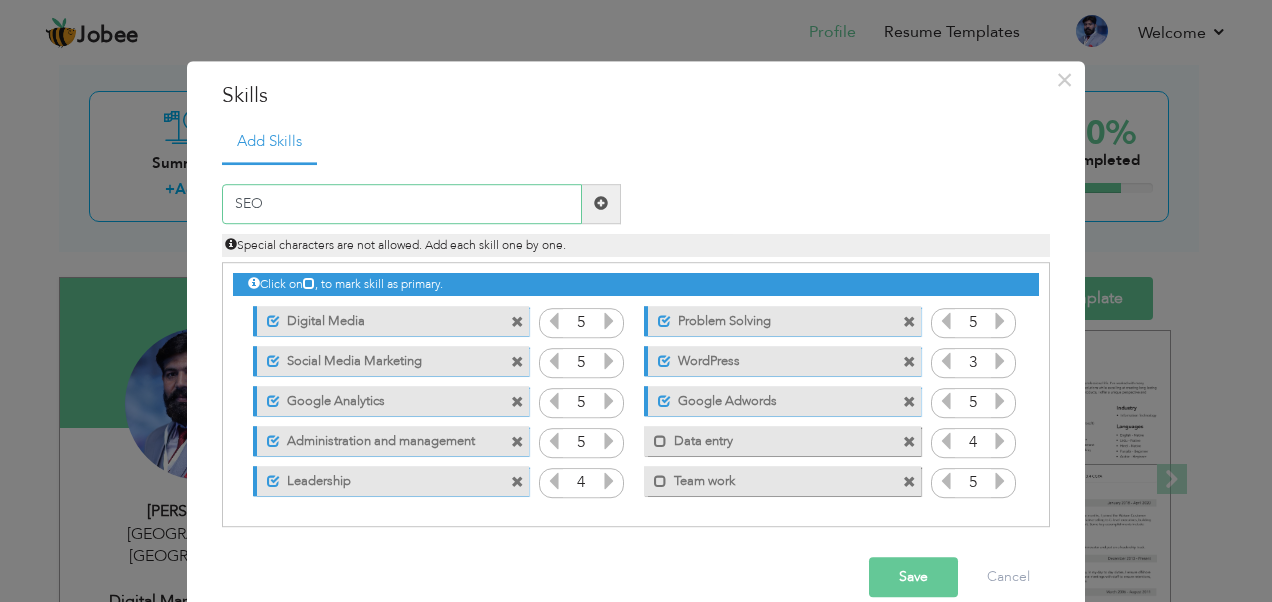 type on "SEO" 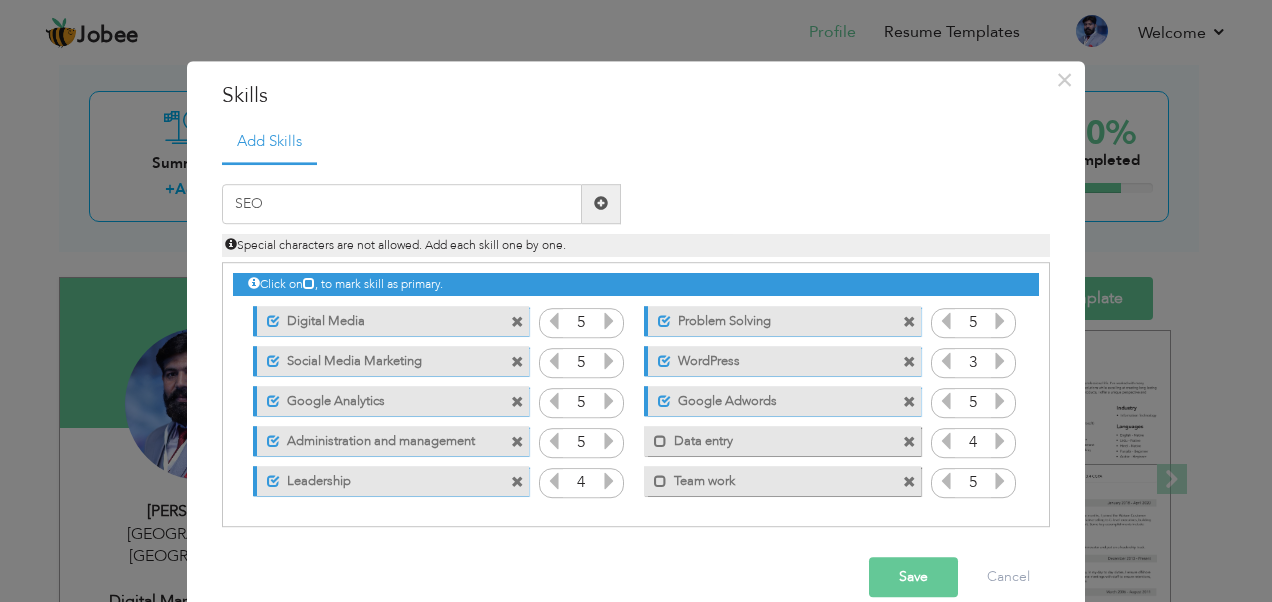 click at bounding box center (601, 204) 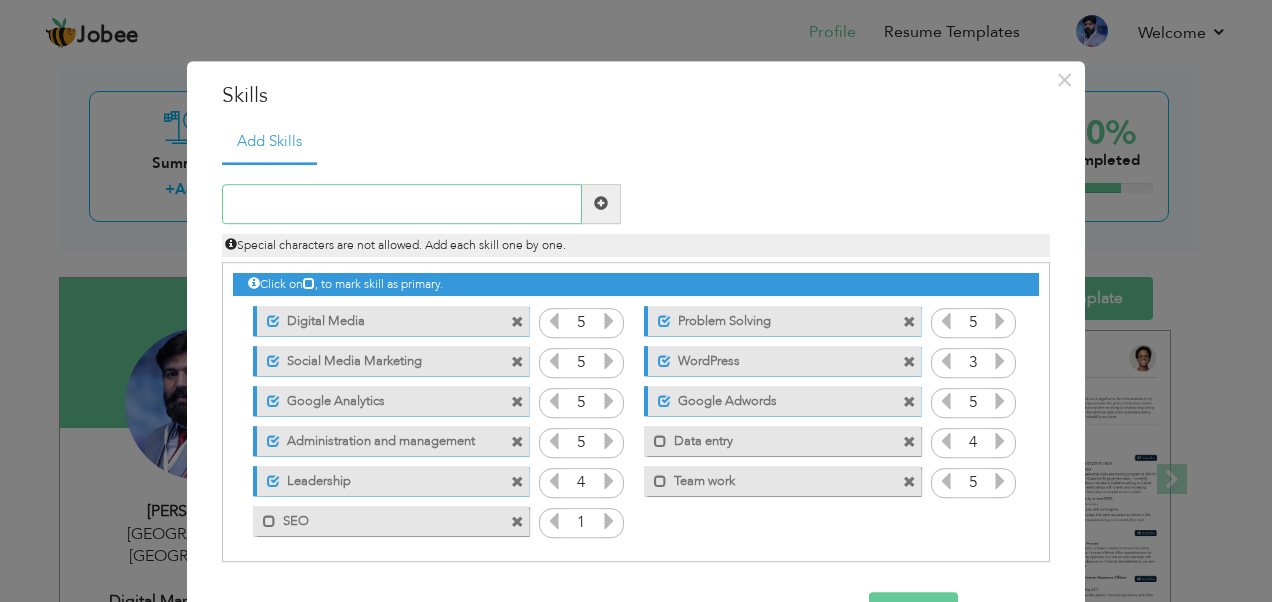 click at bounding box center (402, 204) 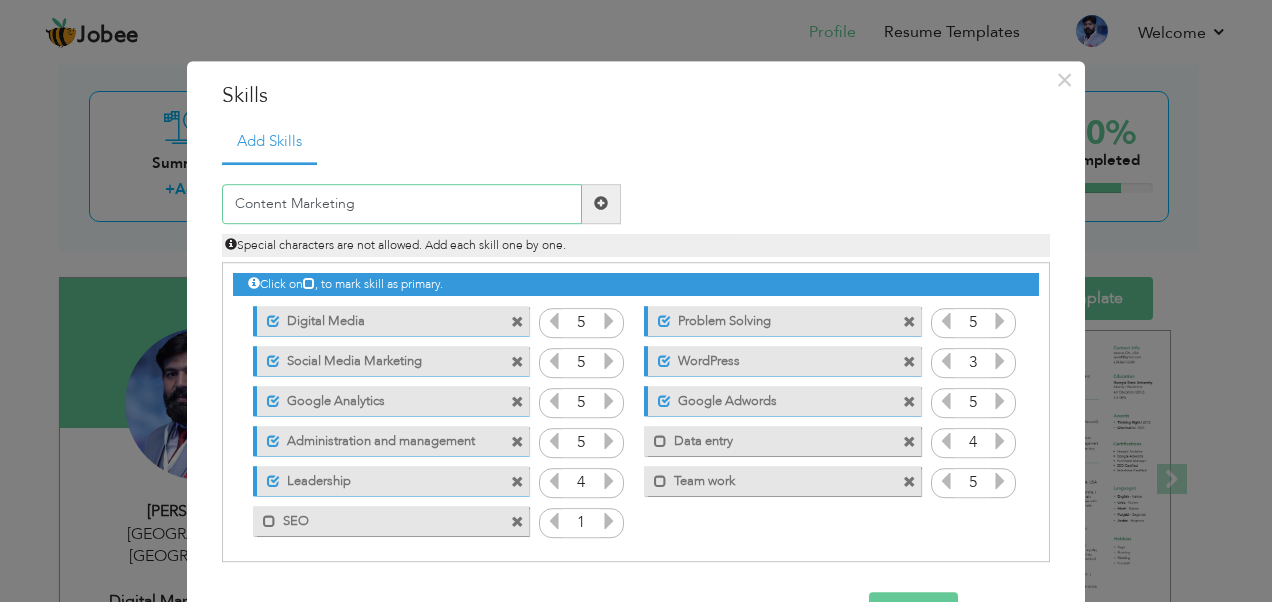 type on "Content Marketing" 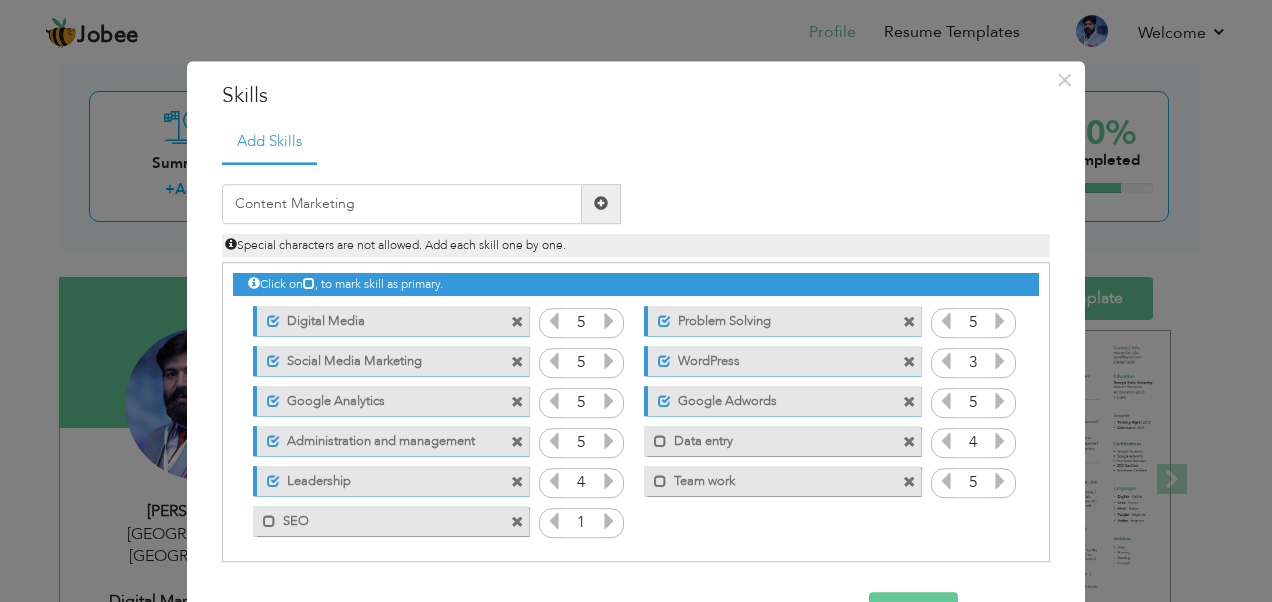 click at bounding box center (601, 204) 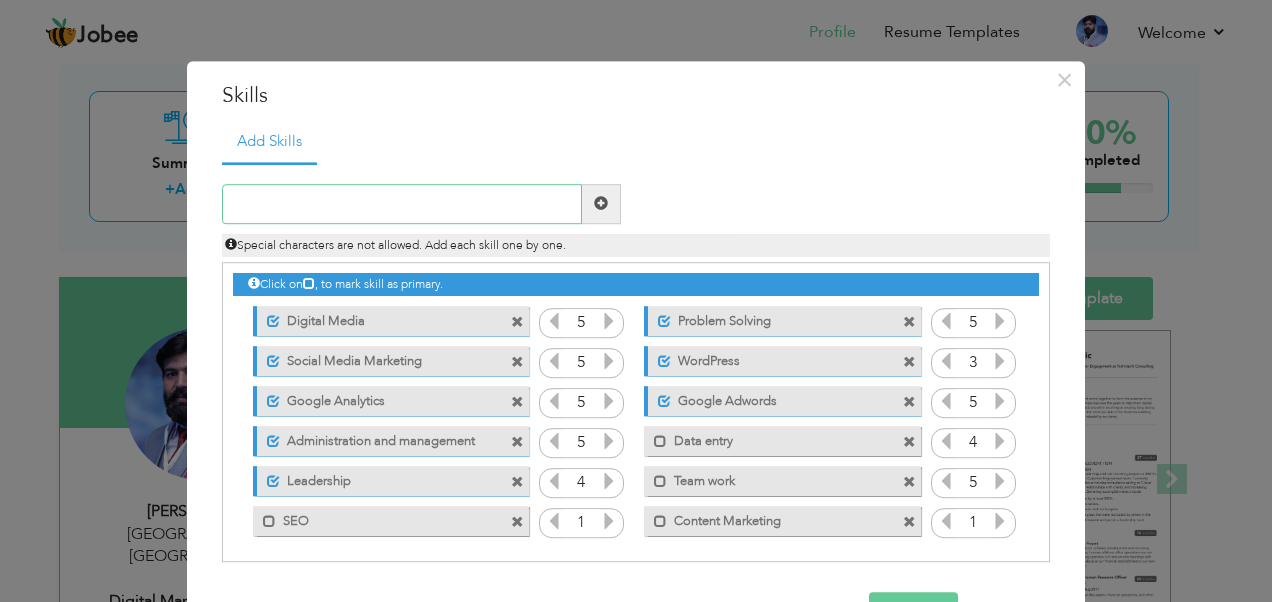 click at bounding box center [402, 204] 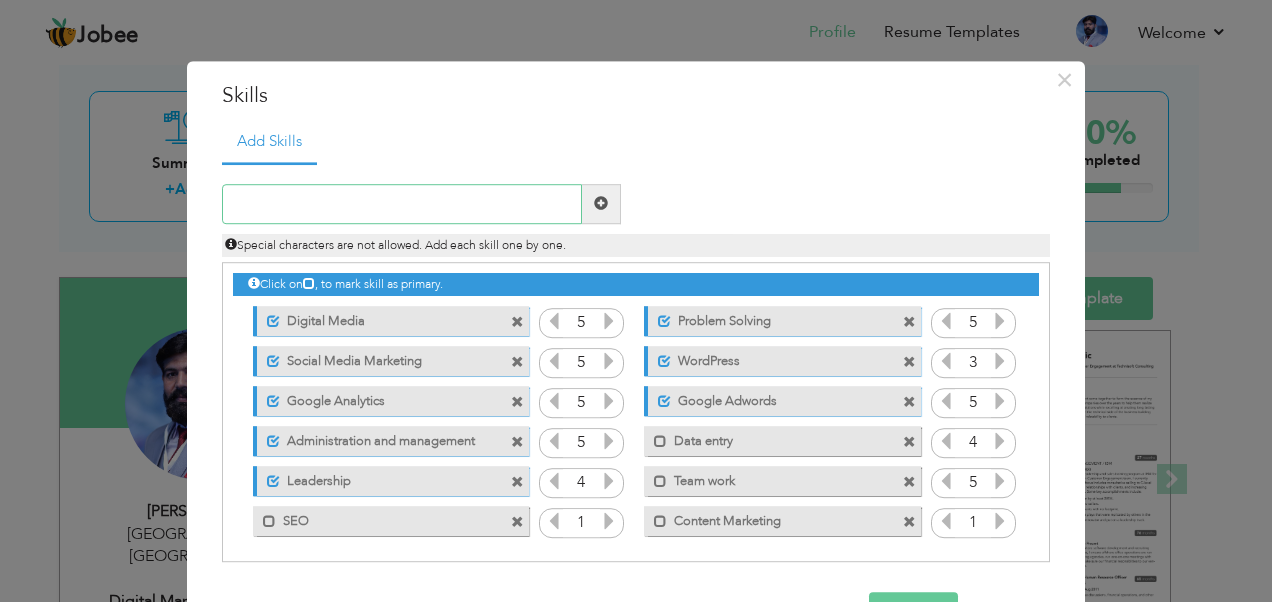 type on "b" 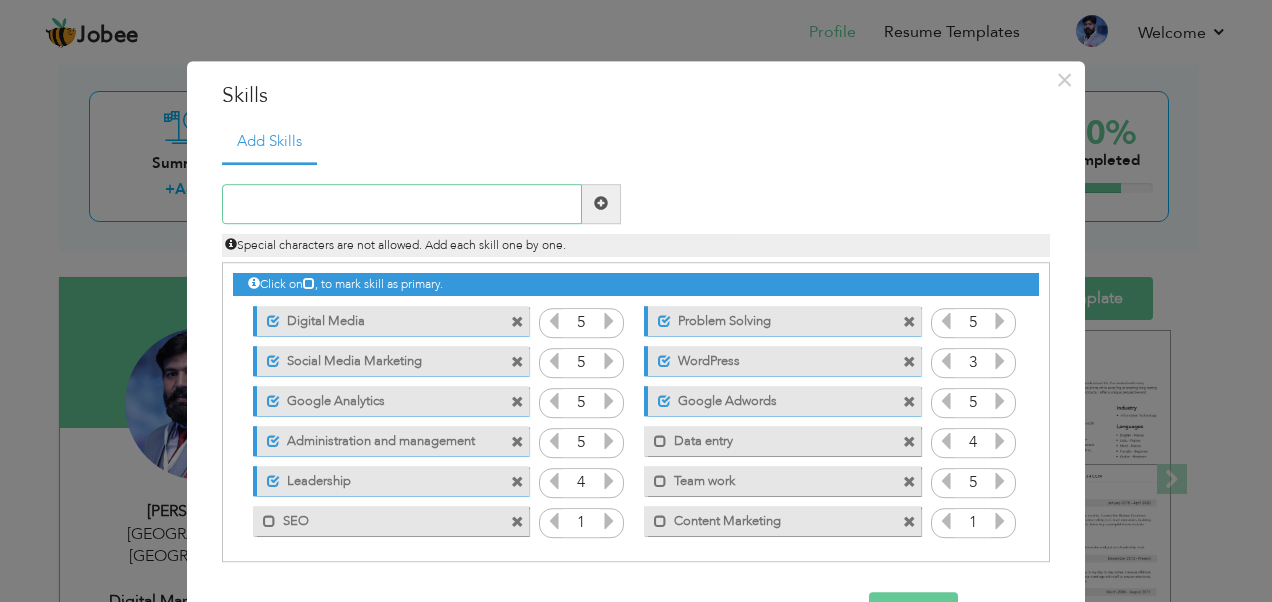 type on "N" 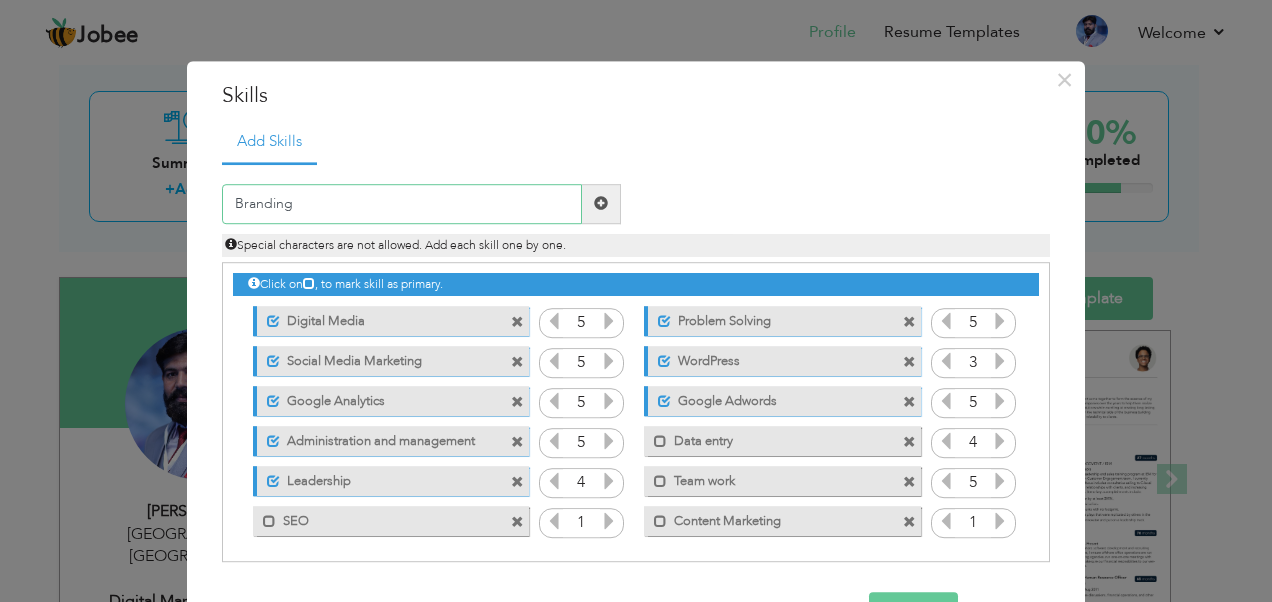 type on "Branding" 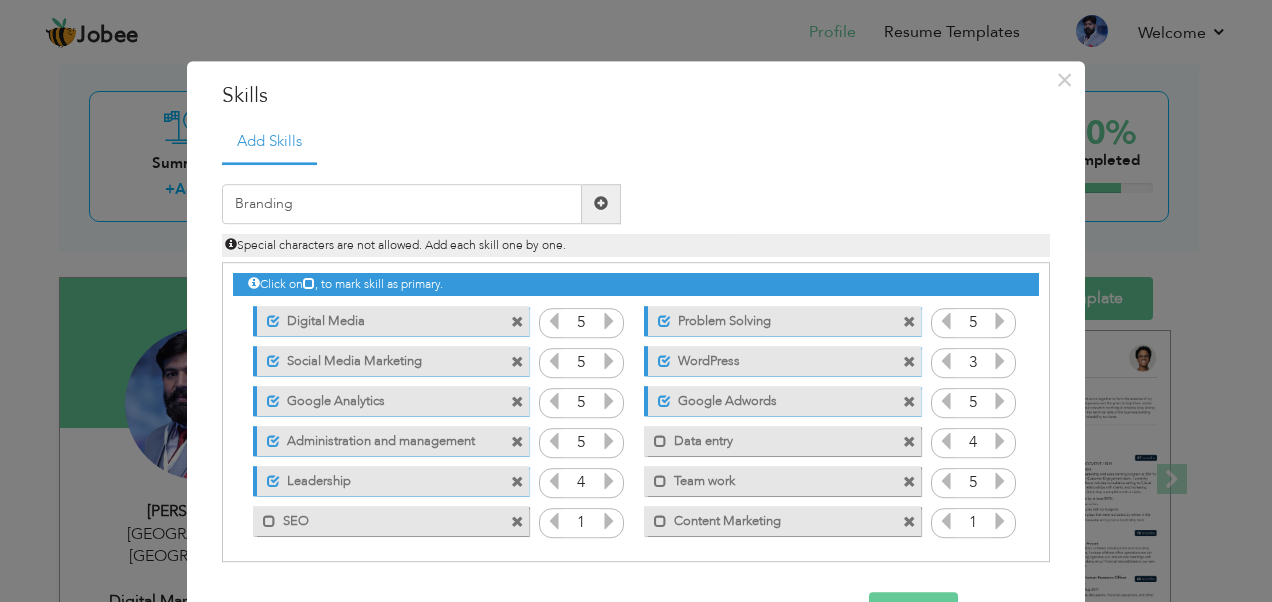 click at bounding box center [601, 204] 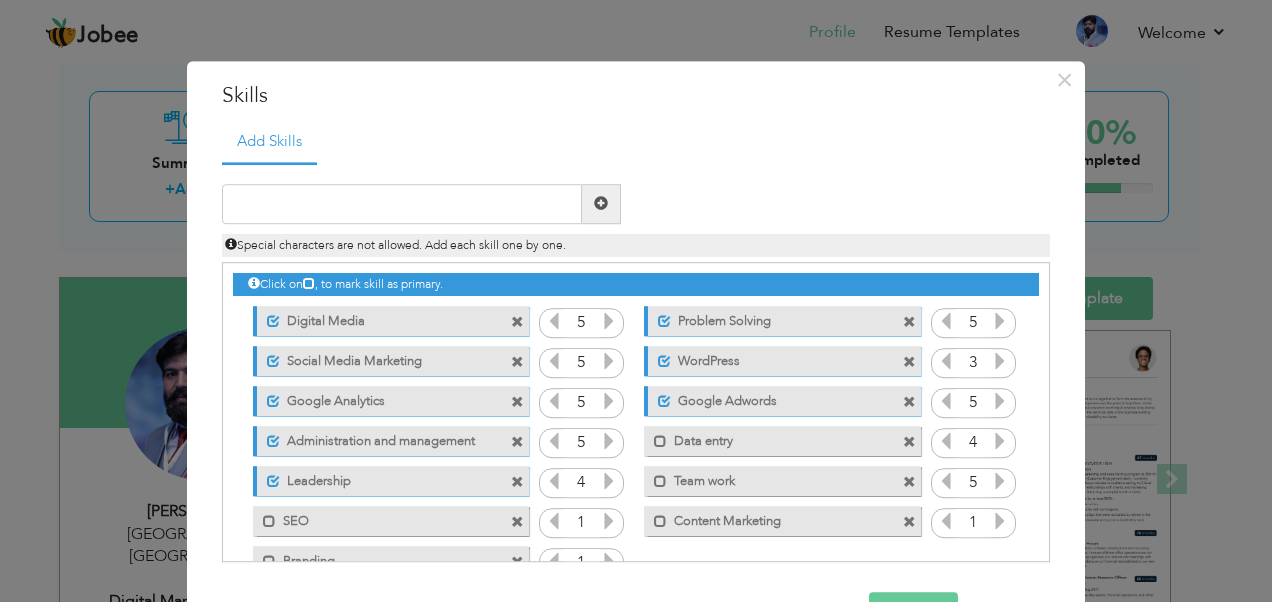 scroll, scrollTop: 44, scrollLeft: 0, axis: vertical 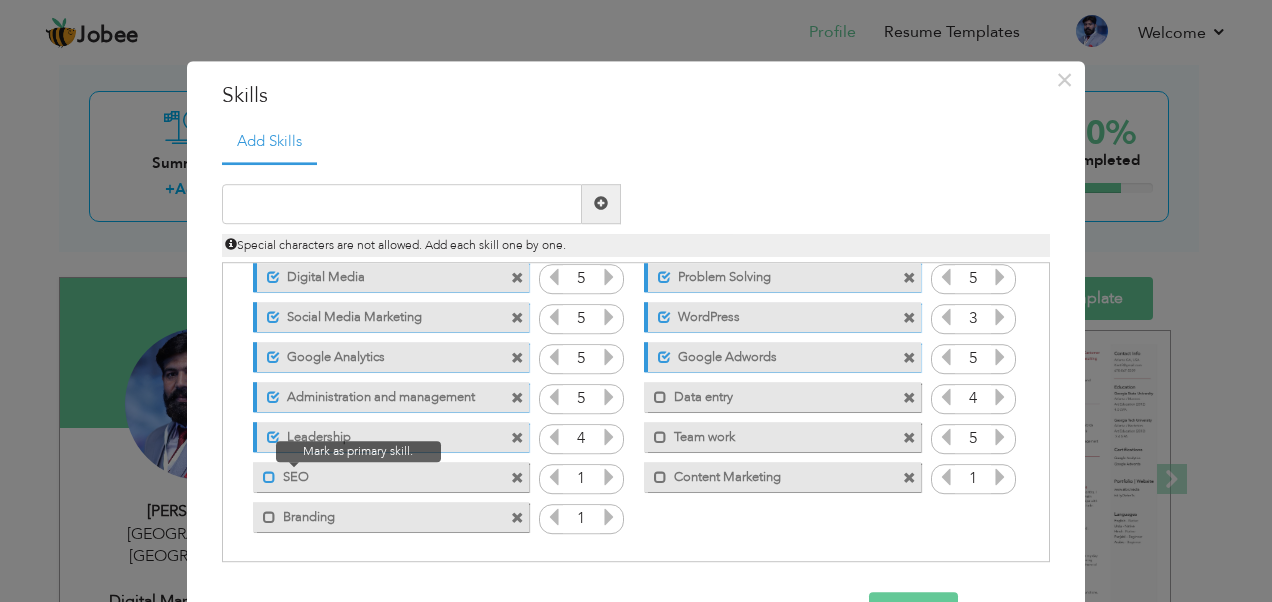 click at bounding box center [269, 477] 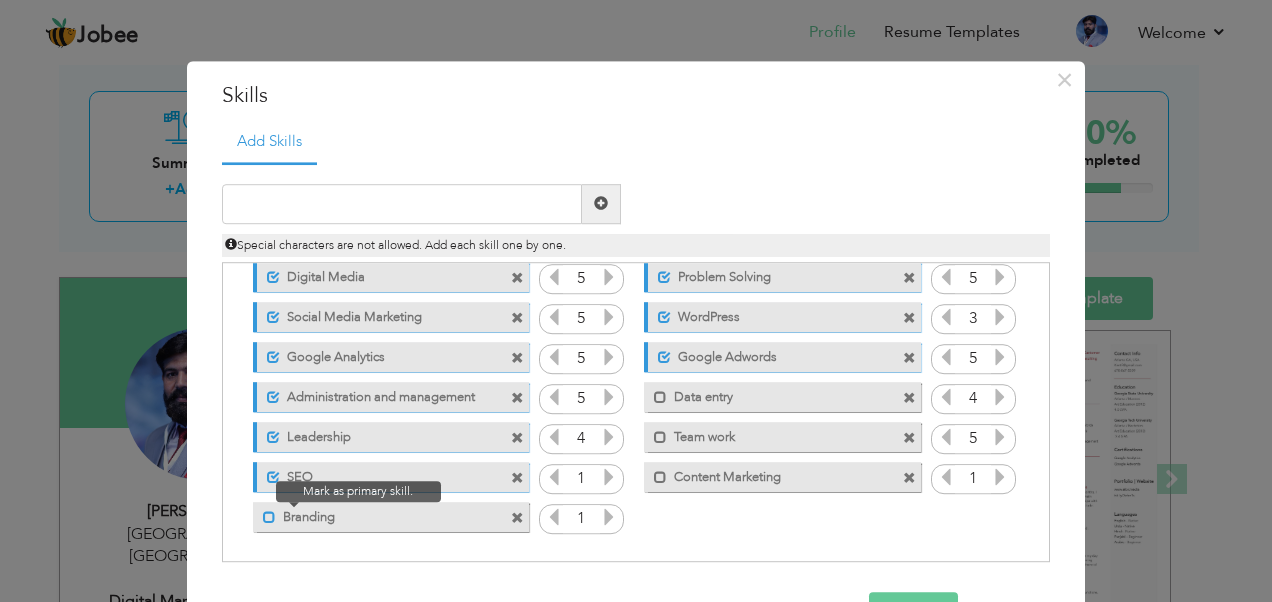click at bounding box center (269, 517) 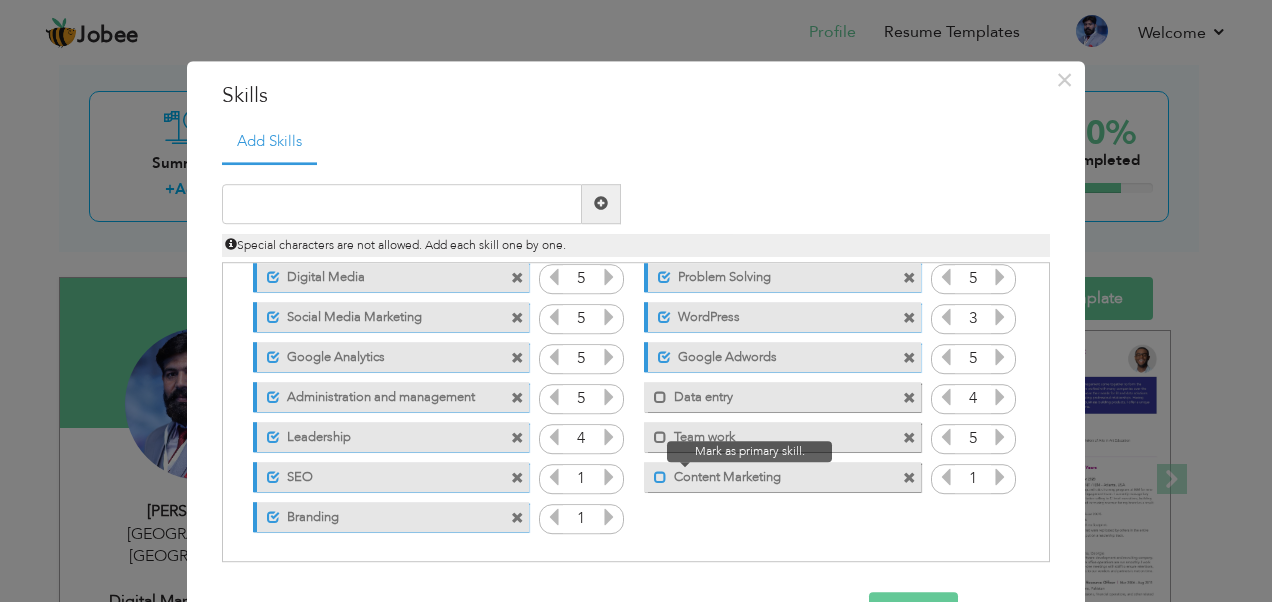 click at bounding box center [660, 477] 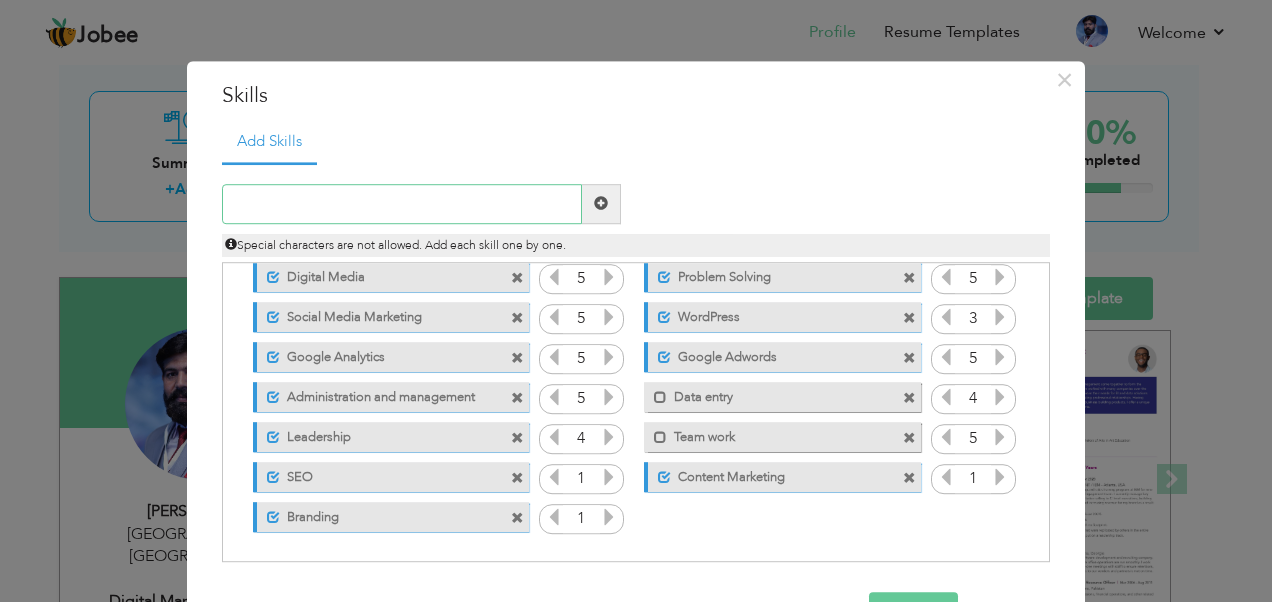 click at bounding box center [402, 204] 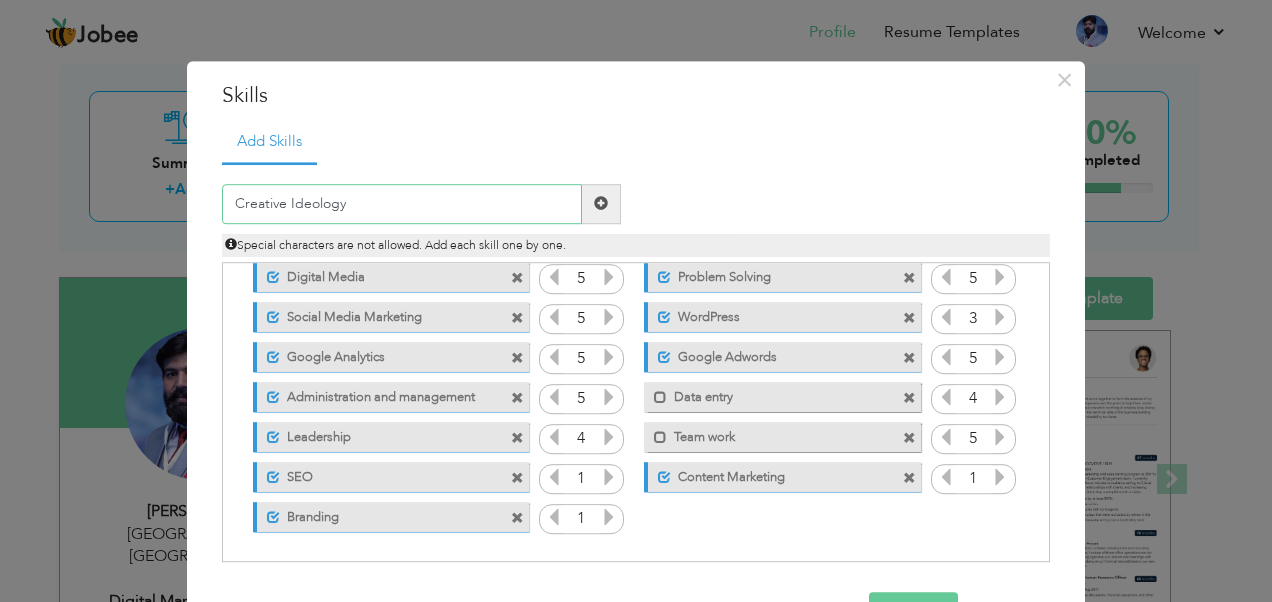 type on "Creative Ideology" 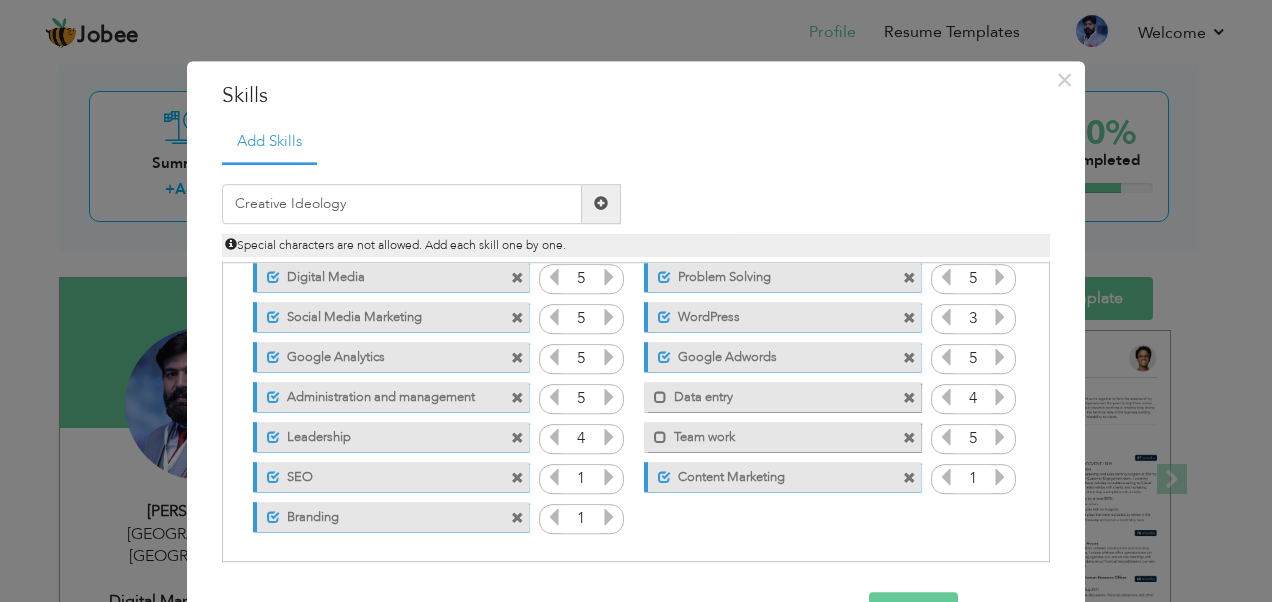 click at bounding box center (601, 204) 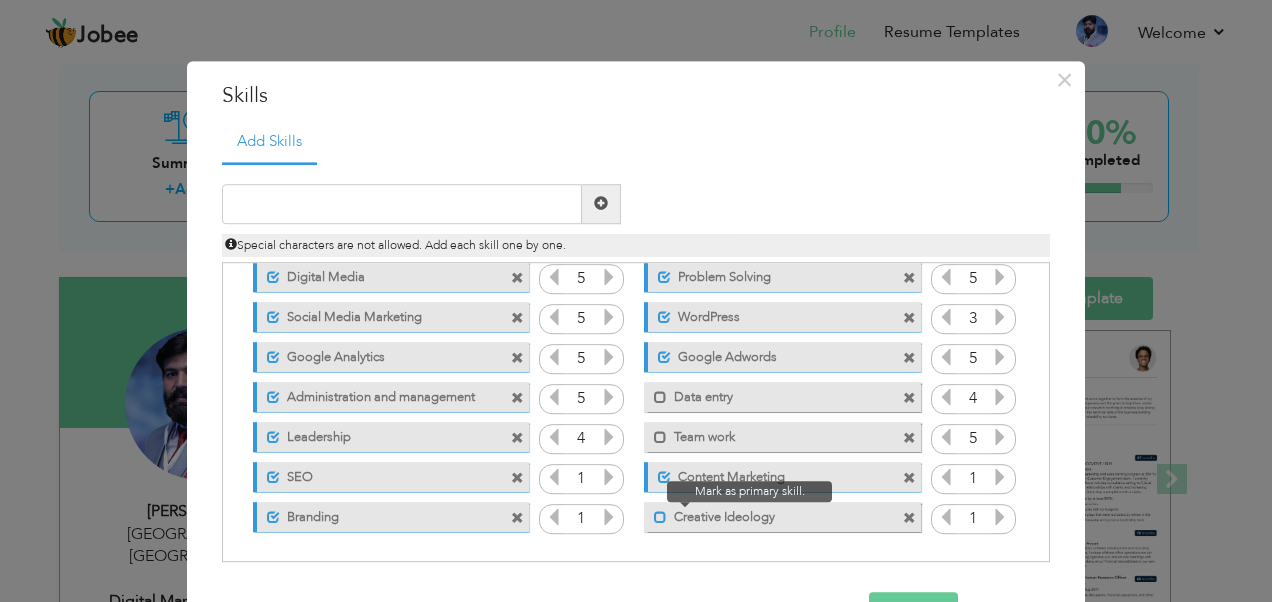 click at bounding box center (660, 517) 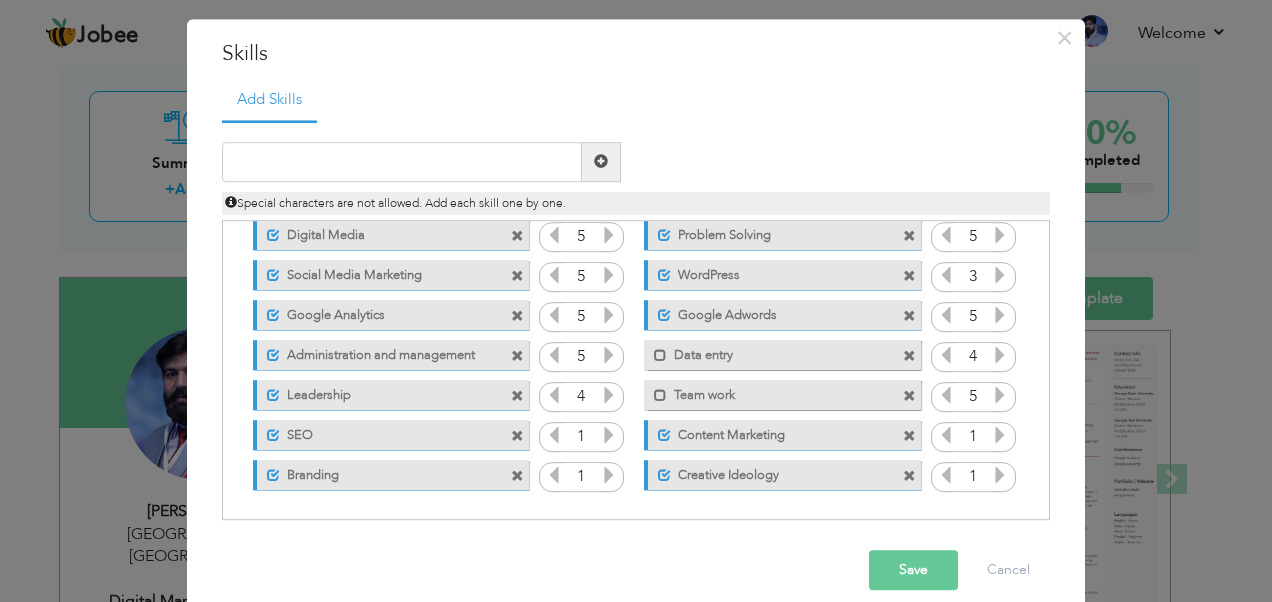 scroll, scrollTop: 64, scrollLeft: 0, axis: vertical 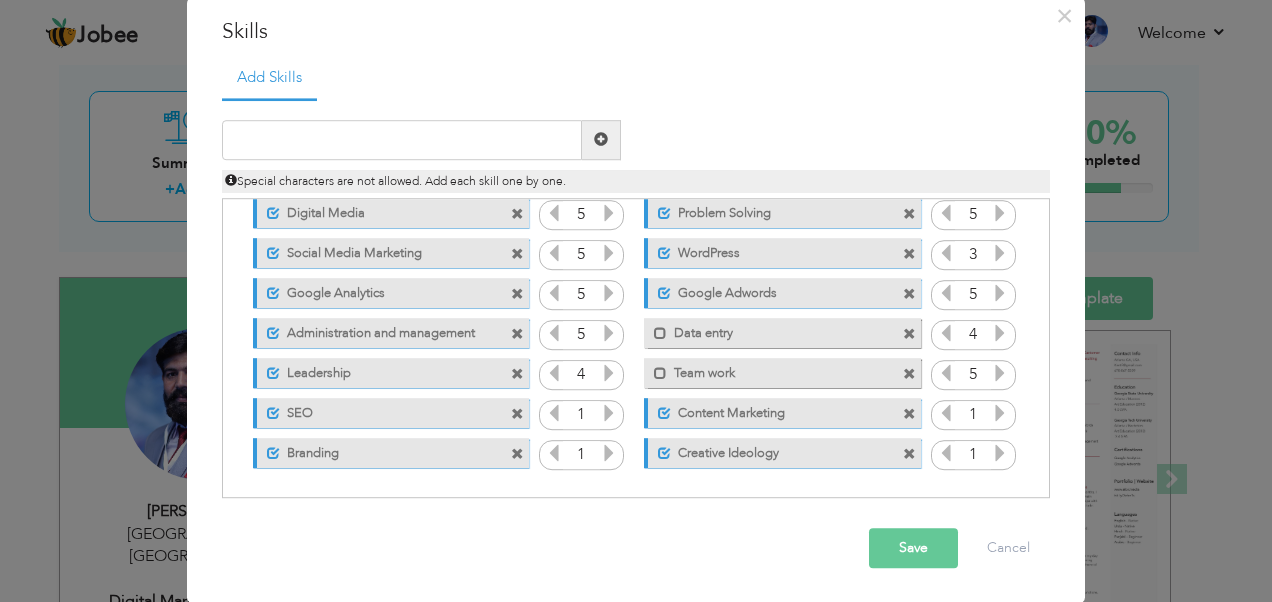 click on "Save" at bounding box center [913, 548] 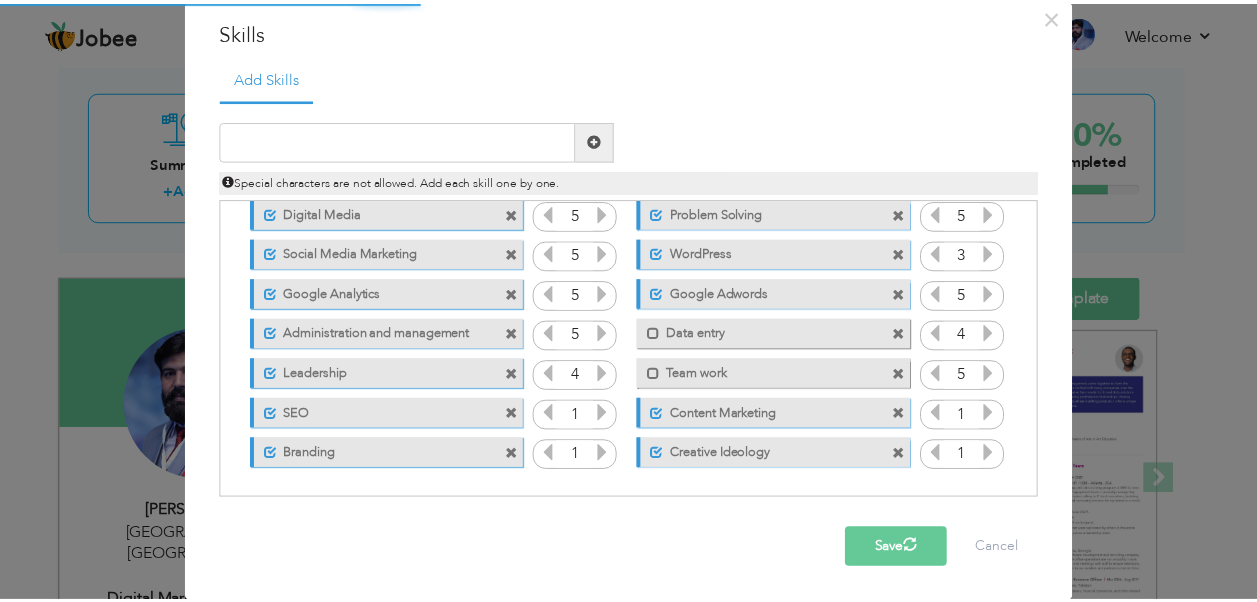 scroll, scrollTop: 0, scrollLeft: 0, axis: both 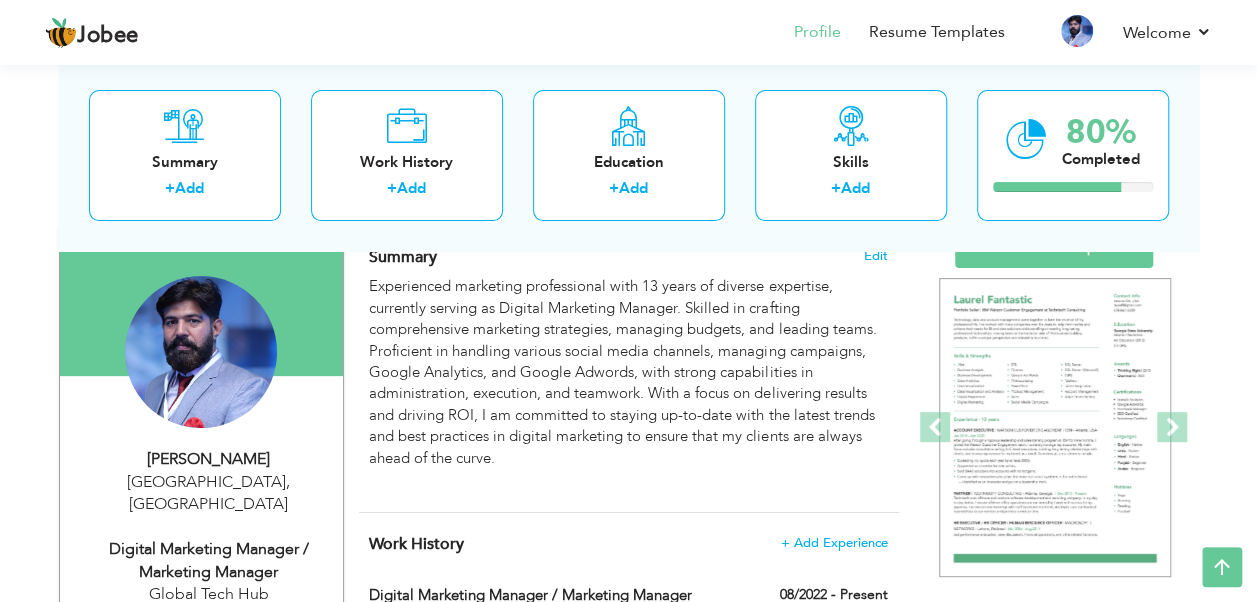 click on "Summary
+  Add
Work History
+  Add
Education
+  Add
Skills
+  Add
80%
Completed" at bounding box center (629, 155) 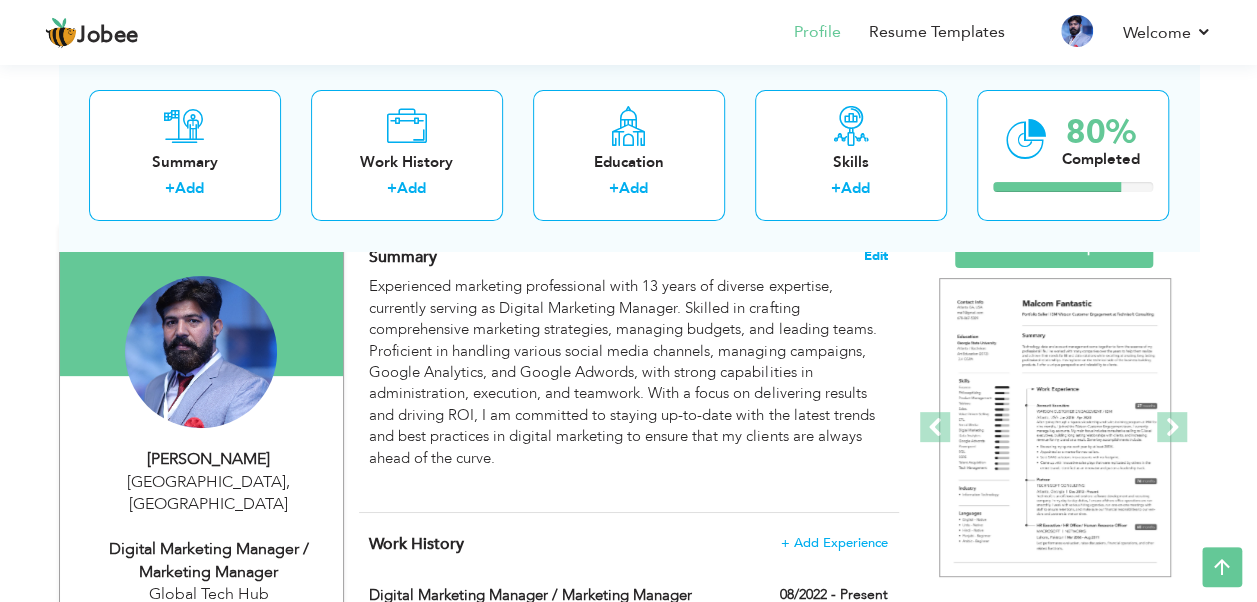 click on "Edit" at bounding box center [876, 256] 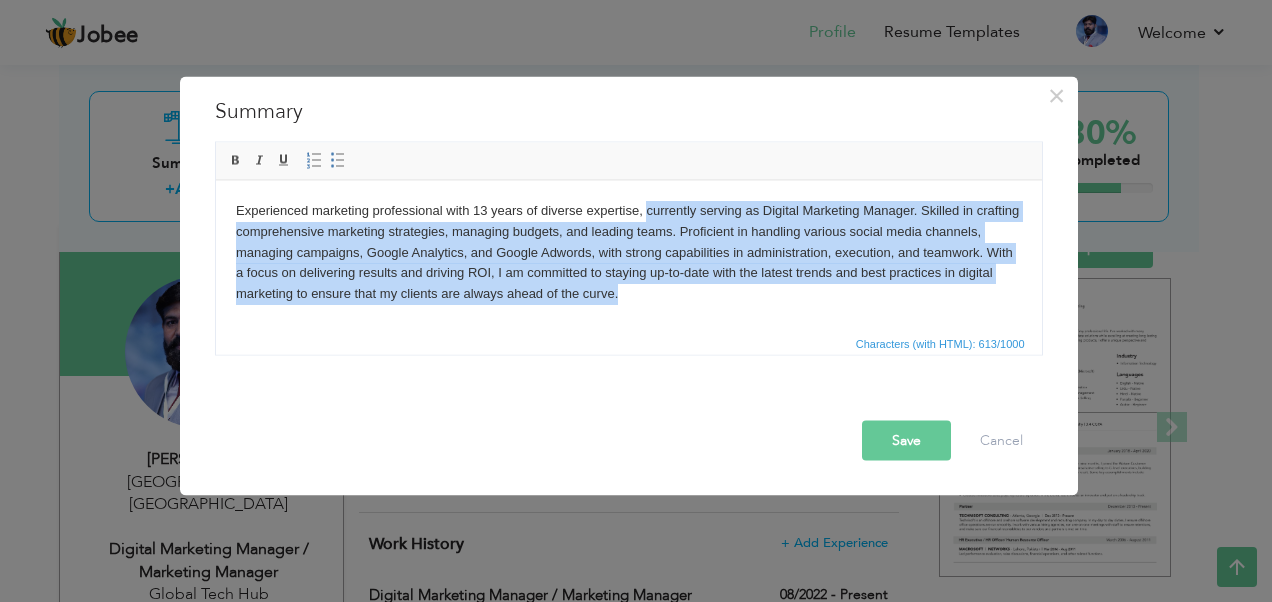 drag, startPoint x: 646, startPoint y: 209, endPoint x: 746, endPoint y: 293, distance: 130.59862 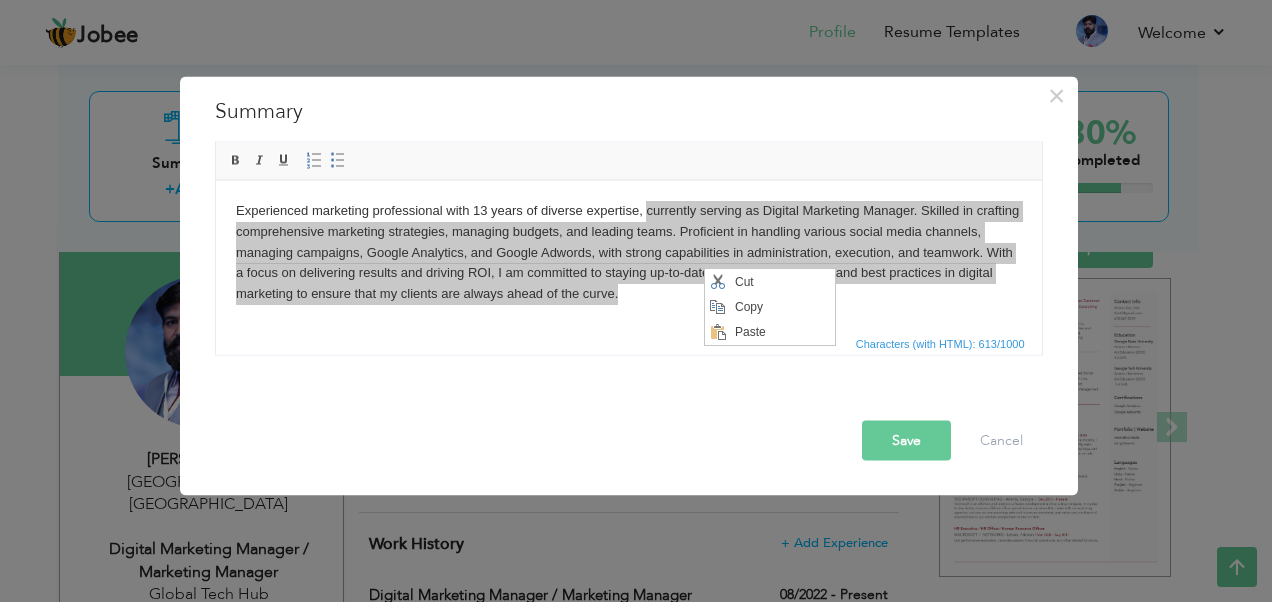 scroll, scrollTop: 0, scrollLeft: 0, axis: both 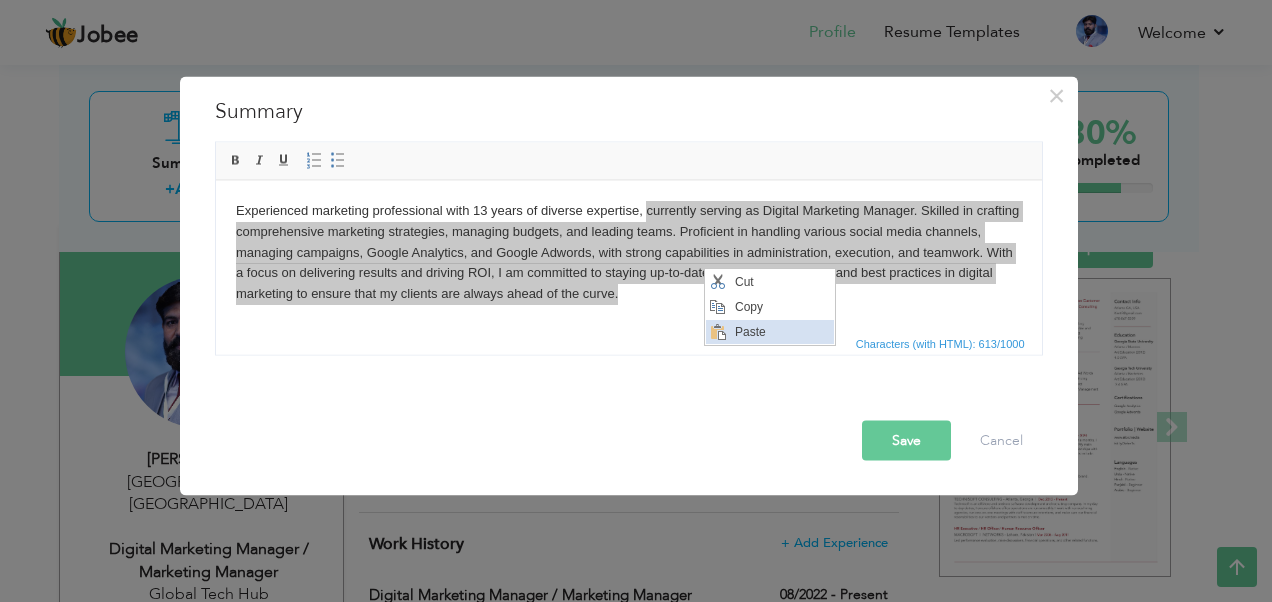 click on "Paste" at bounding box center (781, 331) 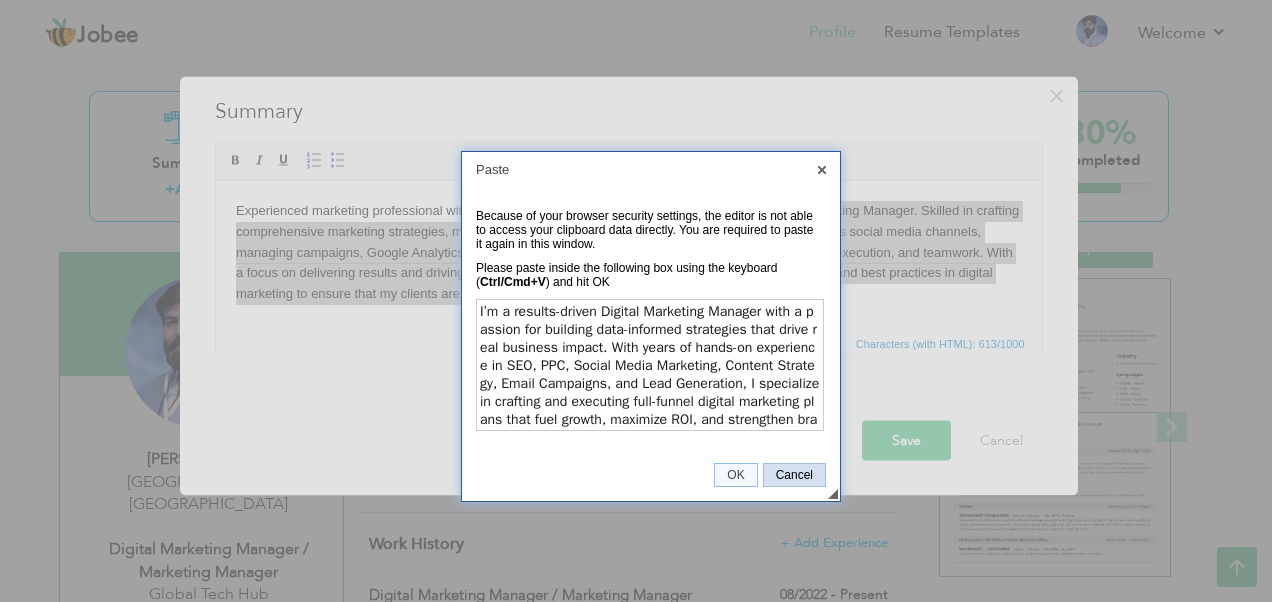 scroll, scrollTop: 338, scrollLeft: 0, axis: vertical 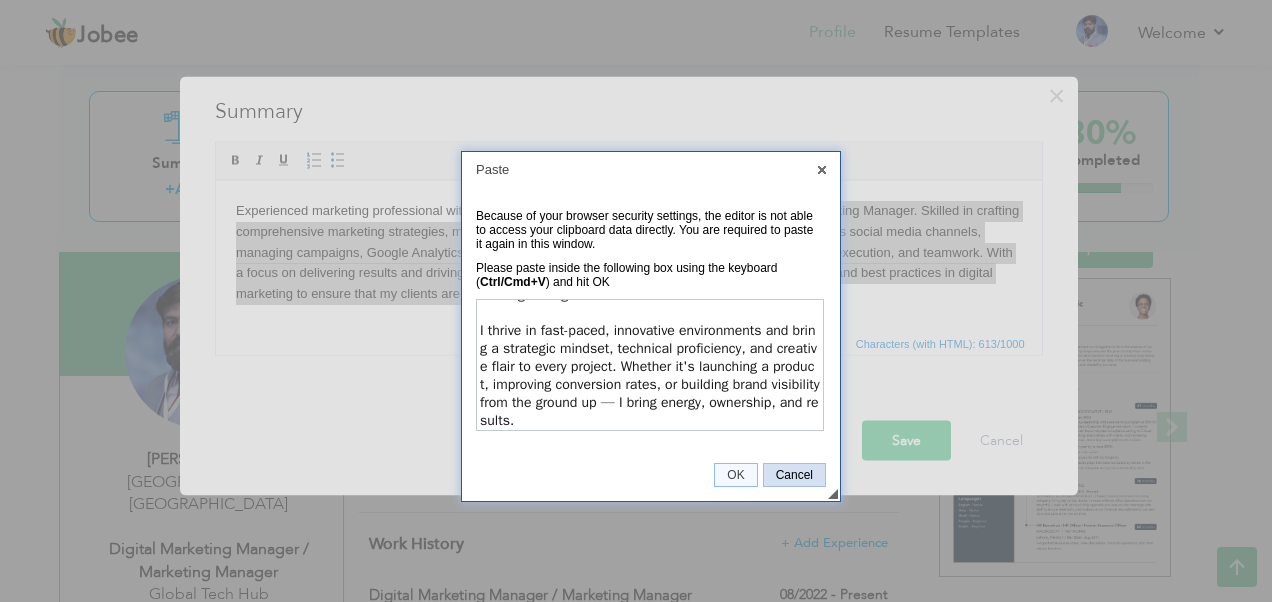 click on "Cancel" at bounding box center [794, 475] 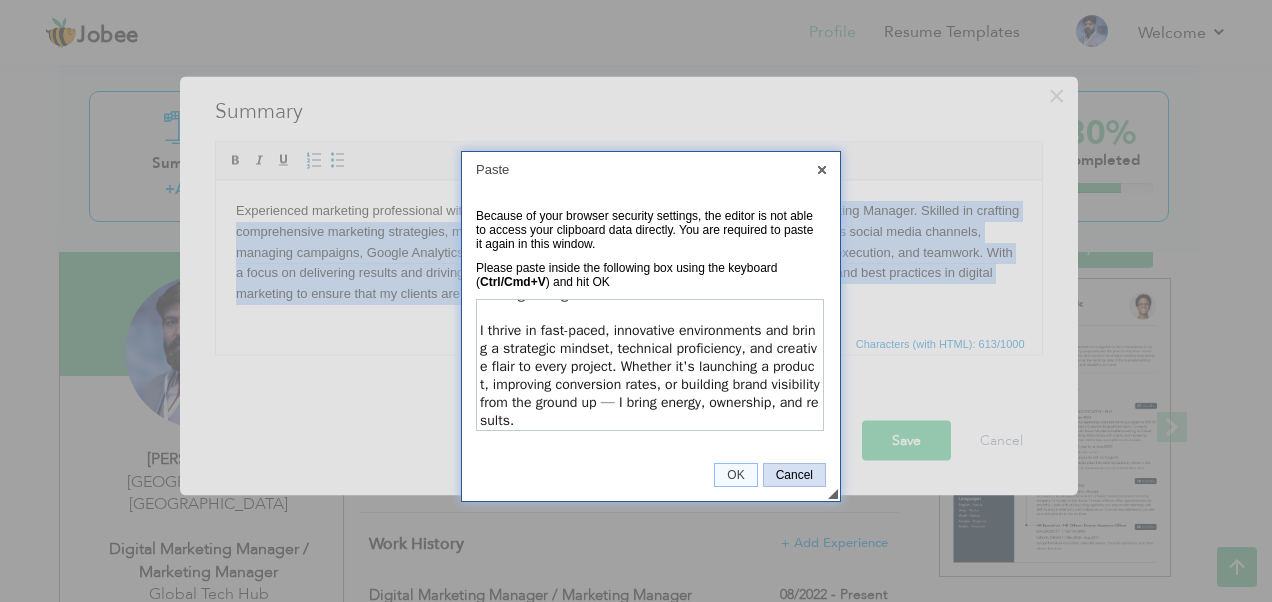 scroll, scrollTop: 0, scrollLeft: 0, axis: both 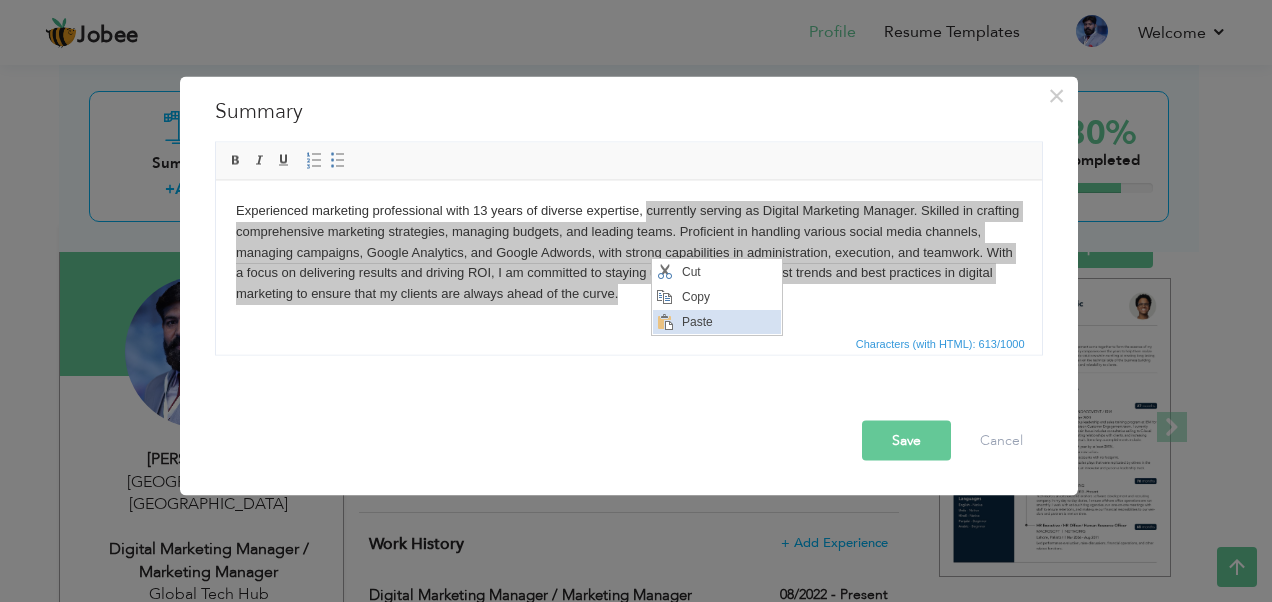 click on "Paste" at bounding box center [728, 321] 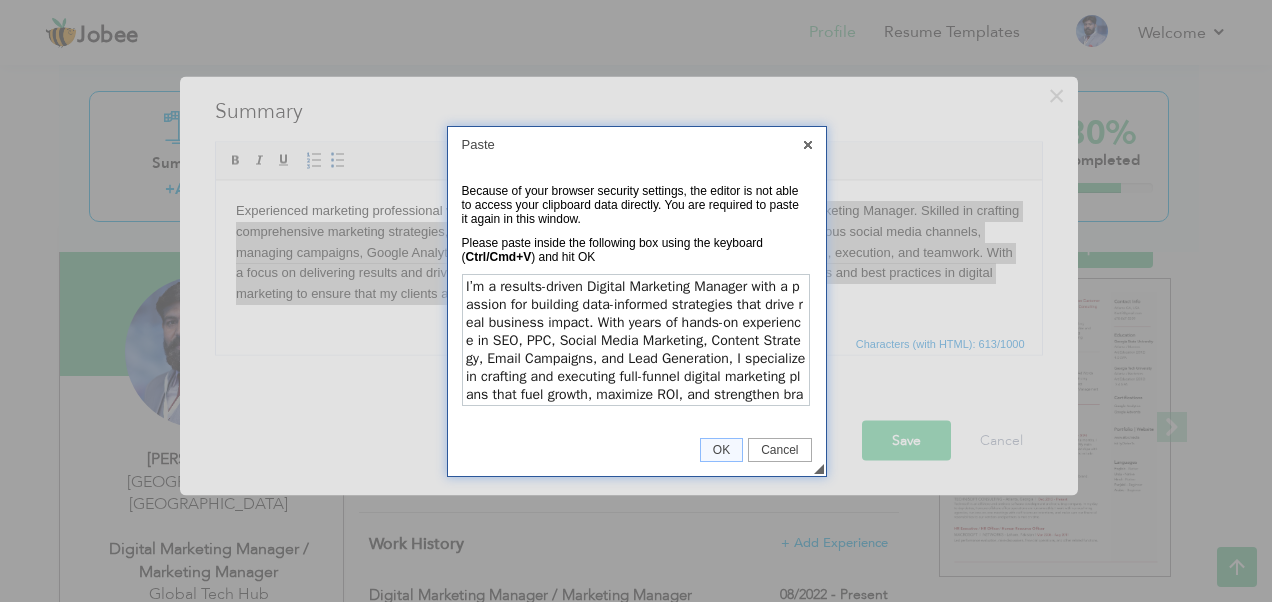 scroll, scrollTop: 338, scrollLeft: 0, axis: vertical 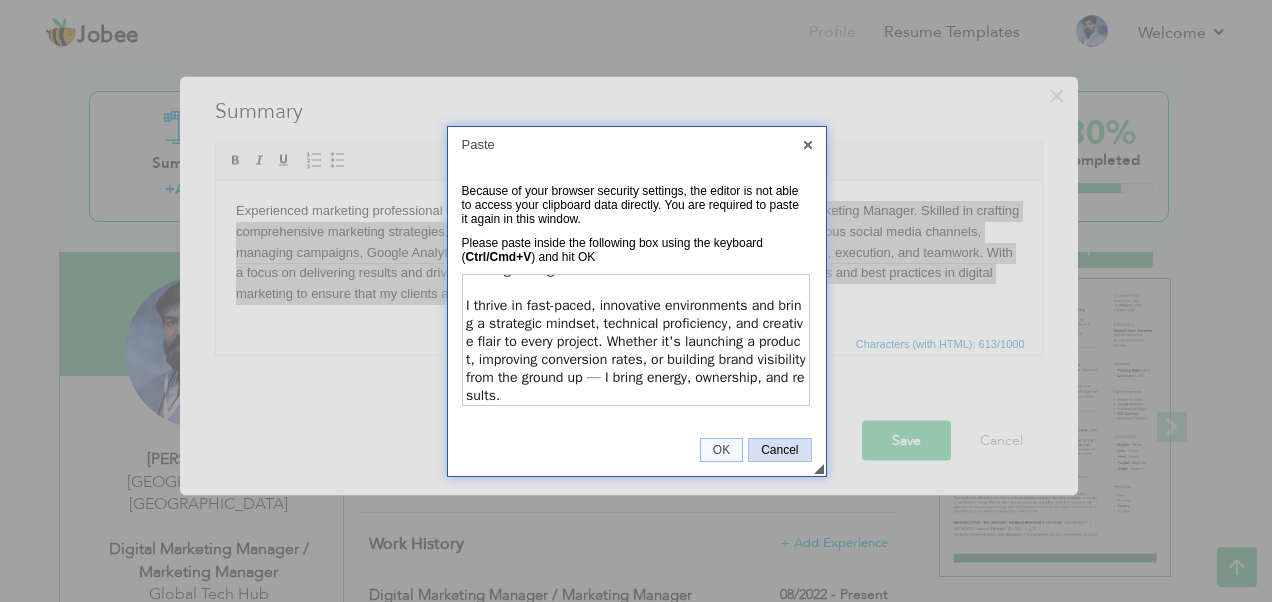 click on "Cancel" at bounding box center [779, 450] 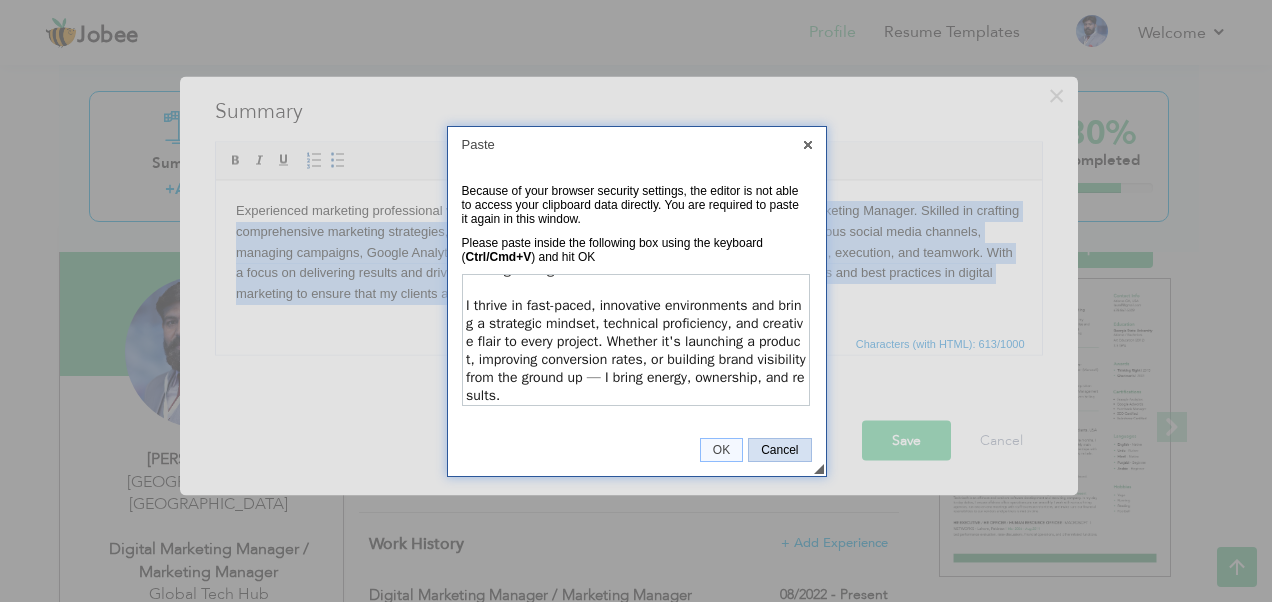 scroll, scrollTop: 0, scrollLeft: 0, axis: both 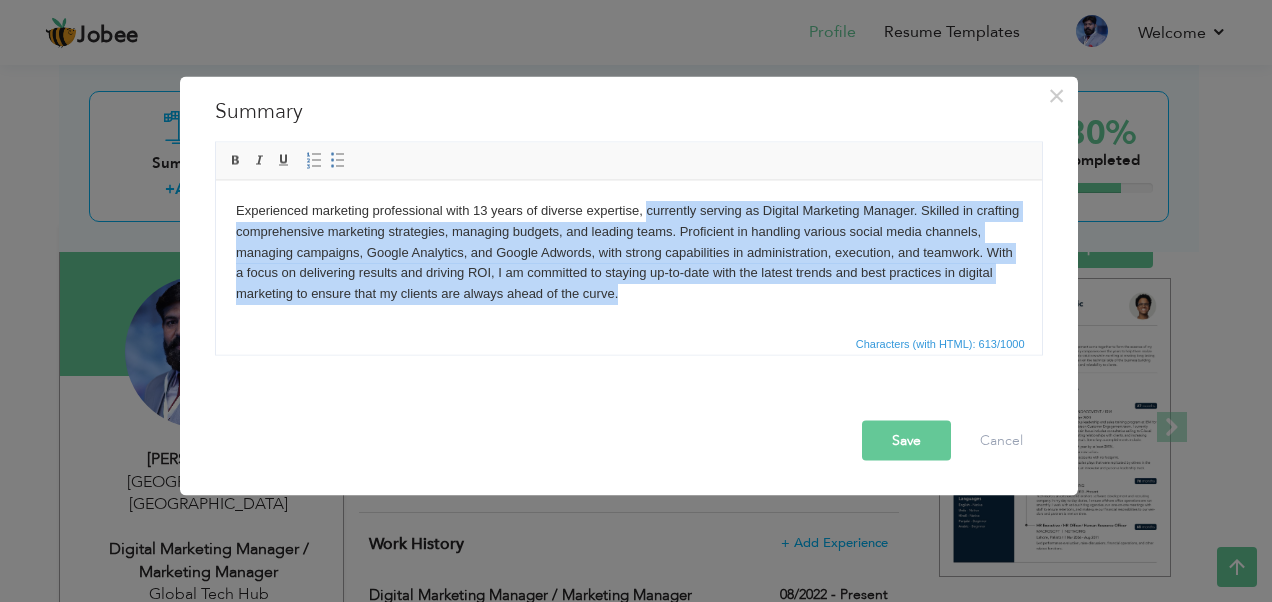 click on "Experienced marketing professional with 13 years of diverse expertise, currently serving as Digital Marketing Manager. Skilled in crafting comprehensive marketing strategies, managing budgets, and leading teams. Proficient in handling various social media channels, managing campaigns, Google Analytics, and Google Adwords, with strong capabilities in administration, execution, and teamwork. With a focus on delivering results and driving ROI, I am committed to staying up-to-date with the latest trends and best practices in digital marketing to ensure that my clients are always ahead of the curve." at bounding box center [628, 262] 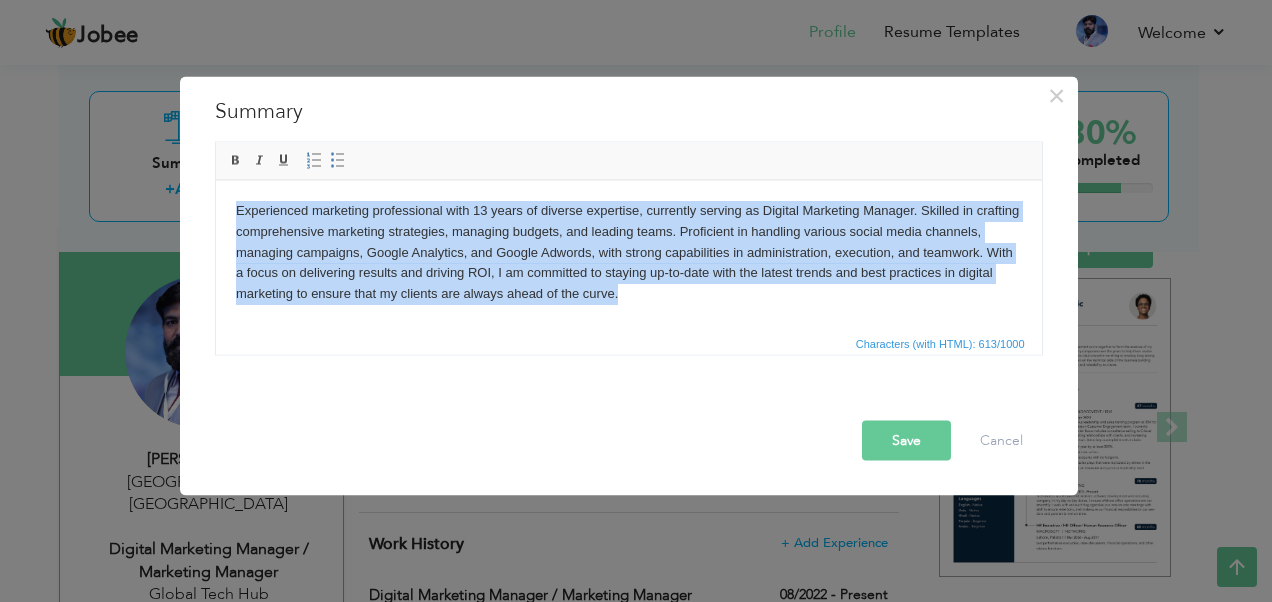 drag, startPoint x: 730, startPoint y: 293, endPoint x: 398, endPoint y: 327, distance: 333.73642 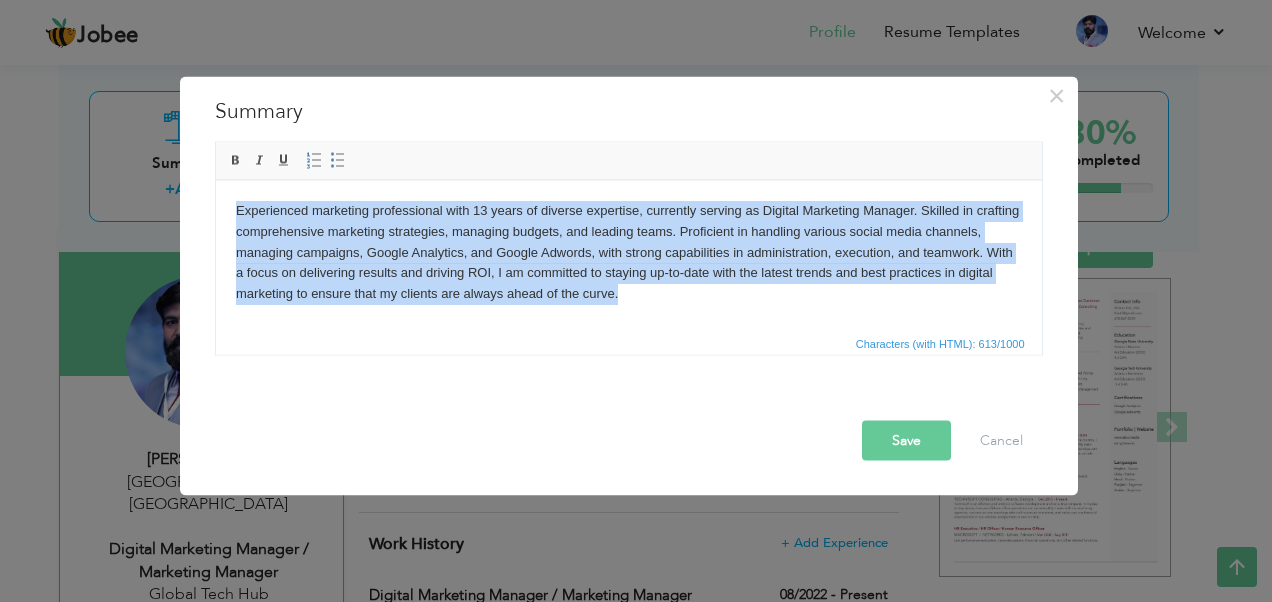 paste 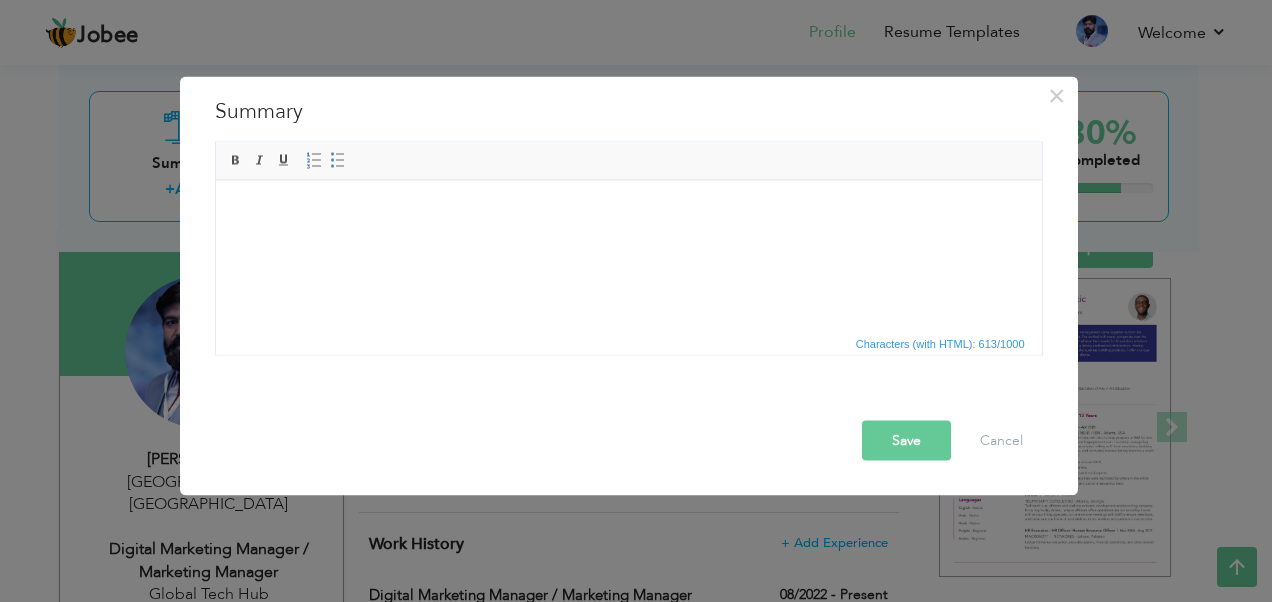 drag, startPoint x: 550, startPoint y: 247, endPoint x: 422, endPoint y: 265, distance: 129.25943 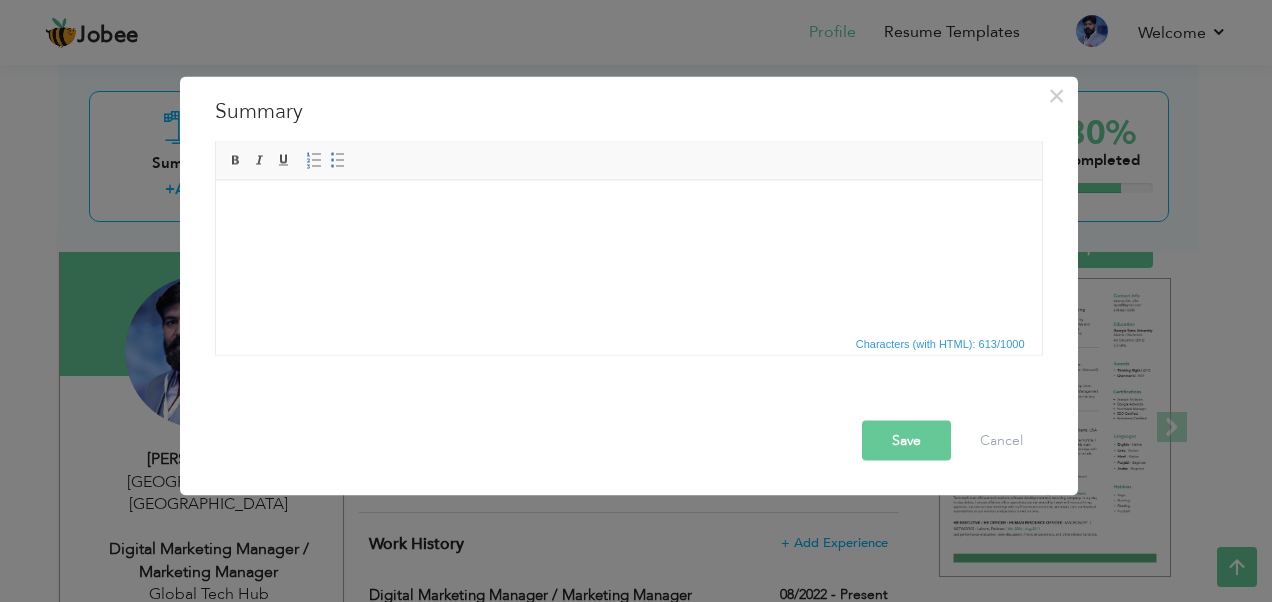 click at bounding box center [628, 210] 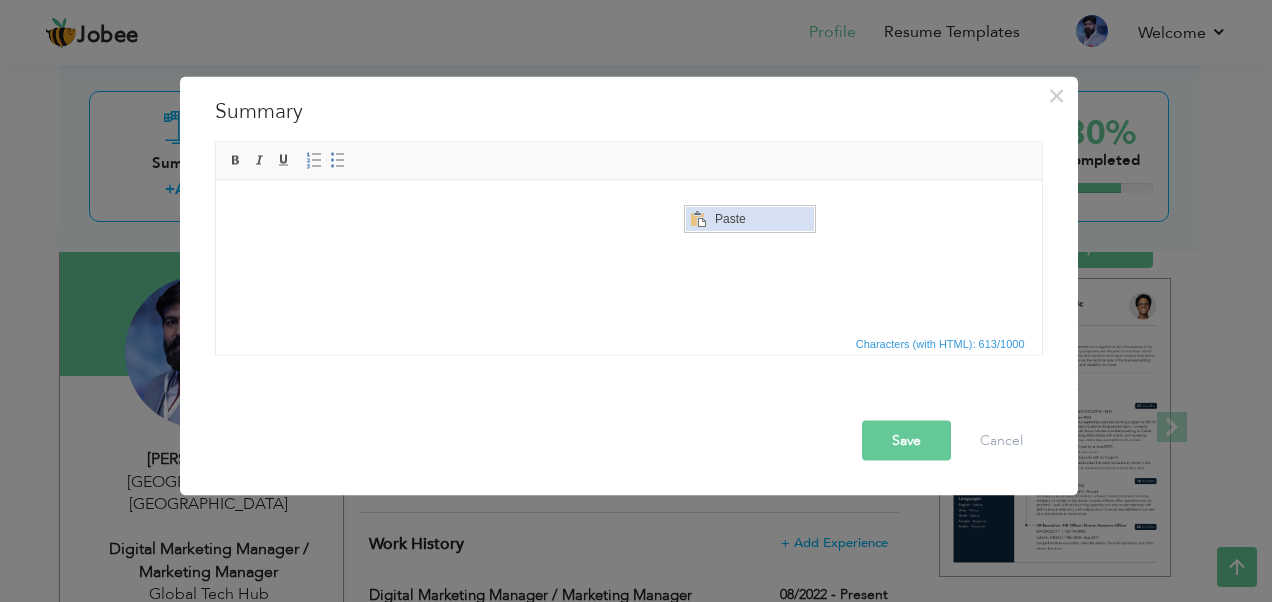 click on "Paste" at bounding box center [761, 218] 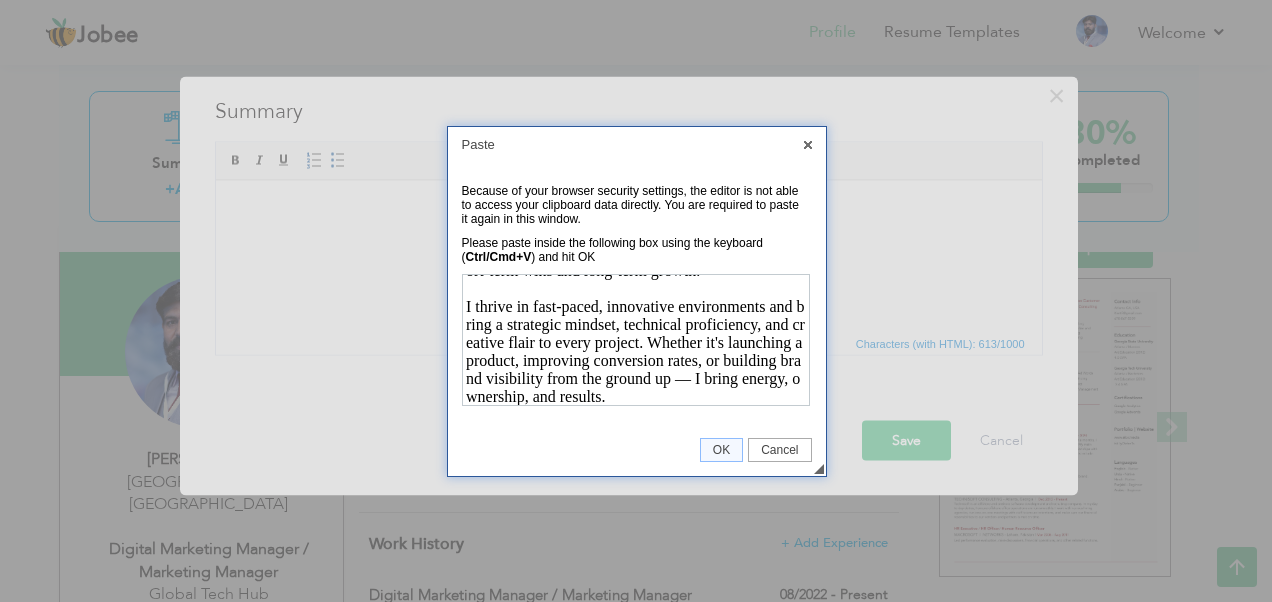 scroll, scrollTop: 341, scrollLeft: 0, axis: vertical 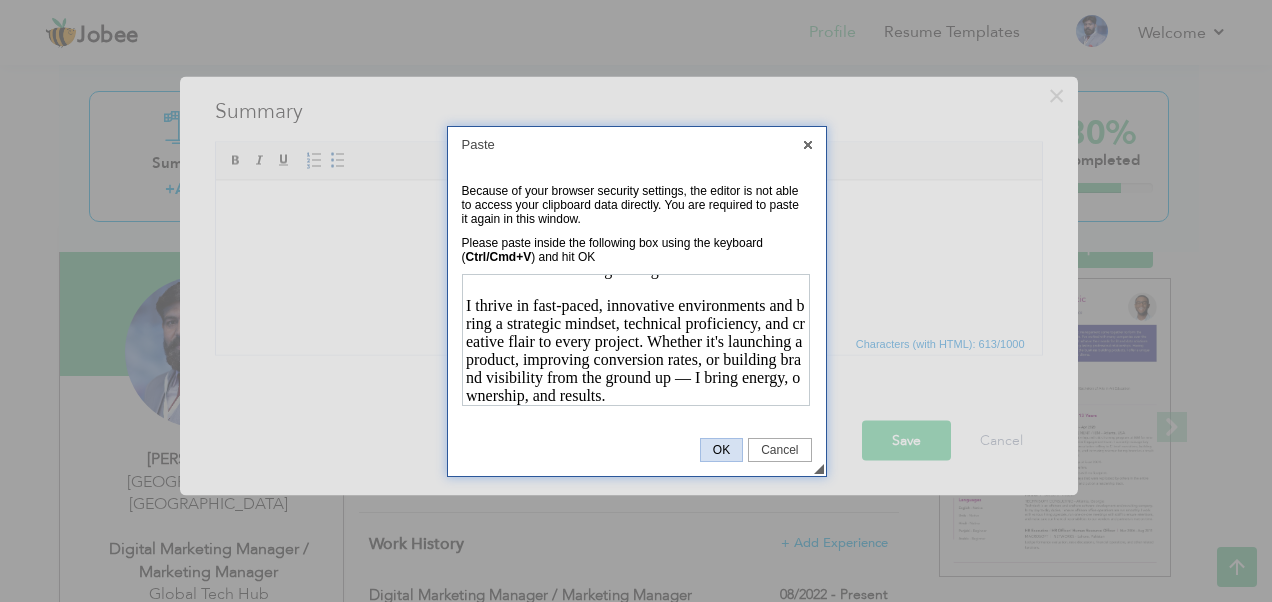 click on "OK" at bounding box center (721, 450) 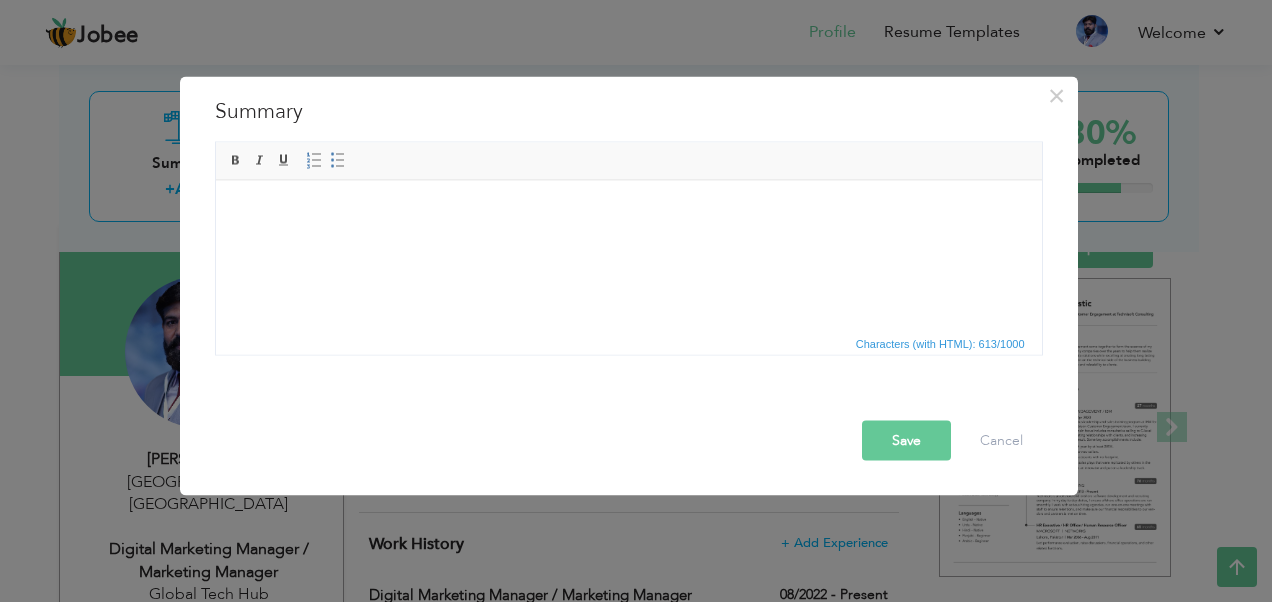 drag, startPoint x: 654, startPoint y: 292, endPoint x: 503, endPoint y: 217, distance: 168.60011 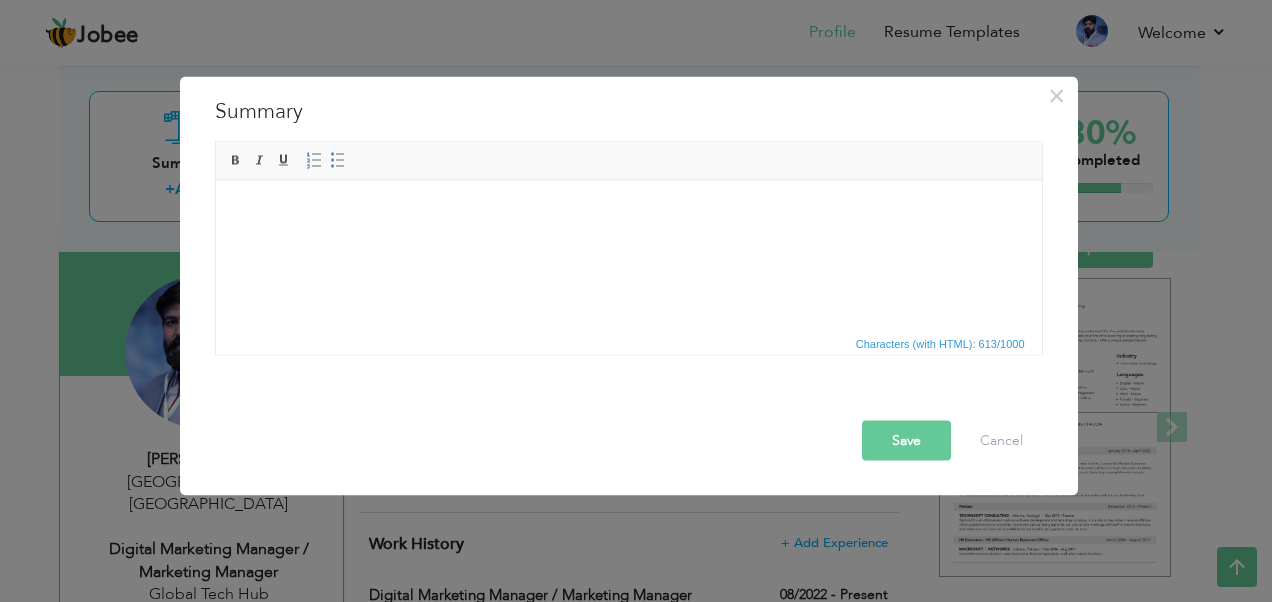 drag, startPoint x: 865, startPoint y: 259, endPoint x: 772, endPoint y: 247, distance: 93.770996 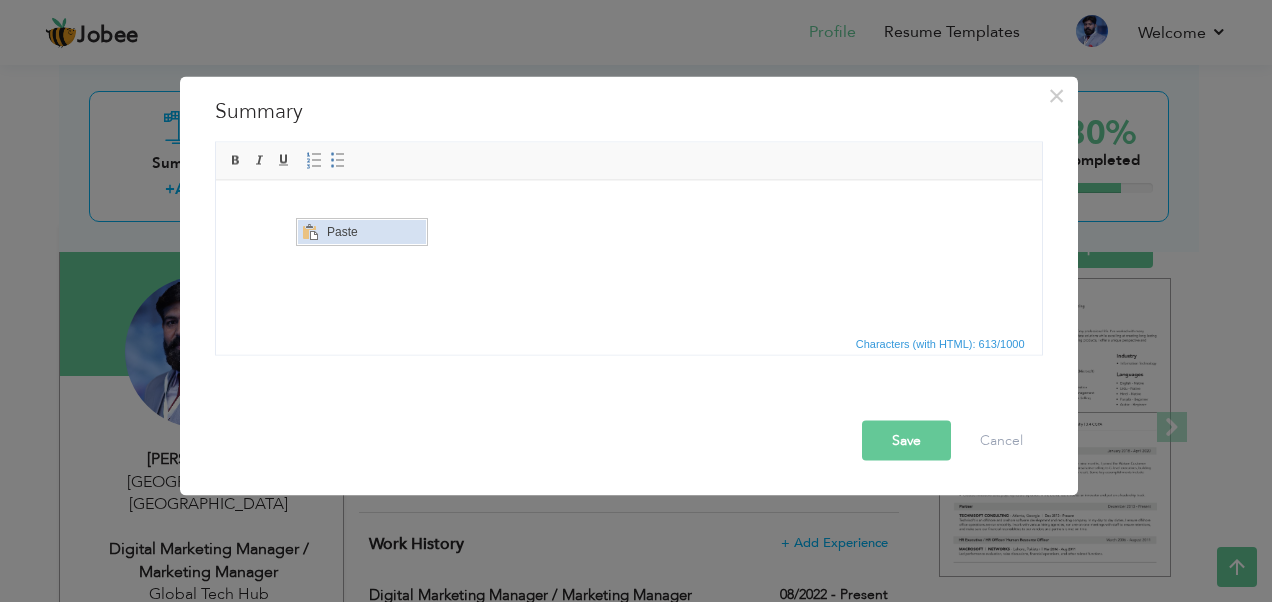click on "Paste" at bounding box center (373, 231) 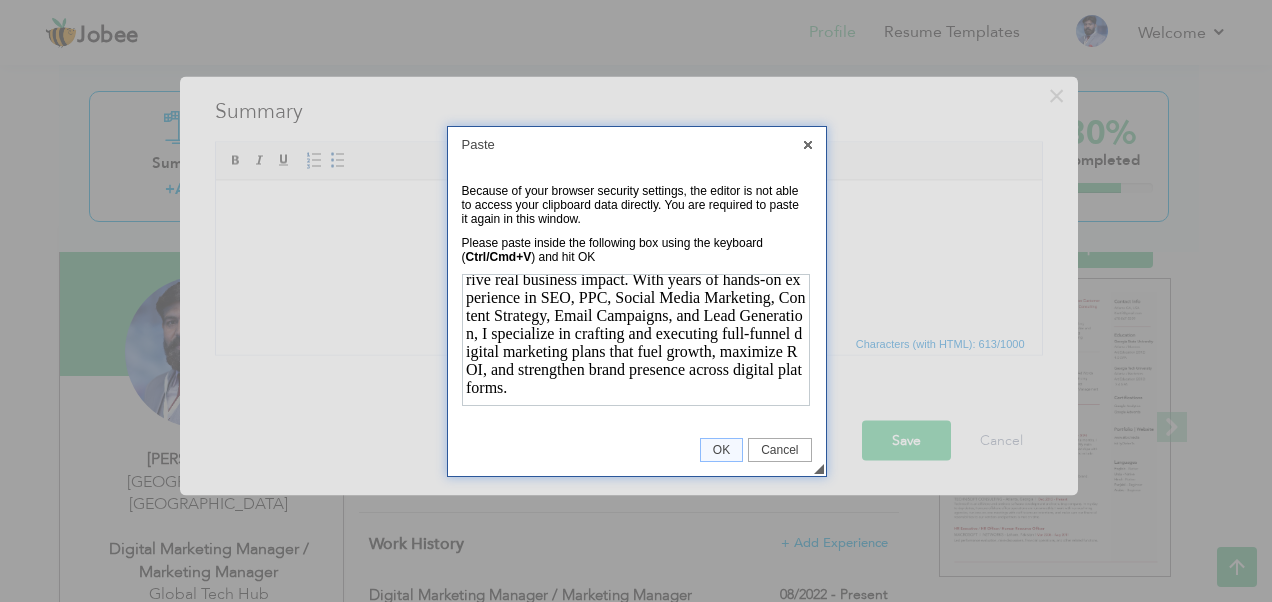 scroll, scrollTop: 40, scrollLeft: 0, axis: vertical 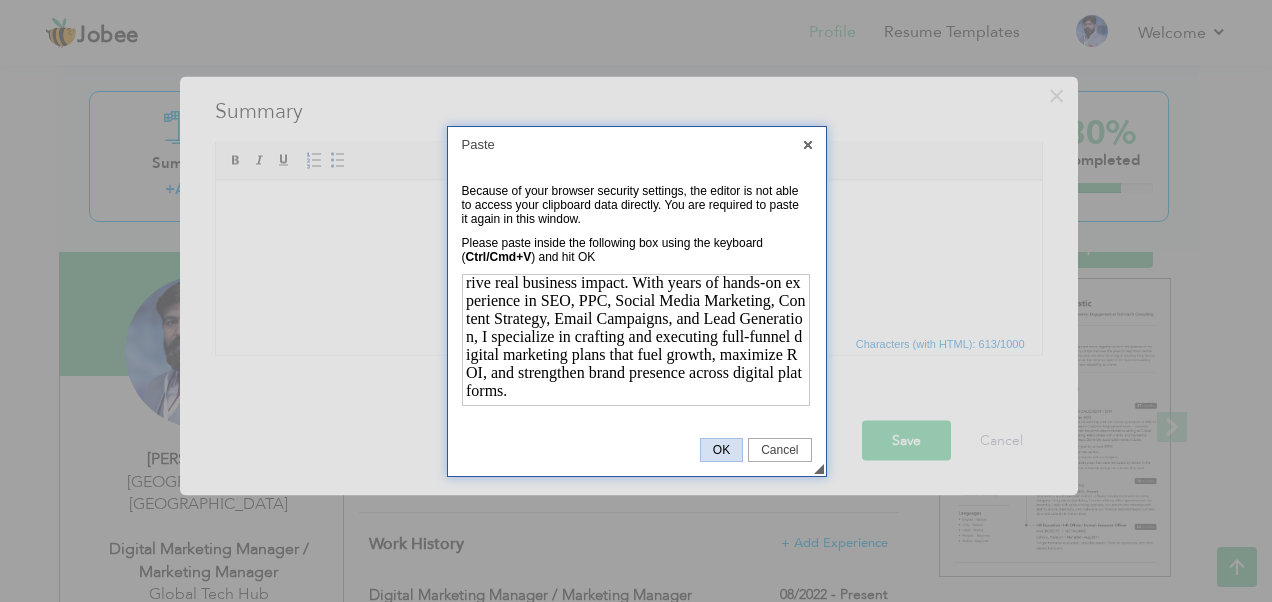 click on "OK" at bounding box center [721, 450] 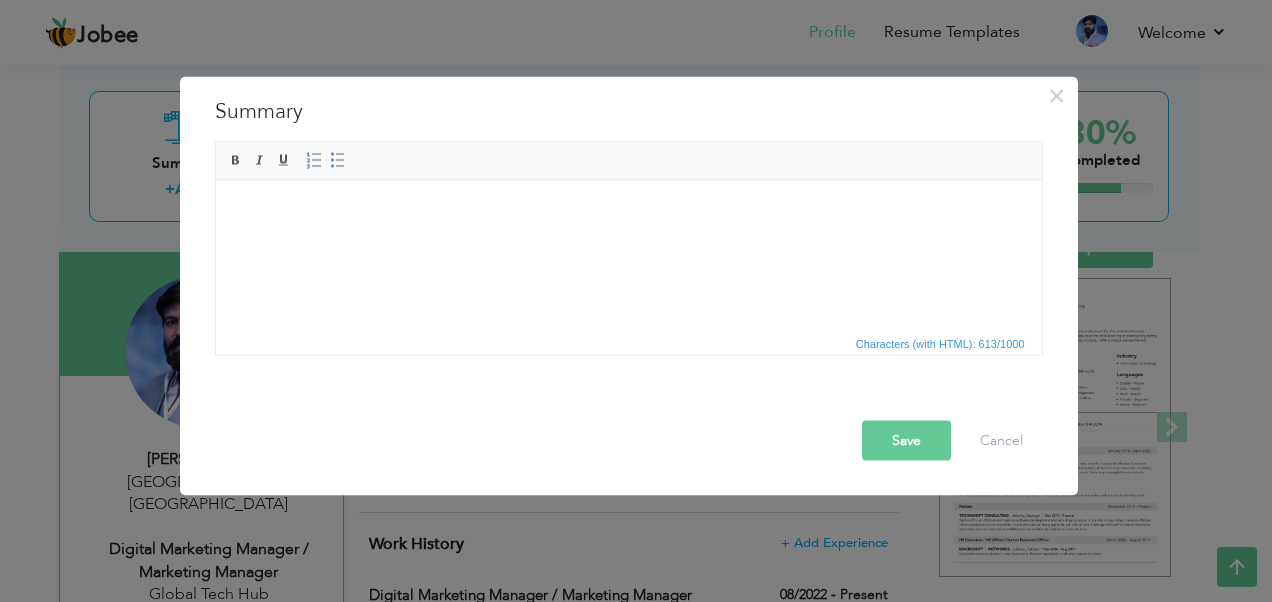 click on "Save" at bounding box center (906, 441) 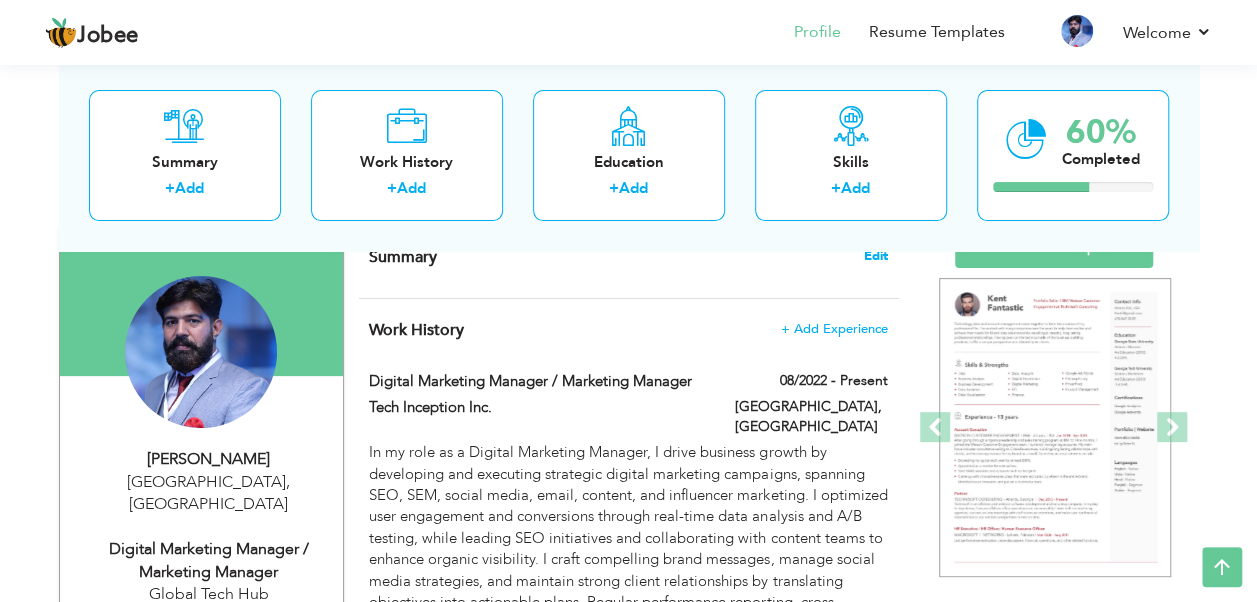 click on "Edit" at bounding box center (876, 256) 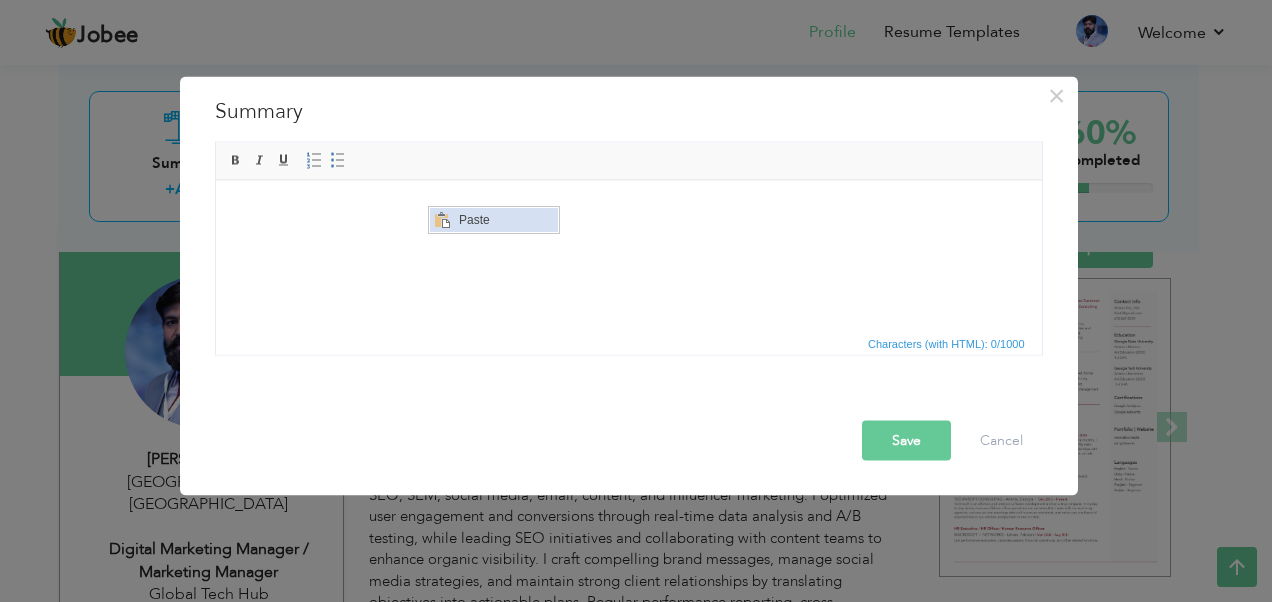 click on "Paste" at bounding box center [505, 219] 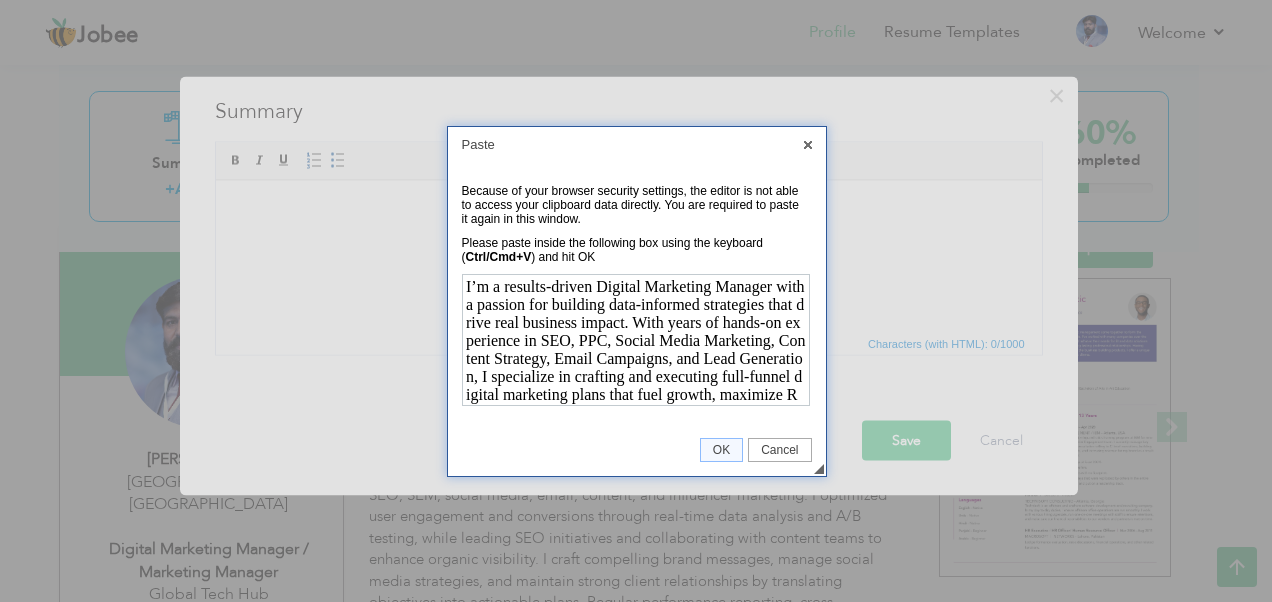 scroll, scrollTop: 340, scrollLeft: 0, axis: vertical 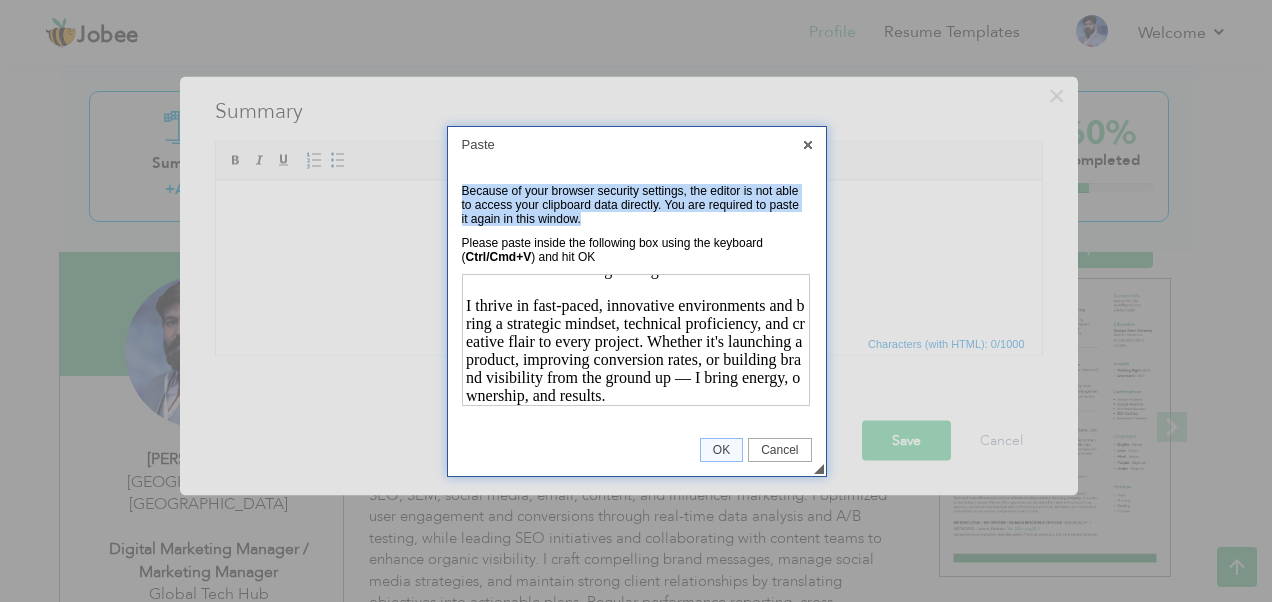 drag, startPoint x: 464, startPoint y: 186, endPoint x: 593, endPoint y: 217, distance: 132.67253 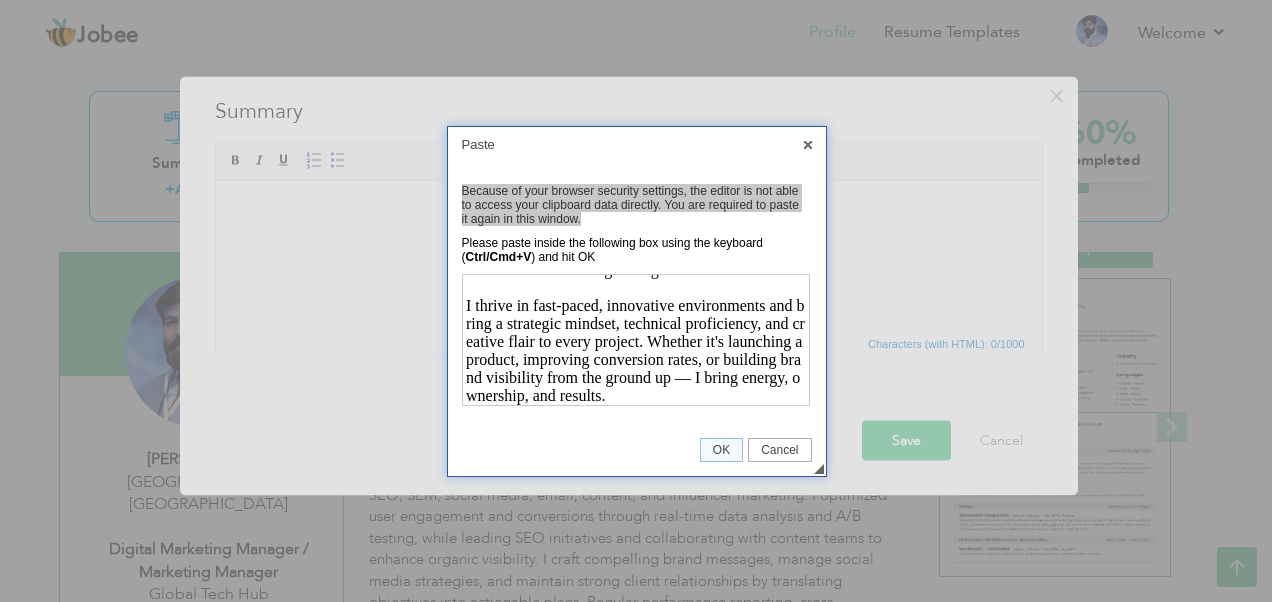 click on "I thrive in fast-paced, innovative environments and bring a strategic mindset, technical proficiency, and creative flair to every project. Whether it's launching a product, improving conversion rates, or building brand visibility from the ground up — I bring energy, ownership, and results." at bounding box center [634, 349] 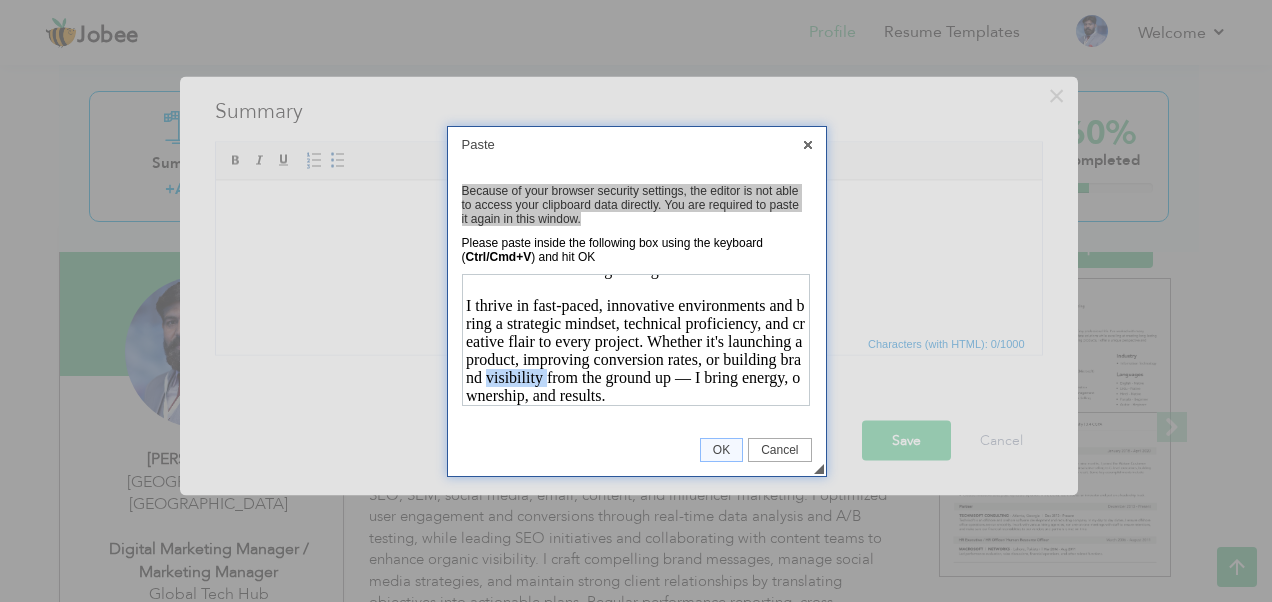 click on "I thrive in fast-paced, innovative environments and bring a strategic mindset, technical proficiency, and creative flair to every project. Whether it's launching a product, improving conversion rates, or building brand visibility from the ground up — I bring energy, ownership, and results." at bounding box center (634, 349) 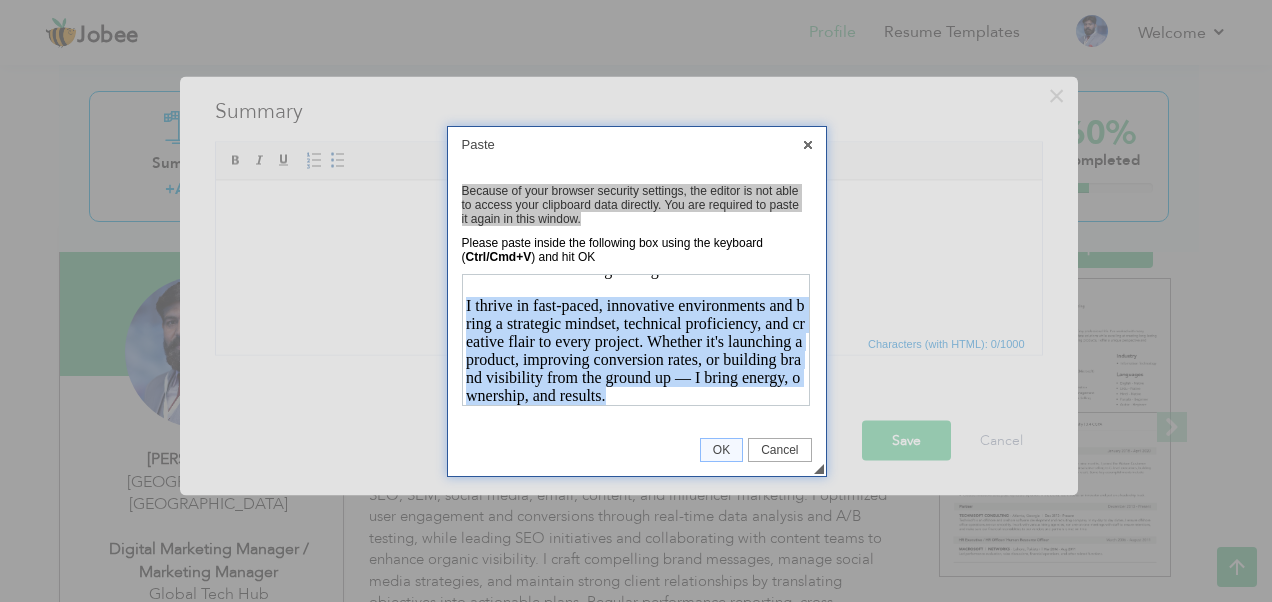 click on "I thrive in fast-paced, innovative environments and bring a strategic mindset, technical proficiency, and creative flair to every project. Whether it's launching a product, improving conversion rates, or building brand visibility from the ground up — I bring energy, ownership, and results." at bounding box center [634, 349] 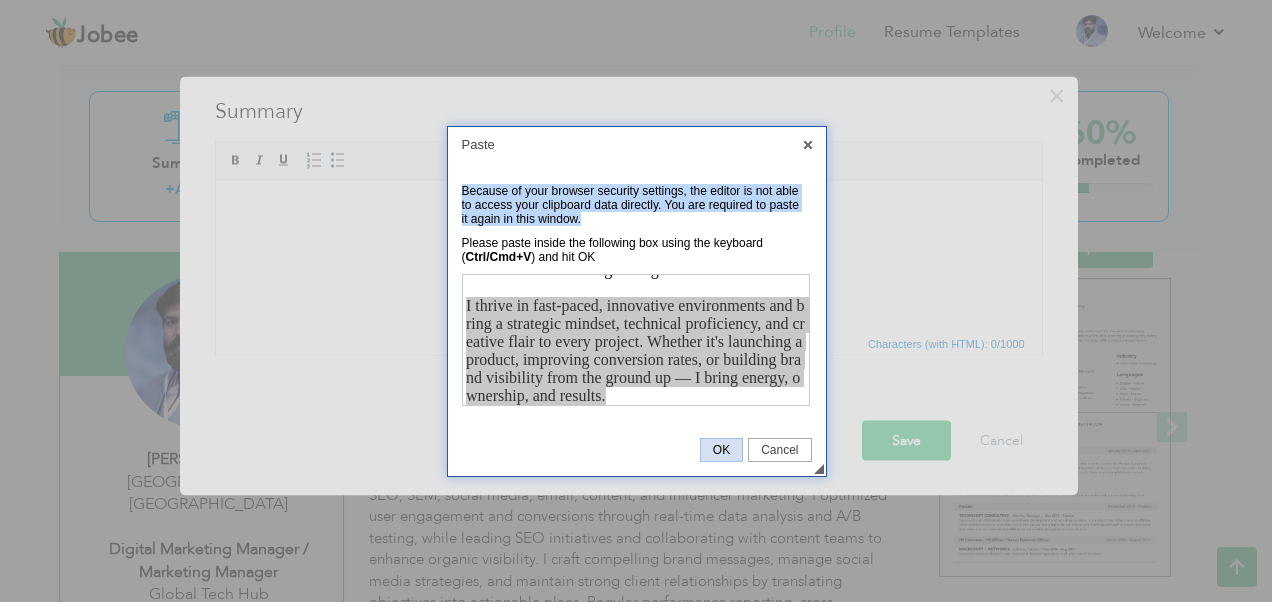 click on "OK" at bounding box center [721, 450] 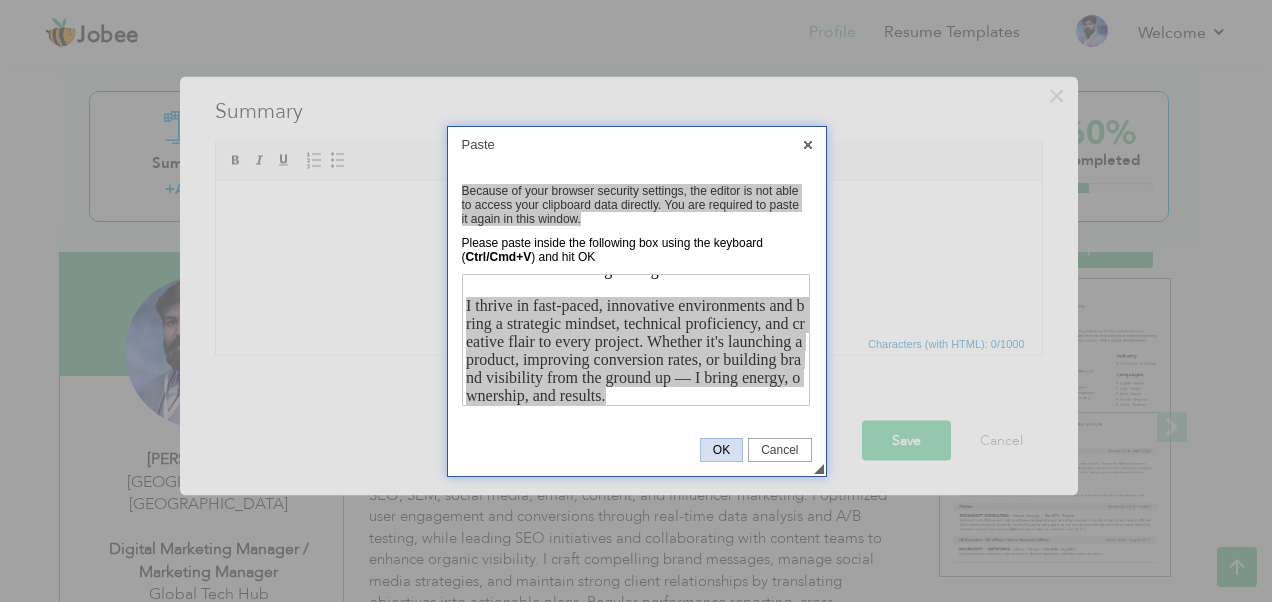 scroll, scrollTop: 0, scrollLeft: 0, axis: both 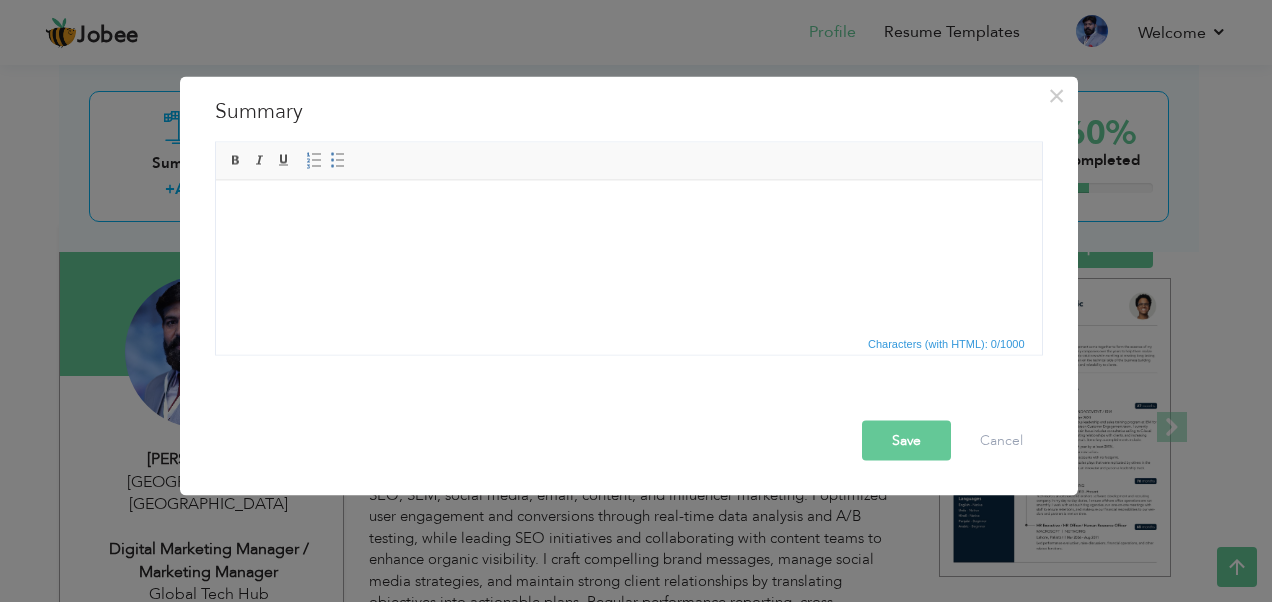 click at bounding box center (628, 210) 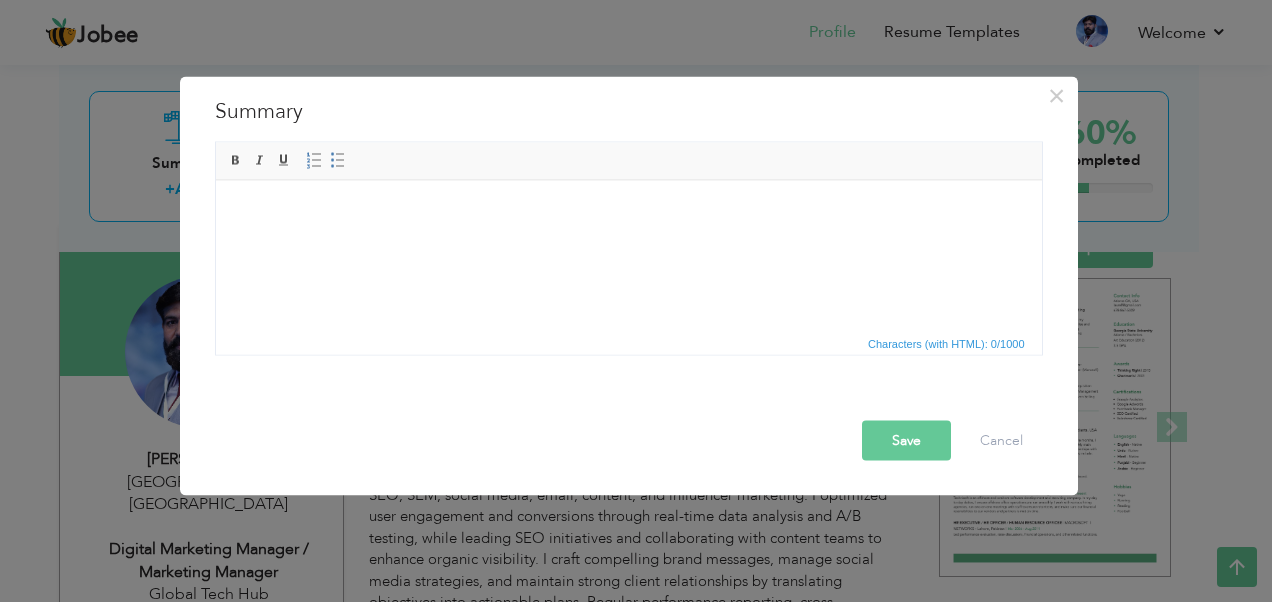 drag, startPoint x: 270, startPoint y: 196, endPoint x: 750, endPoint y: 231, distance: 481.27435 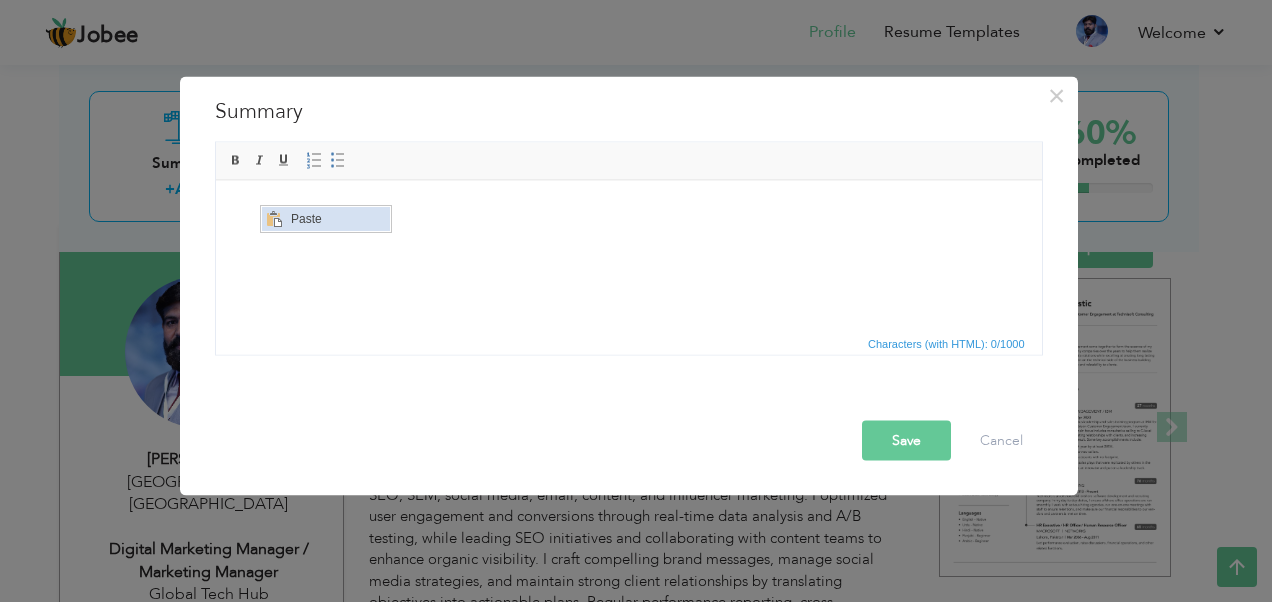 click on "Paste" at bounding box center (337, 218) 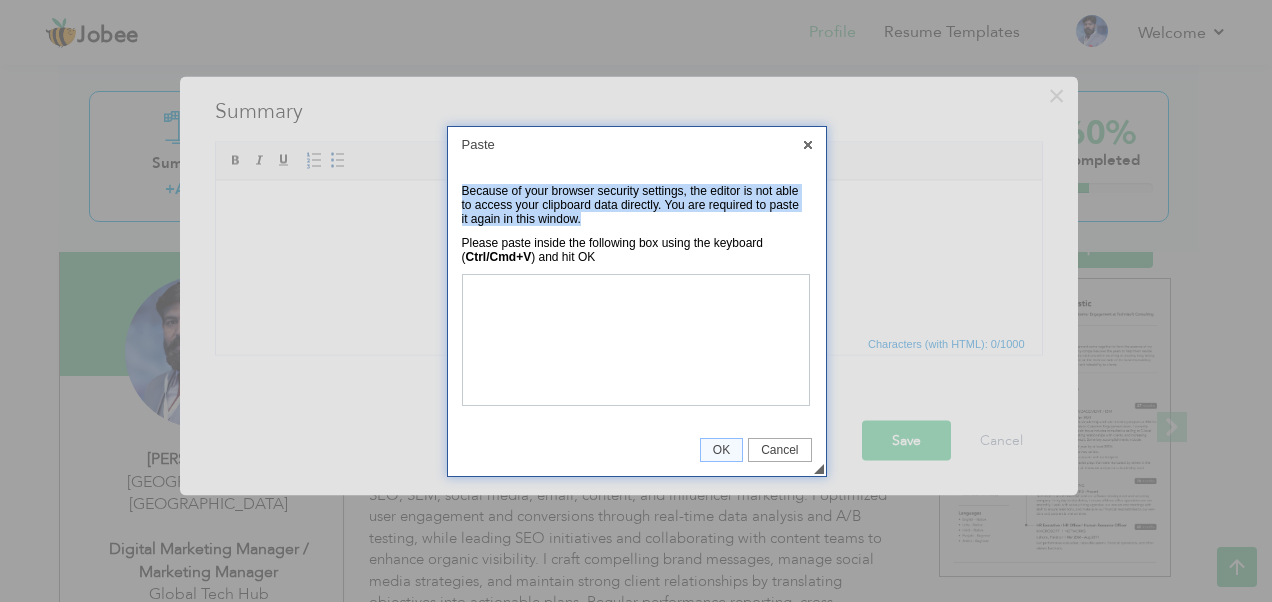 click on "Because of your browser security settings, the editor is not able to access your clipboard data directly. You are required to paste it again in this window." at bounding box center [632, 205] 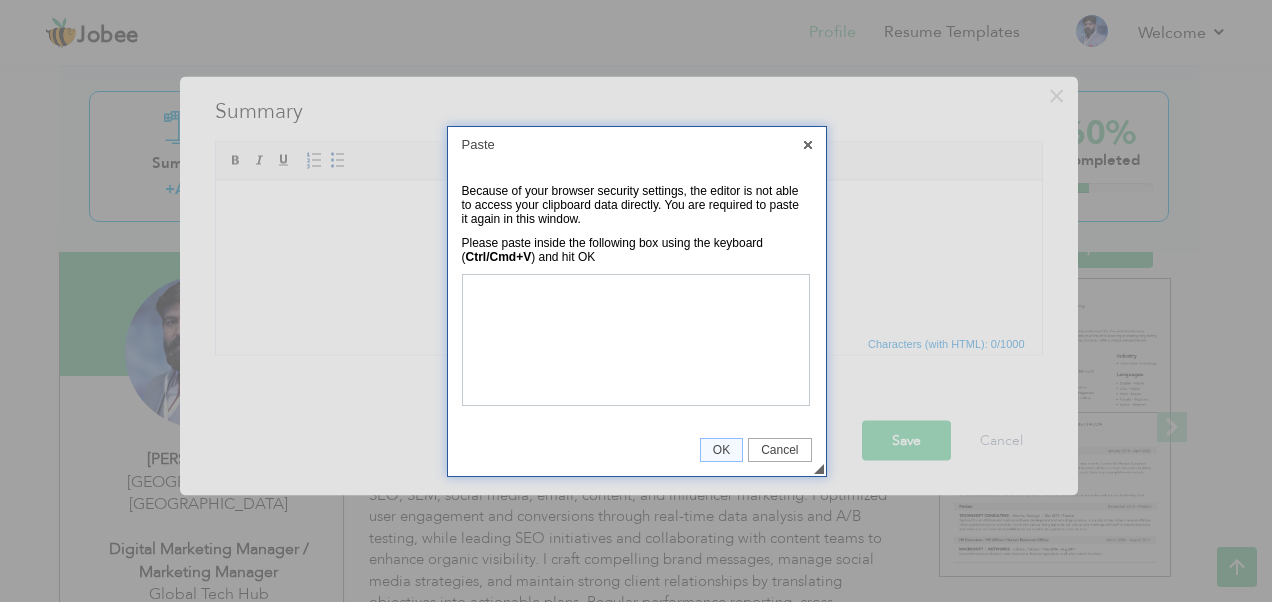 click at bounding box center (636, 340) 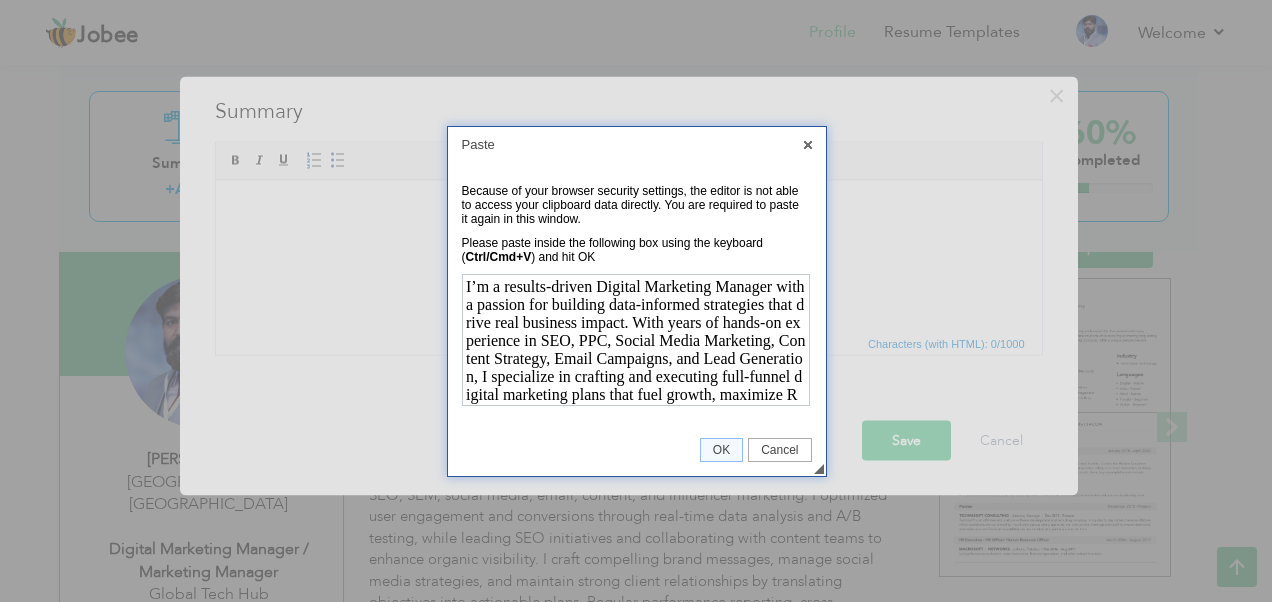 scroll, scrollTop: 340, scrollLeft: 0, axis: vertical 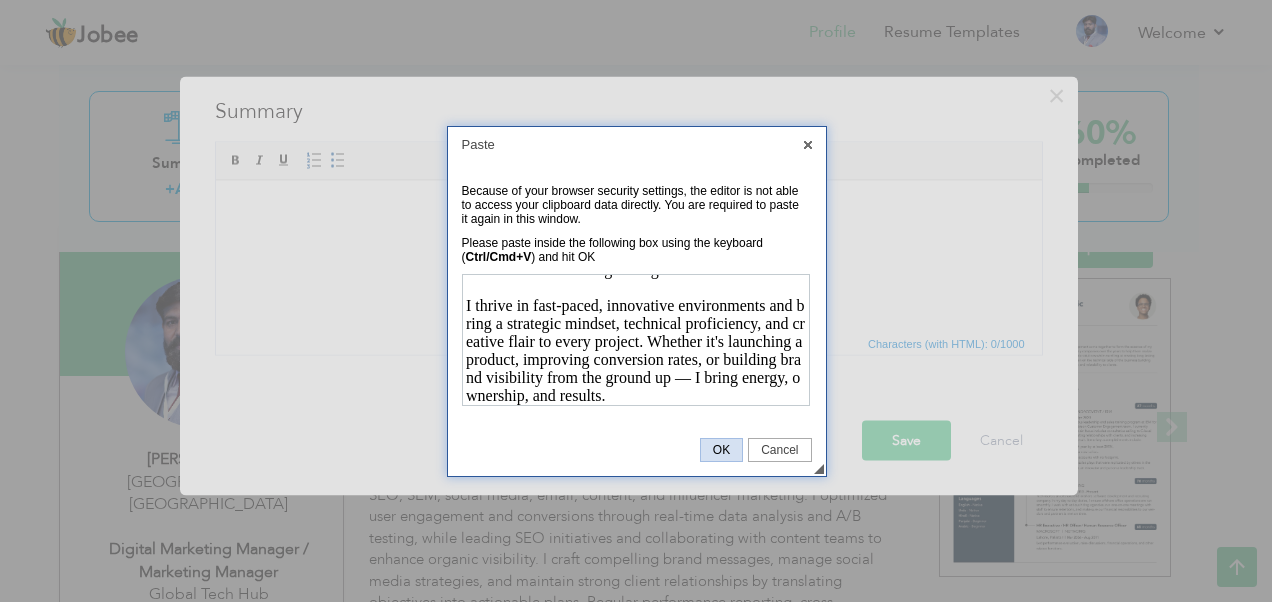 click on "OK" at bounding box center [721, 450] 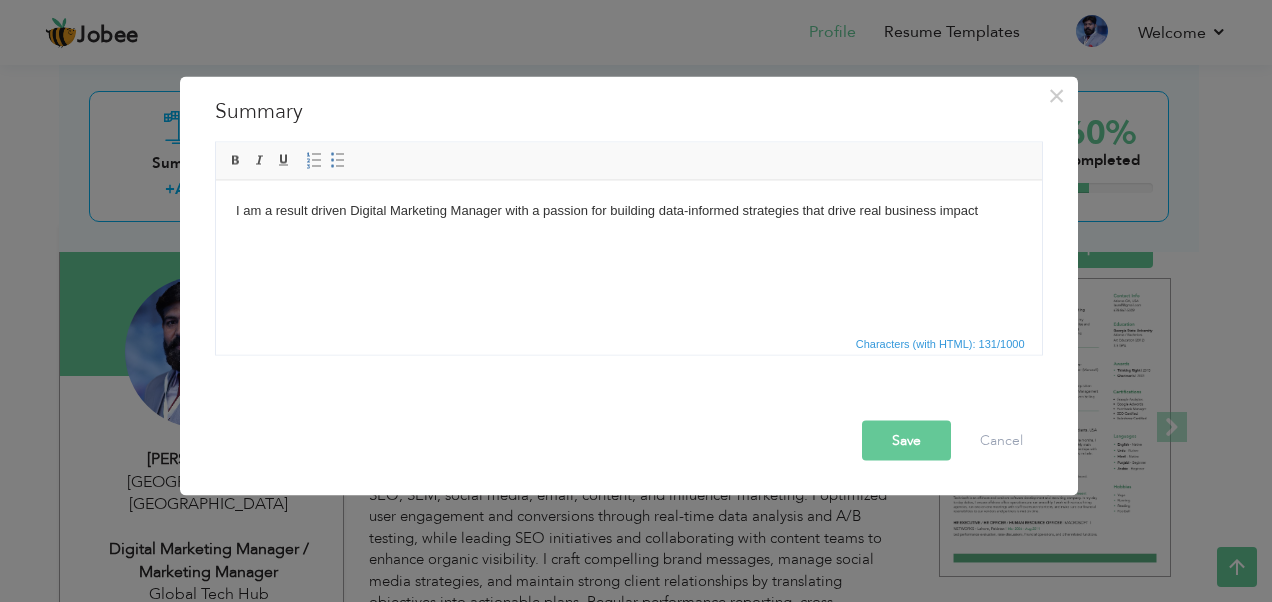click on "I am a result driven Digital Marketing Manager with a passion for building data-informed strategies that drive real business impact" at bounding box center [628, 210] 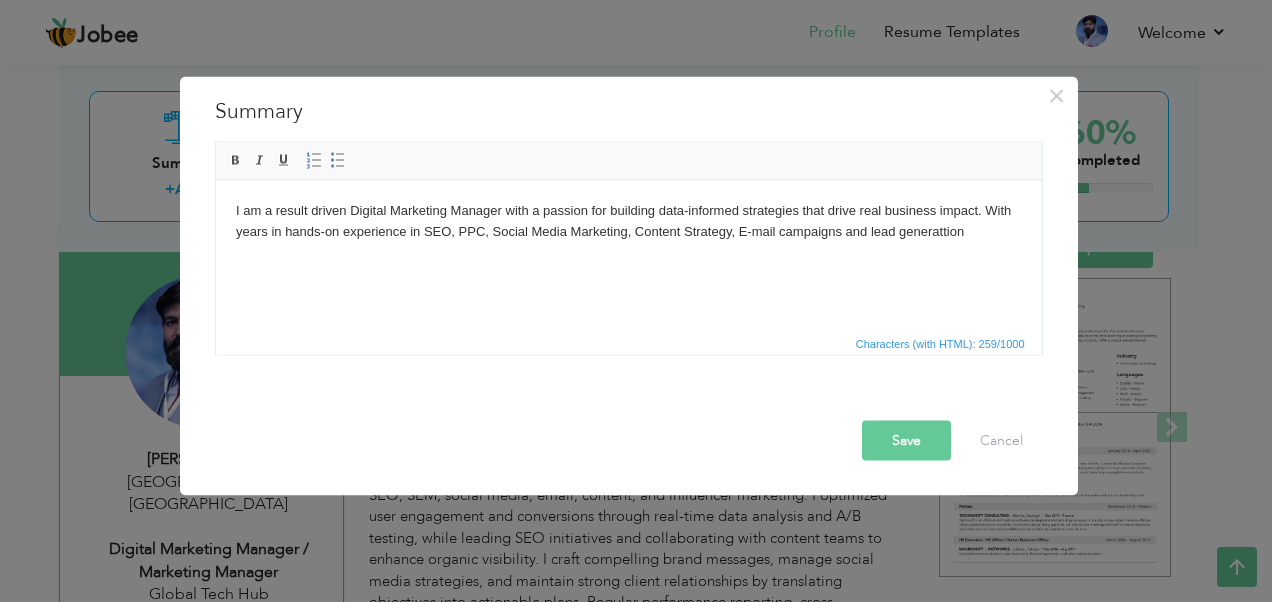 click on "I am a result driven Digital Marketing Manager with a passion for building data-informed strategies that drive real business impact. With years in hands-on experience in SEO, PPC, Social Media Marketing, Content Strategy, E-mail campaigns and lead generattion" at bounding box center [628, 221] 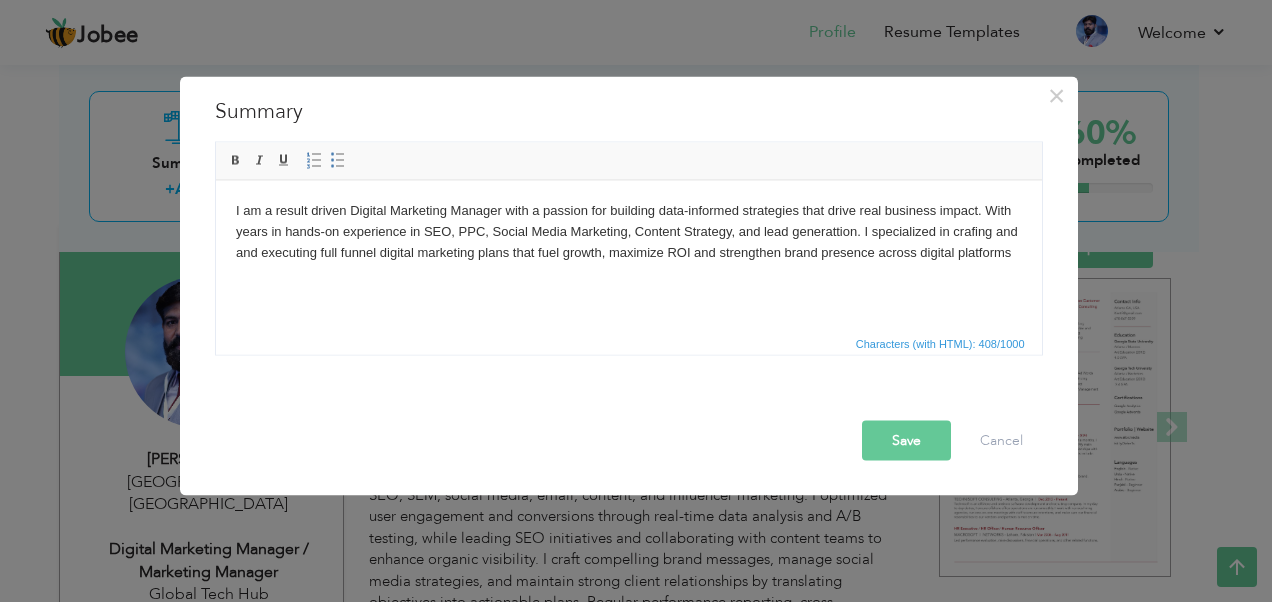 click on "I am a result driven Digital Marketing Manager with a passion for building data-informed strategies that drive real business impact. With years in hands-on experience in SEO, PPC, Social Media Marketing, Content Strategy, and lead generattion. I specialized in crafing and and executing full funnel digital marketing plans that fuel growth, maximize ROI and strengthen brand presence across digital platforms" at bounding box center (628, 231) 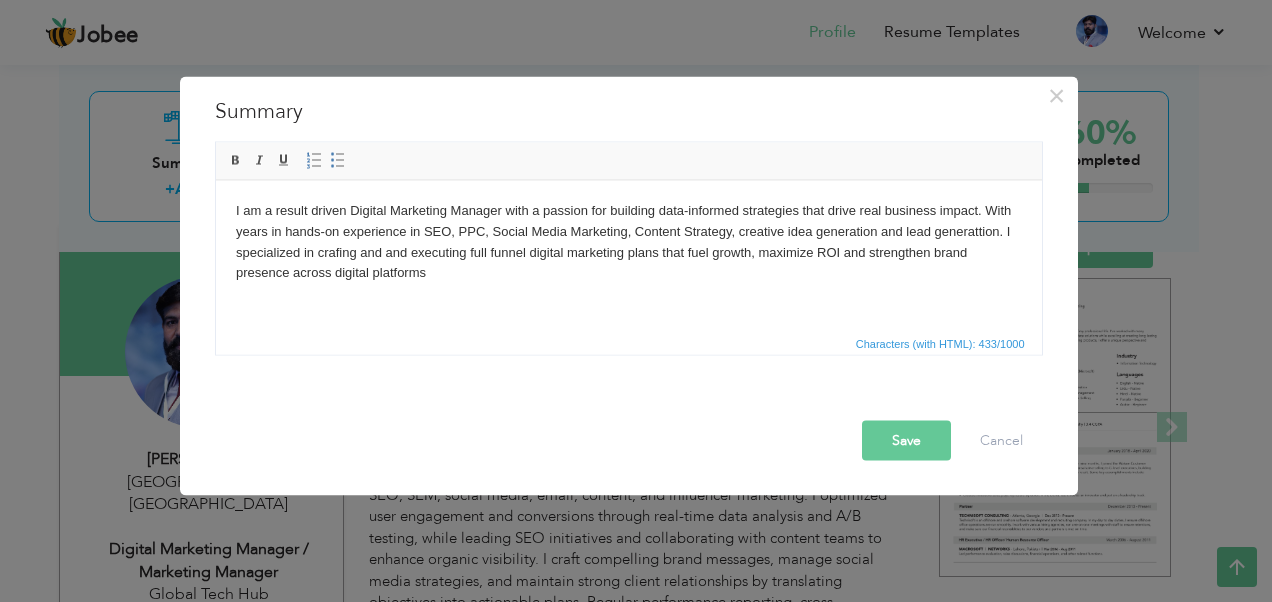 click on "I am a result driven Digital Marketing Manager with a passion for building data-informed strategies that drive real business impact. With years in hands-on experience in SEO, PPC, Social Media Marketing, Content Strategy, creative idea generation and lead generattion. I specialized in crafing and and executing full funnel digital marketing plans that fuel growth, maximize ROI and strengthen brand presence across digital platforms" at bounding box center [628, 241] 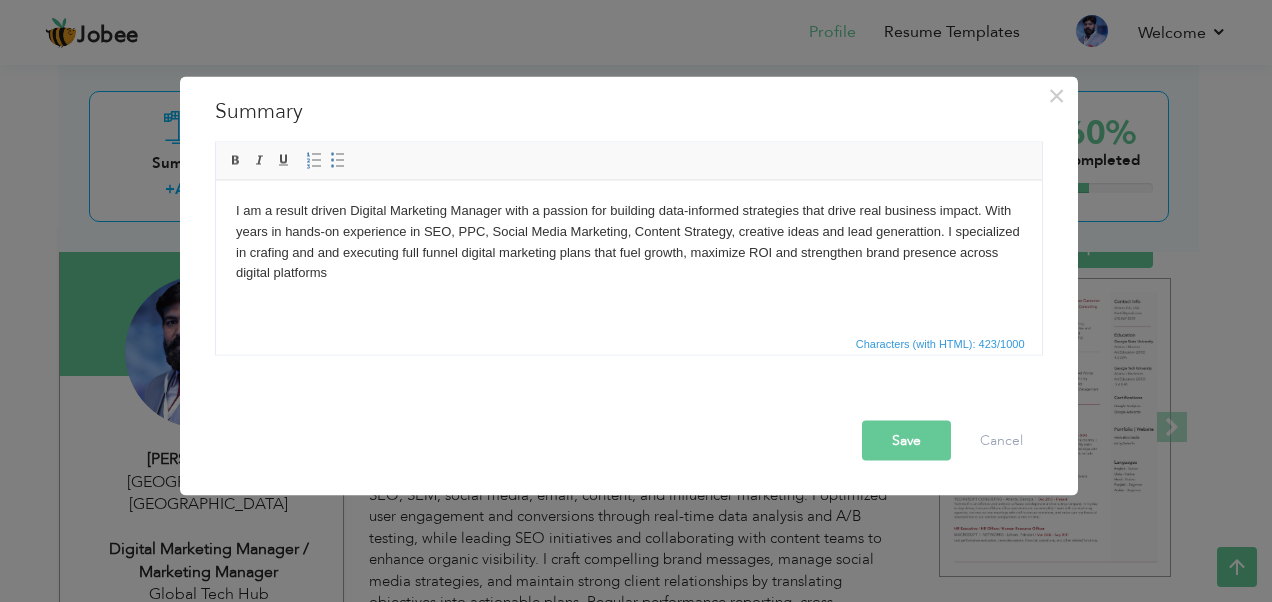 click on "I am a result driven Digital Marketing Manager with a passion for building data-informed strategies that drive real business impact. With years in hands-on experience in SEO, PPC, Social Media Marketing, Content Strategy, creative ideas and lead generattion. I specialized in crafing and and executing full funnel digital marketing plans that fuel growth, maximize ROI and strengthen brand presence across digital platforms" at bounding box center [628, 241] 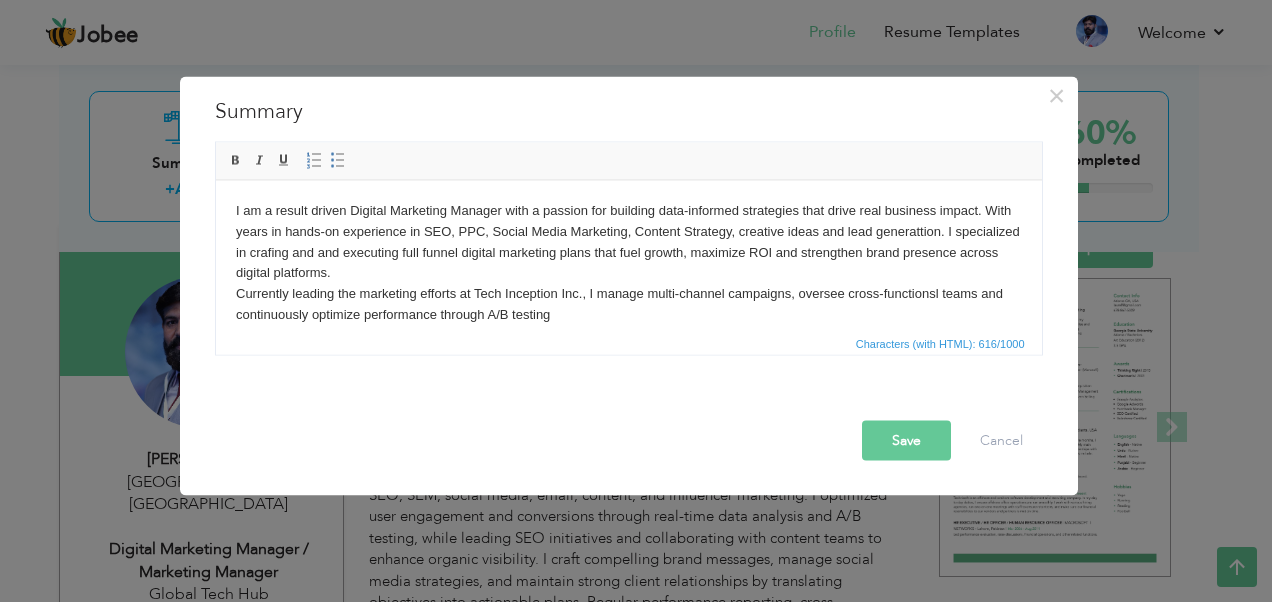 click on "I am a result driven Digital Marketing Manager with a passion for building data-informed strategies that drive real business impact. With years in hands-on experience in SEO, PPC, Social Media Marketing, Content Strategy, creative ideas and lead generattion. I specialized in crafing and and executing full funnel digital marketing plans that fuel growth, maximize ROI and strengthen brand presence across digital platforms. Currently leading the marketing efforts at Tech Inception Inc., I manage multi-channel campaigns, oversee cross-functionsl teams and continuously optimize performance through A/B testing" at bounding box center (628, 262) 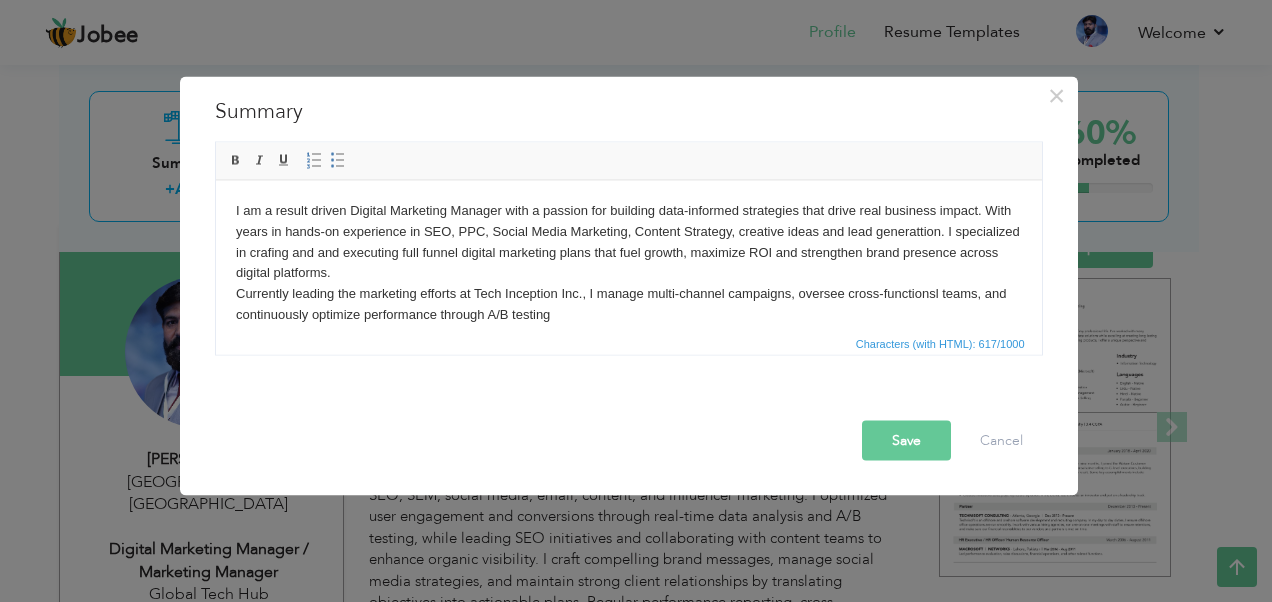 click on "I am a result driven Digital Marketing Manager with a passion for building data-informed strategies that drive real business impact. With years in hands-on experience in SEO, PPC, Social Media Marketing, Content Strategy, creative ideas and lead generattion. I specialized in crafing and and executing full funnel digital marketing plans that fuel growth, maximize ROI and strengthen brand presence across digital platforms. Currently leading the marketing efforts at Tech Inception Inc., I manage multi-channel campaigns, oversee cross-functionsl teams, and continuously optimize performance through A/B testing" at bounding box center (628, 262) 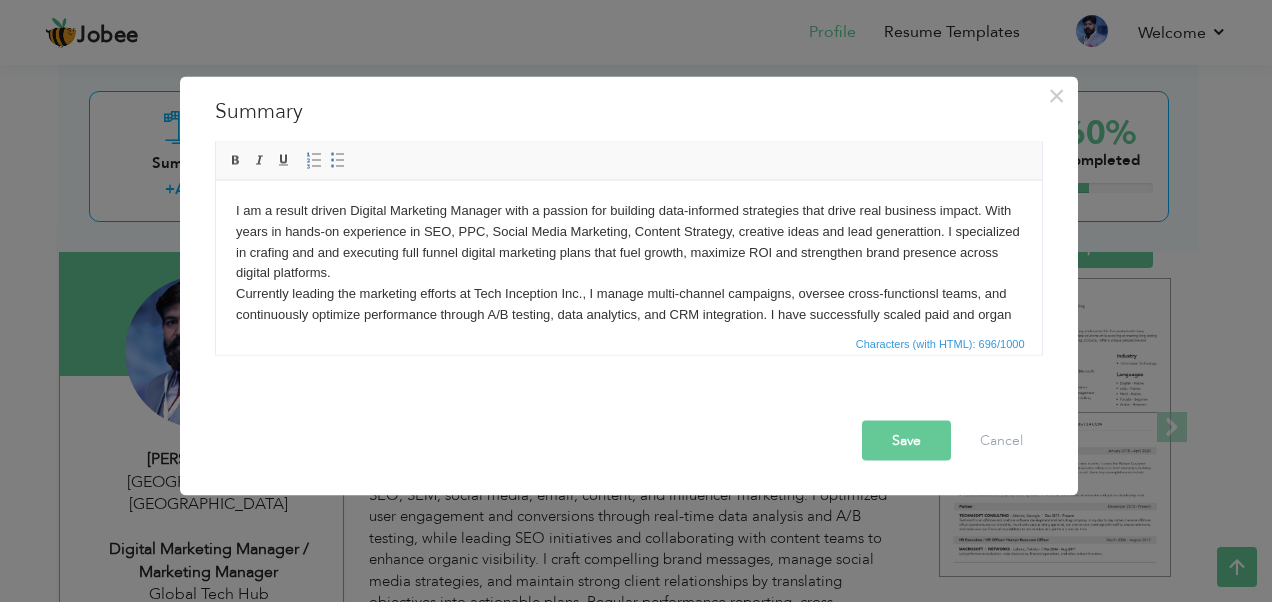 scroll, scrollTop: 12, scrollLeft: 0, axis: vertical 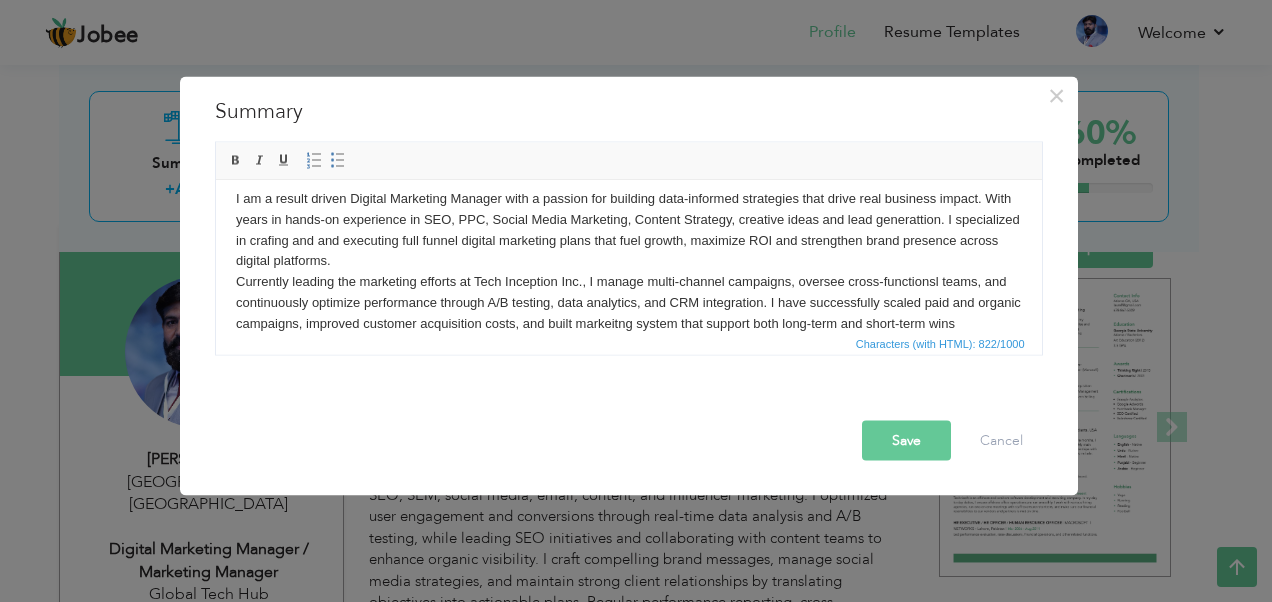 click on "I am a result driven Digital Marketing Manager with a passion for building data-informed strategies that drive real business impact. With years in hands-on experience in SEO, PPC, Social Media Marketing, Content Strategy, creative ideas and lead generattion. I specialized in crafing and and executing full funnel digital marketing plans that fuel growth, maximize ROI and strengthen brand presence across digital platforms. Currently leading the marketing efforts at Tech Inception Inc., I manage multi-channel campaigns, oversee cross-functionsl teams, and continuously optimize performance through A/B testing, data analytics, and CRM integration. I have successfully scaled paid and organic campaigns, improved customer acquisition costs, and built markeitng system that support both long-term and short-term wins" at bounding box center (628, 261) 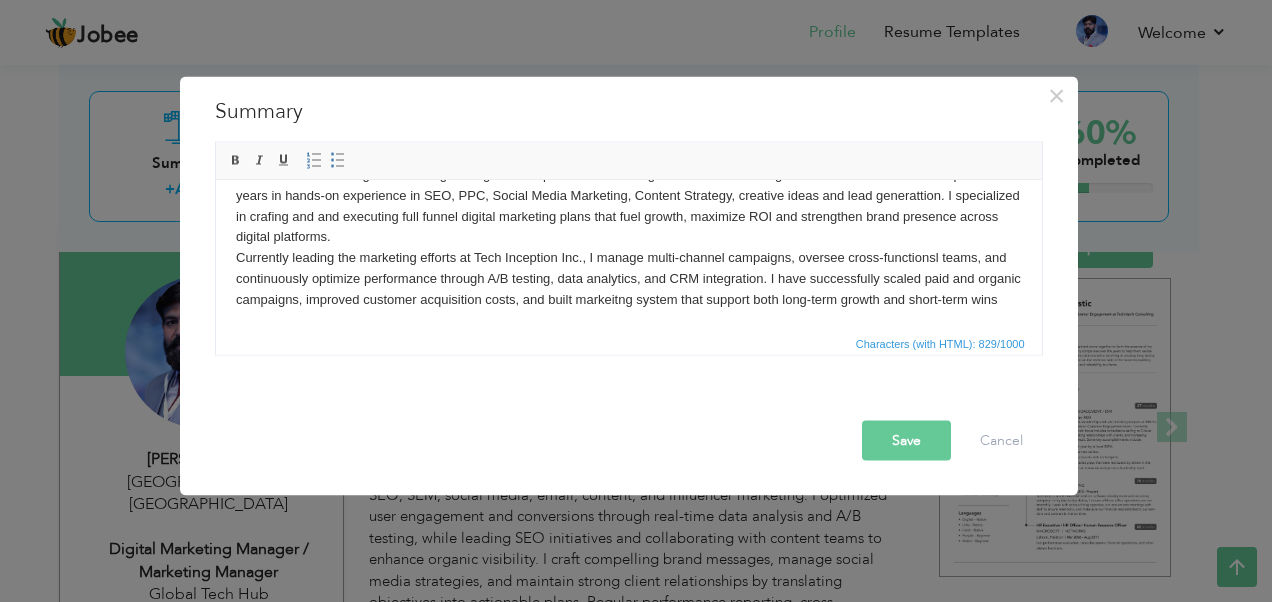 scroll, scrollTop: 56, scrollLeft: 0, axis: vertical 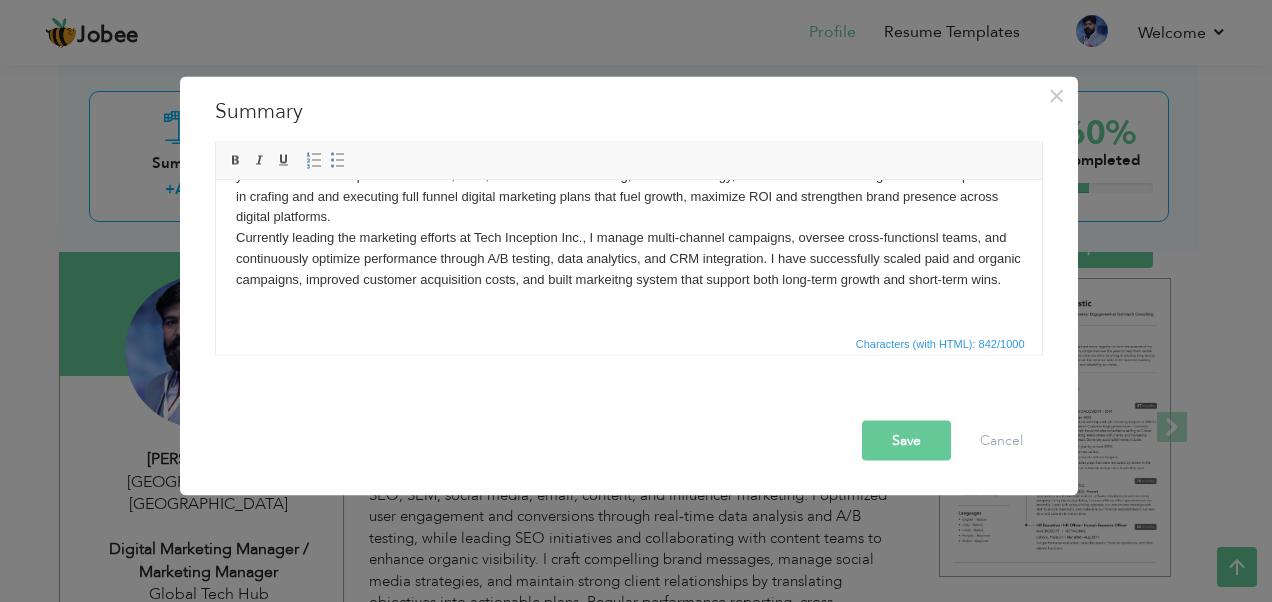 click on "I am a result driven Digital Marketing Manager with a passion for building data-informed strategies that drive real business impact. With years in hands-on experience in SEO, PPC, Social Media Marketing, Content Strategy, creative ideas and lead generattion. I specialized in crafing and and executing full funnel digital marketing plans that fuel growth, maximize ROI and strengthen brand presence across digital platforms. Currently leading the marketing efforts at Tech Inception Inc., I manage multi-channel campaigns, oversee cross-functionsl teams, and continuously optimize performance through A/B testing, data analytics, and CRM integration. I have successfully scaled paid and organic campaigns, improved customer acquisition costs, and built markeitng system that support both long-term growth and short-term wins. ​​​​​​​" at bounding box center (628, 227) 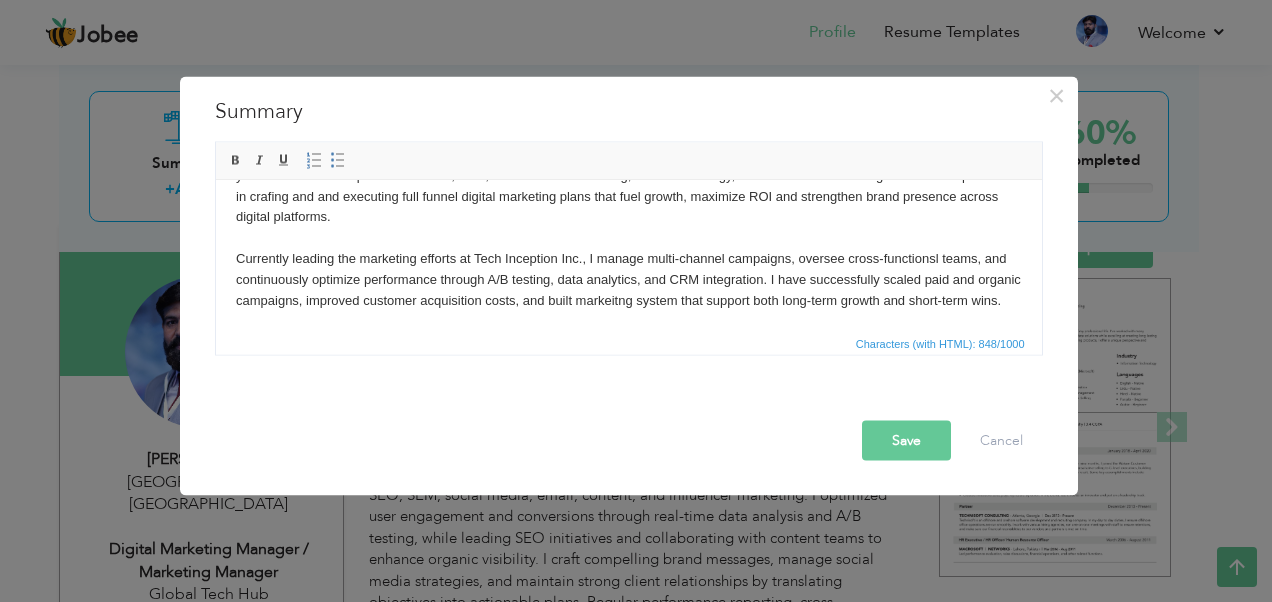 click on "I am a result driven Digital Marketing Manager with a passion for building data-informed strategies that drive real business impact. With years in hands-on experience in SEO, PPC, Social Media Marketing, Content Strategy, creative ideas and lead generattion. I specialized in crafing and and executing full funnel digital marketing plans that fuel growth, maximize ROI and strengthen brand presence across digital platforms. ​​​​​​​ Currently leading the marketing efforts at Tech Inception Inc., I manage multi-channel campaigns, oversee cross-functionsl teams, and continuously optimize performance through A/B testing, data analytics, and CRM integration. I have successfully scaled paid and organic campaigns, improved customer acquisition costs, and built markeitng system that support both long-term growth and short-term wins." at bounding box center [628, 237] 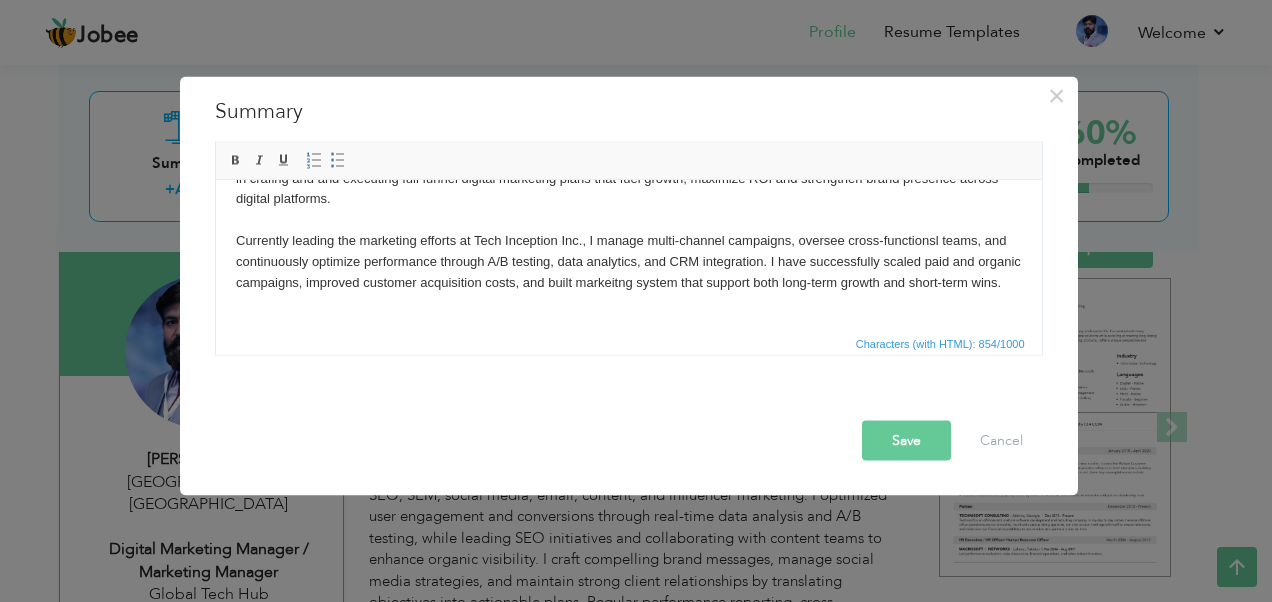 scroll, scrollTop: 95, scrollLeft: 0, axis: vertical 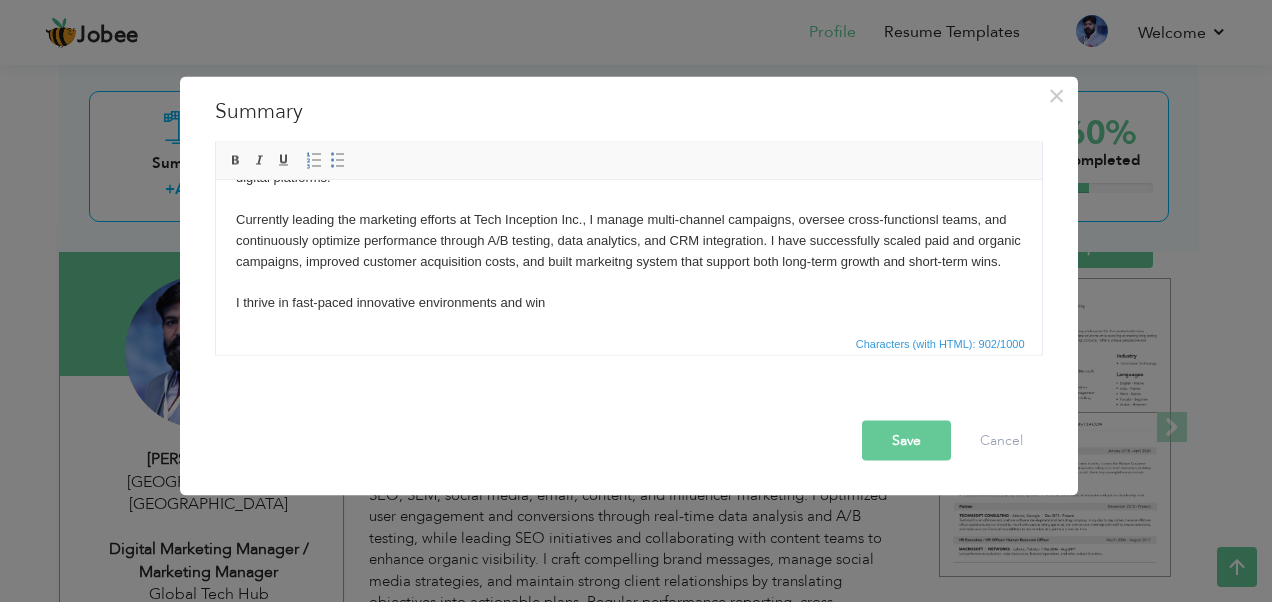 click on "I am a result driven Digital Marketing Manager with a passion for building data-informed strategies that drive real business impact. With years in hands-on experience in SEO, PPC, Social Media Marketing, Content Strategy, creative ideas and lead generattion. I specialized in crafing and and executing full funnel digital marketing plans that fuel growth, maximize ROI and strengthen brand presence across digital platforms. Currently leading the marketing efforts at Tech Inception Inc., I manage multi-channel campaigns, oversee cross-functionsl teams, and continuously optimize performance through A/B testing, data analytics, and CRM integration. I have successfully scaled paid and organic campaigns, improved customer acquisition costs, and built markeitng system that support both long-term growth and short-term wins. I thrive in fast-paced innovative environments and win" at bounding box center (628, 209) 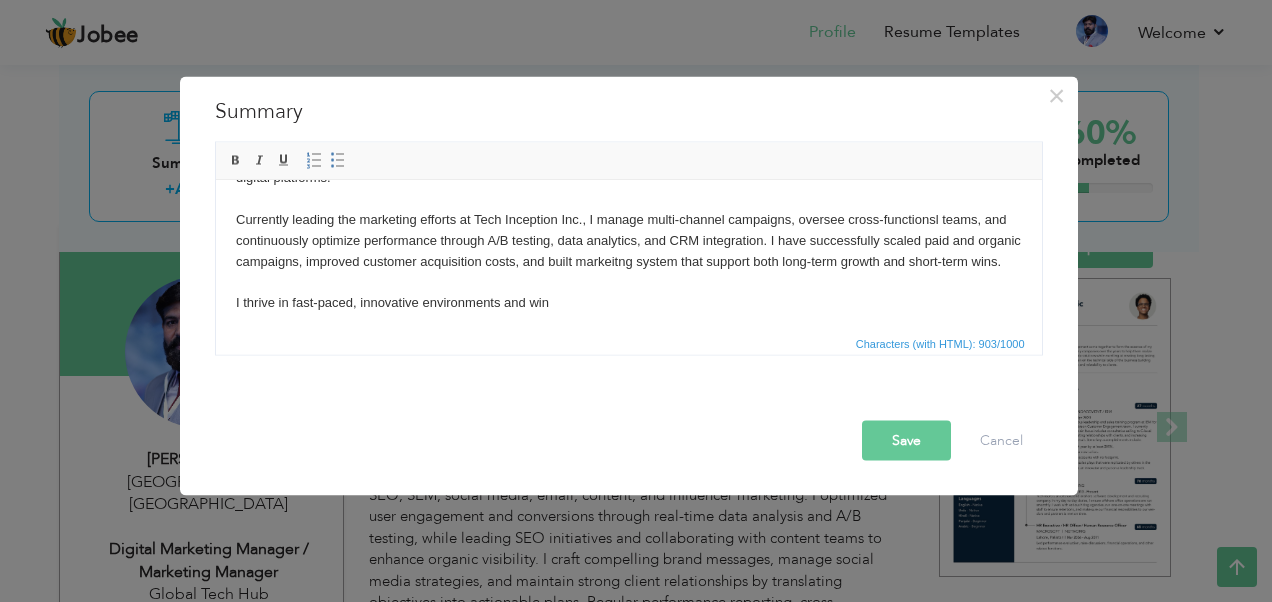 click on "I am a result driven Digital Marketing Manager with a passion for building data-informed strategies that drive real business impact. With years in hands-on experience in SEO, PPC, Social Media Marketing, Content Strategy, creative ideas and lead generattion. I specialized in crafing and and executing full funnel digital marketing plans that fuel growth, maximize ROI and strengthen brand presence across digital platforms. Currently leading the marketing efforts at Tech Inception Inc., I manage multi-channel campaigns, oversee cross-functionsl teams, and continuously optimize performance through A/B testing, data analytics, and CRM integration. I have successfully scaled paid and organic campaigns, improved customer acquisition costs, and built markeitng system that support both long-term growth and short-term wins. I thrive in fast-paced, innovative environments and win" at bounding box center [628, 209] 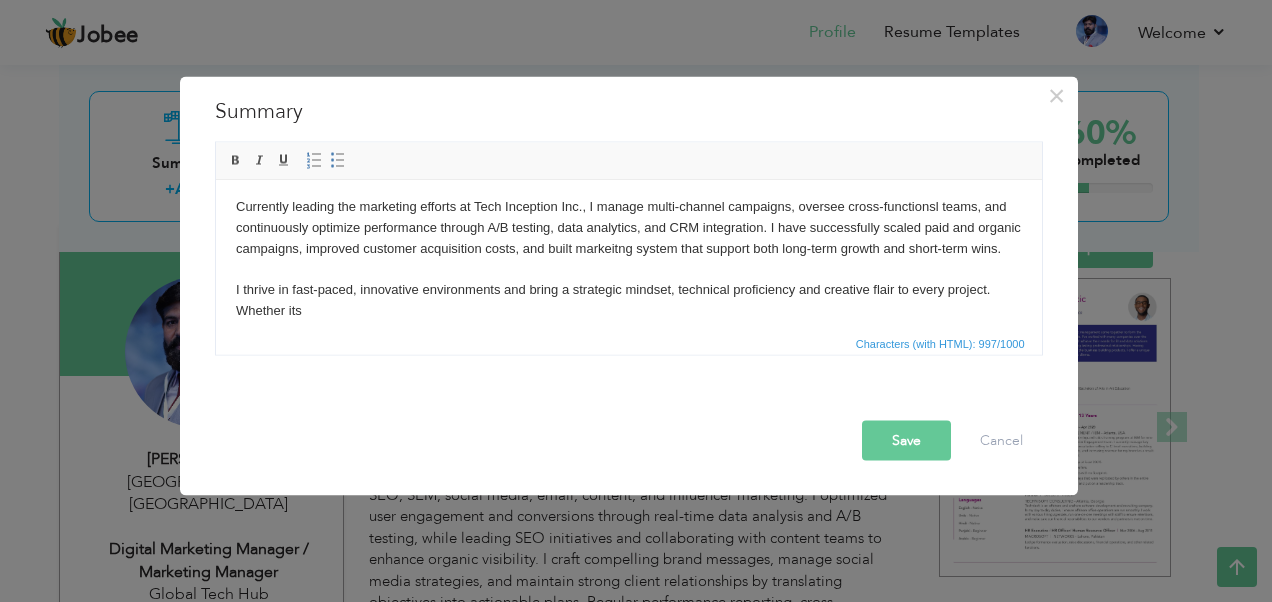 scroll, scrollTop: 139, scrollLeft: 0, axis: vertical 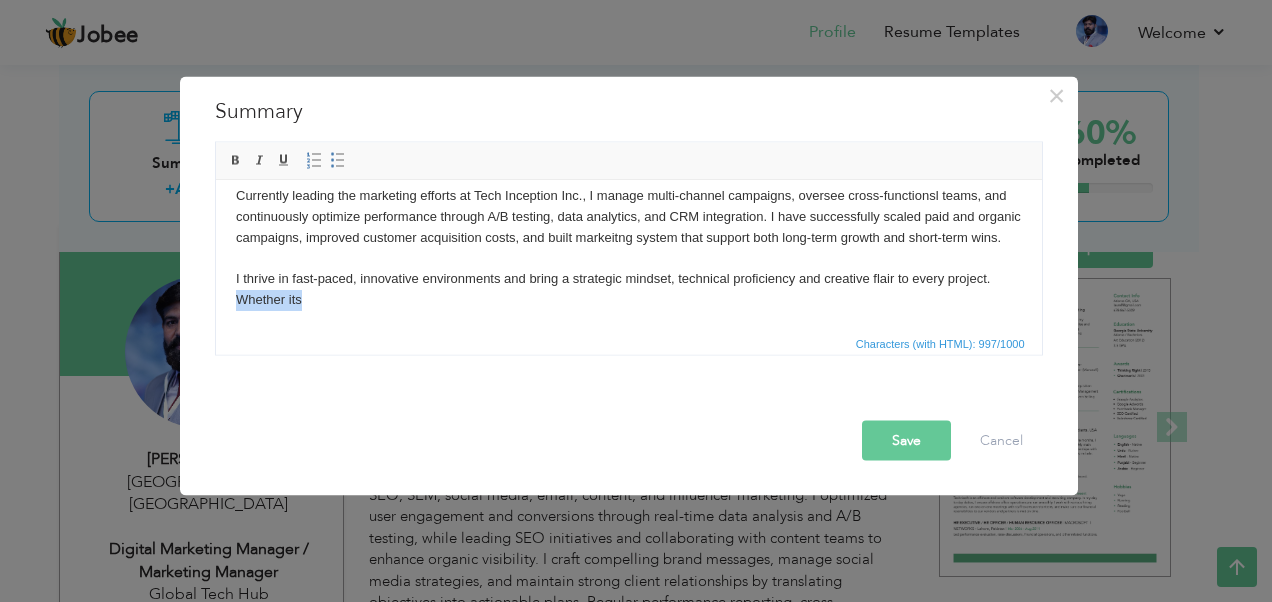 drag, startPoint x: 307, startPoint y: 304, endPoint x: 232, endPoint y: 305, distance: 75.00667 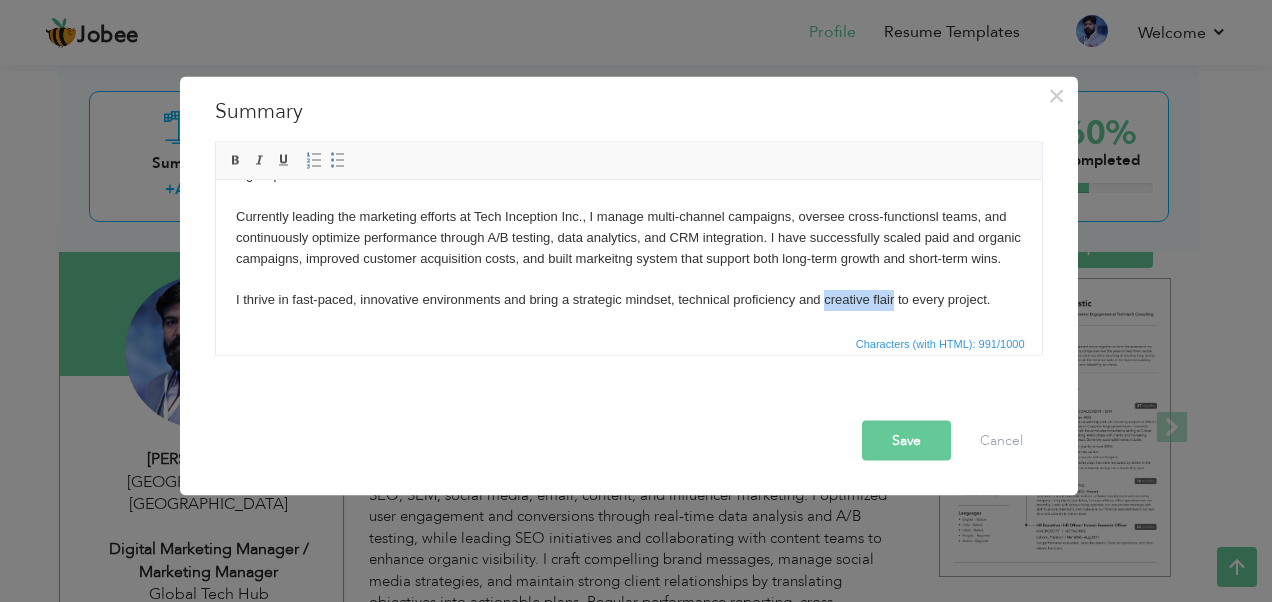 drag, startPoint x: 825, startPoint y: 298, endPoint x: 892, endPoint y: 302, distance: 67.11929 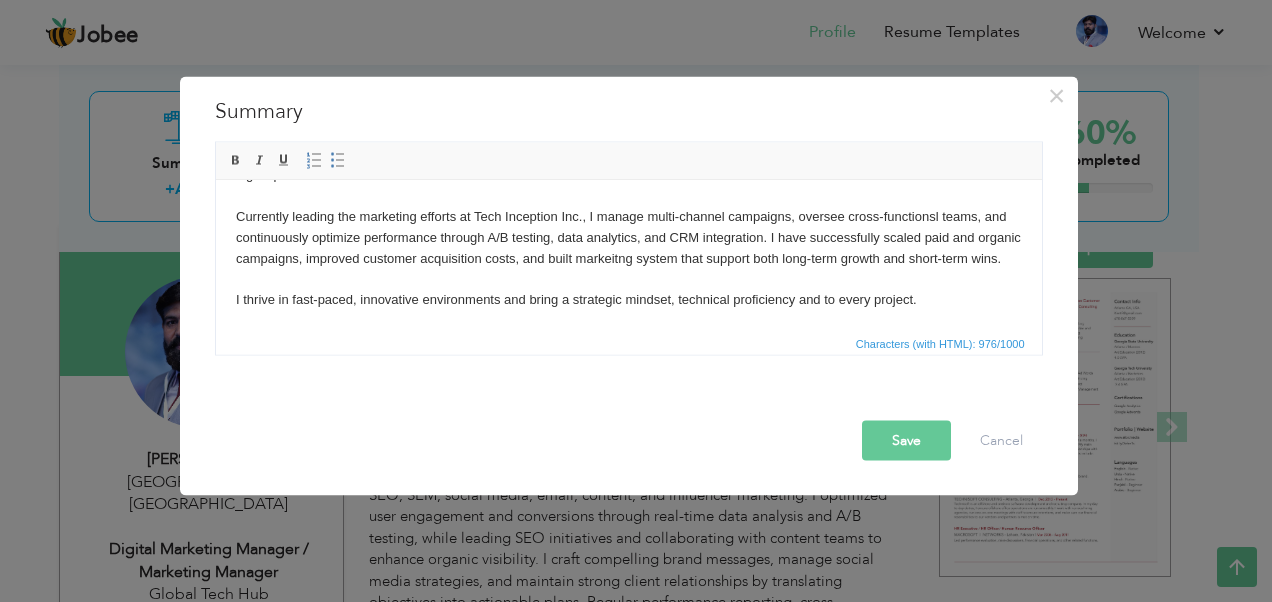 click on "I am a result driven Digital Marketing Manager with a passion for building data-informed strategies that drive real business impact. With years in hands-on experience in SEO, PPC, Social Media Marketing, Content Strategy, creative ideas and lead generattion. I specialized in crafing and and executing full funnel digital marketing plans that fuel growth, maximize ROI and strengthen brand presence across digital platforms. Currently leading the marketing efforts at Tech Inception Inc., I manage multi-channel campaigns, oversee cross-functionsl teams, and continuously optimize performance through A/B testing, data analytics, and CRM integration. I have successfully scaled paid and organic campaigns, improved customer acquisition costs, and built markeitng system that support both long-term growth and short-term wins. I thrive in fast-paced, innovative environments and bring a strategic mindset, technical proficiency and to every project." at bounding box center (628, 206) 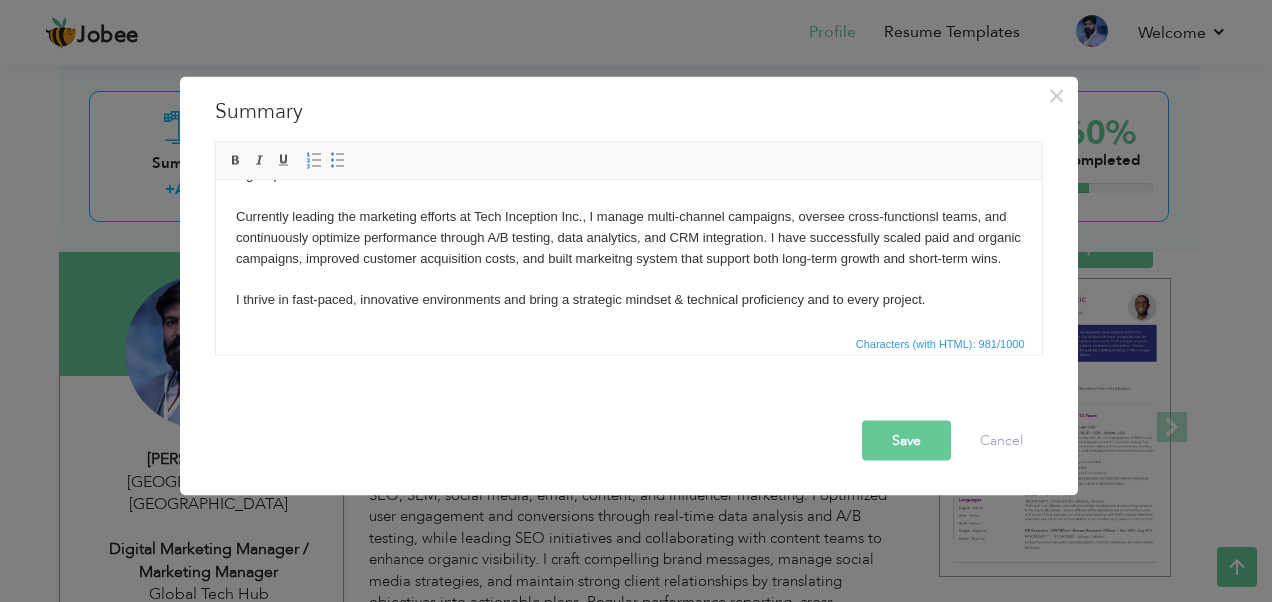 click on "I am a result driven Digital Marketing Manager with a passion for building data-informed strategies that drive real business impact. With years in hands-on experience in SEO, PPC, Social Media Marketing, Content Strategy, creative ideas and lead generattion. I specialized in crafing and and executing full funnel digital marketing plans that fuel growth, maximize ROI and strengthen brand presence across digital platforms. Currently leading the marketing efforts at Tech Inception Inc., I manage multi-channel campaigns, oversee cross-functionsl teams, and continuously optimize performance through A/B testing, data analytics, and CRM integration. I have successfully scaled paid and organic campaigns, improved customer acquisition costs, and built markeitng system that support both long-term growth and short-term wins. I thrive in fast-paced, innovative environments and bring a strategic mindset & technical proficiency and to every project." at bounding box center [628, 206] 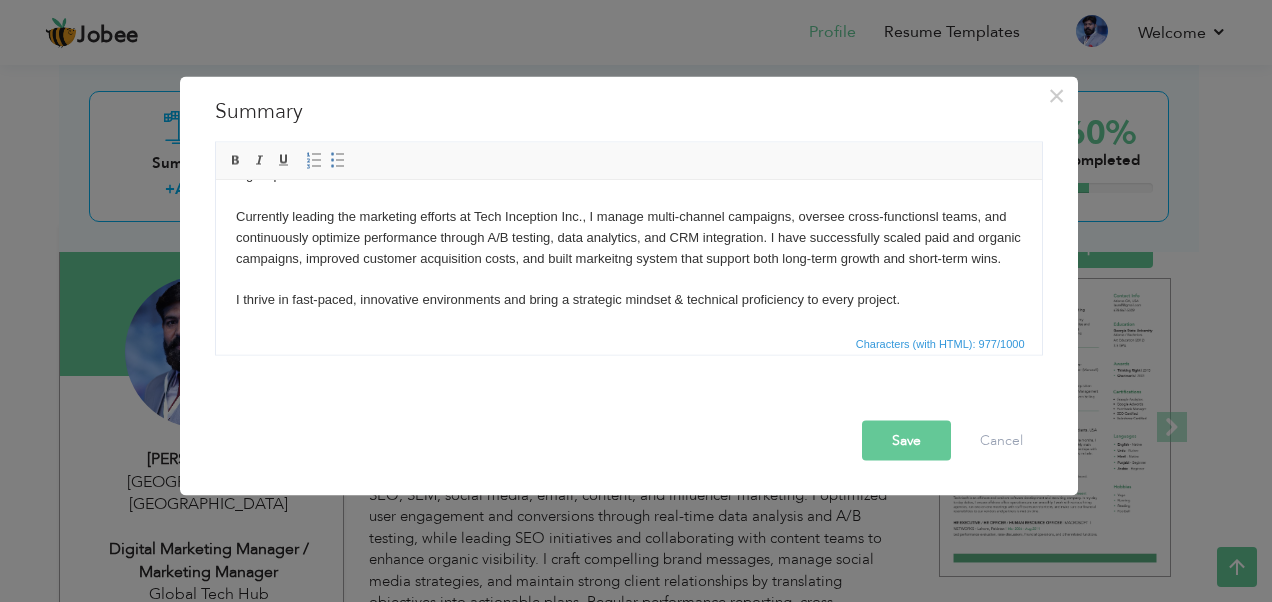 click on "I am a result driven Digital Marketing Manager with a passion for building data-informed strategies that drive real business impact. With years in hands-on experience in SEO, PPC, Social Media Marketing, Content Strategy, creative ideas and lead generattion. I specialized in crafing and and executing full funnel digital marketing plans that fuel growth, maximize ROI and strengthen brand presence across digital platforms. Currently leading the marketing efforts at Tech Inception Inc., I manage multi-channel campaigns, oversee cross-functionsl teams, and continuously optimize performance through A/B testing, data analytics, and CRM integration. I have successfully scaled paid and organic campaigns, improved customer acquisition costs, and built markeitng system that support both long-term growth and short-term wins. I thrive in fast-paced, innovative environments and bring a strategic mindset & technical proficiency to every project." at bounding box center (628, 206) 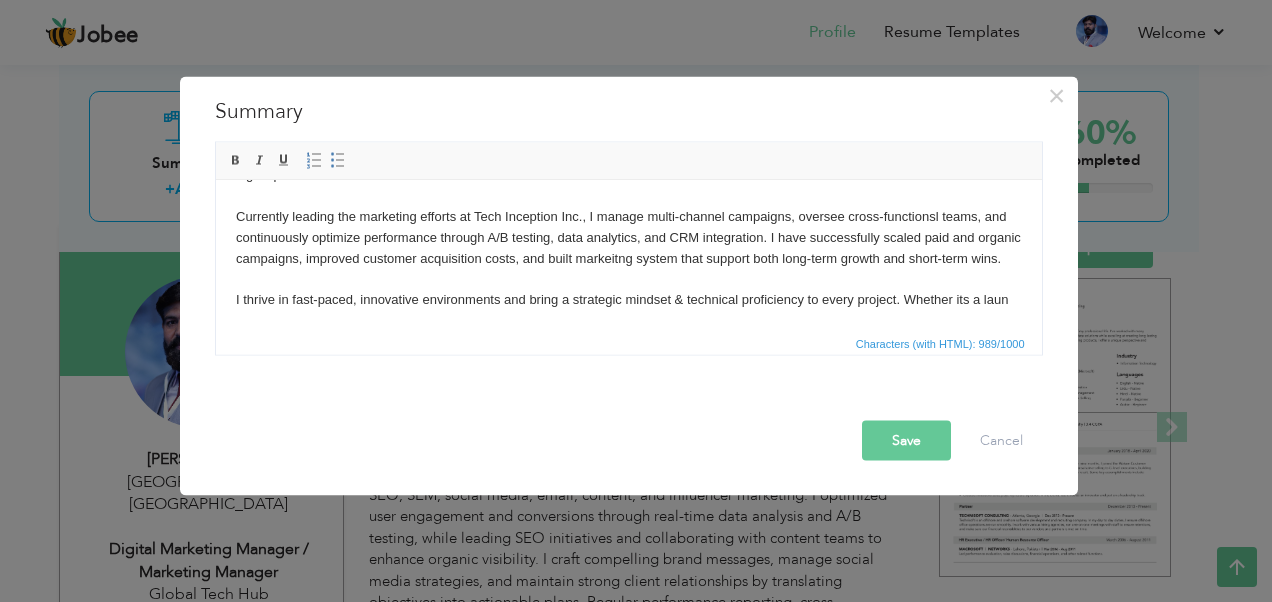 scroll, scrollTop: 139, scrollLeft: 0, axis: vertical 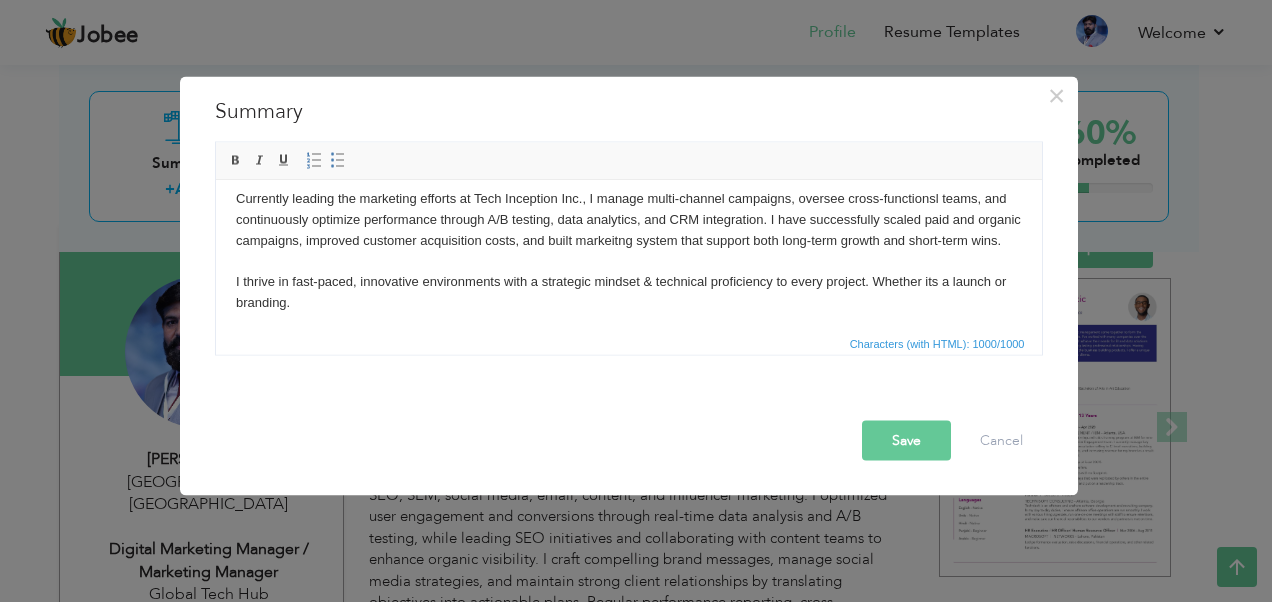 click on "Save" at bounding box center [906, 441] 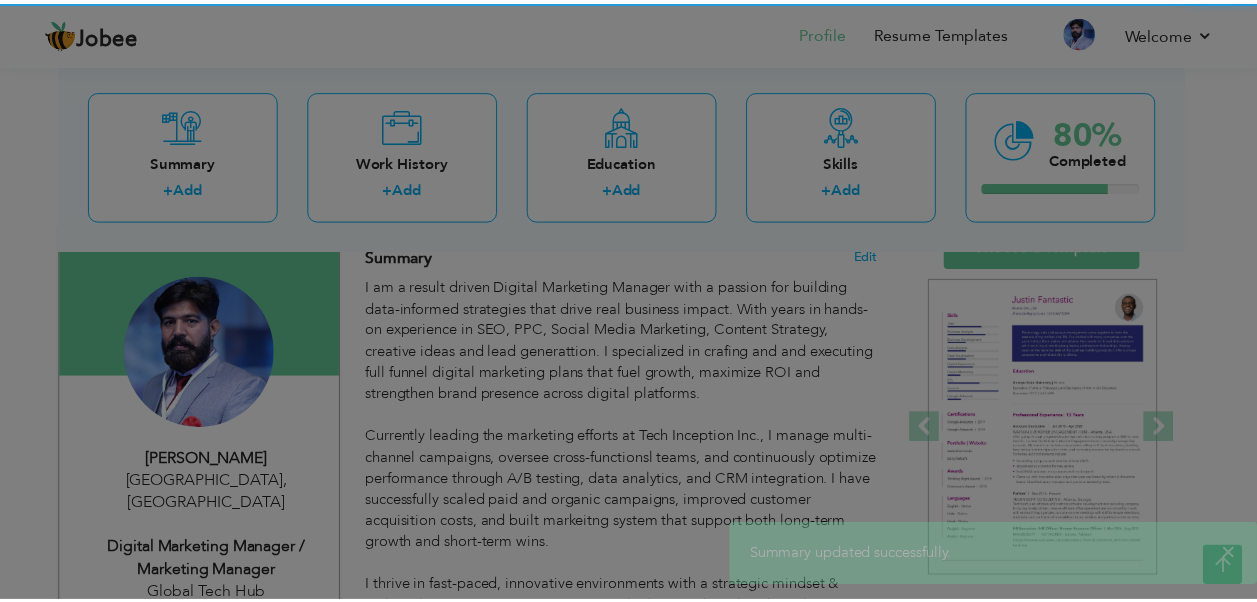scroll, scrollTop: 0, scrollLeft: 0, axis: both 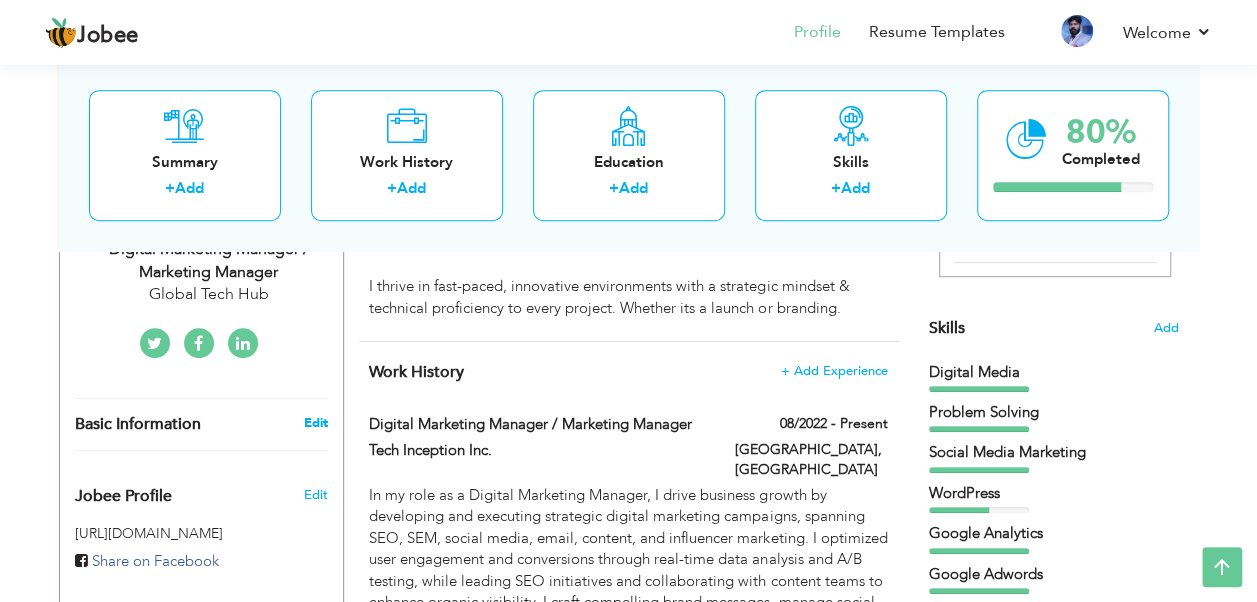 click on "Edit" at bounding box center [315, 423] 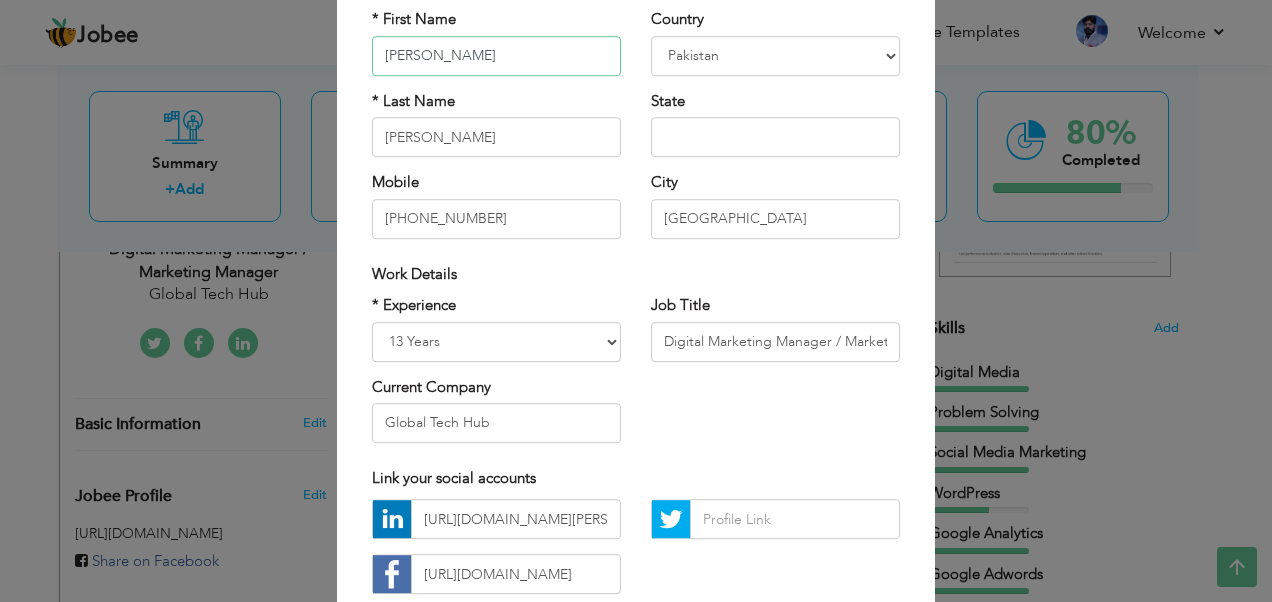 scroll, scrollTop: 200, scrollLeft: 0, axis: vertical 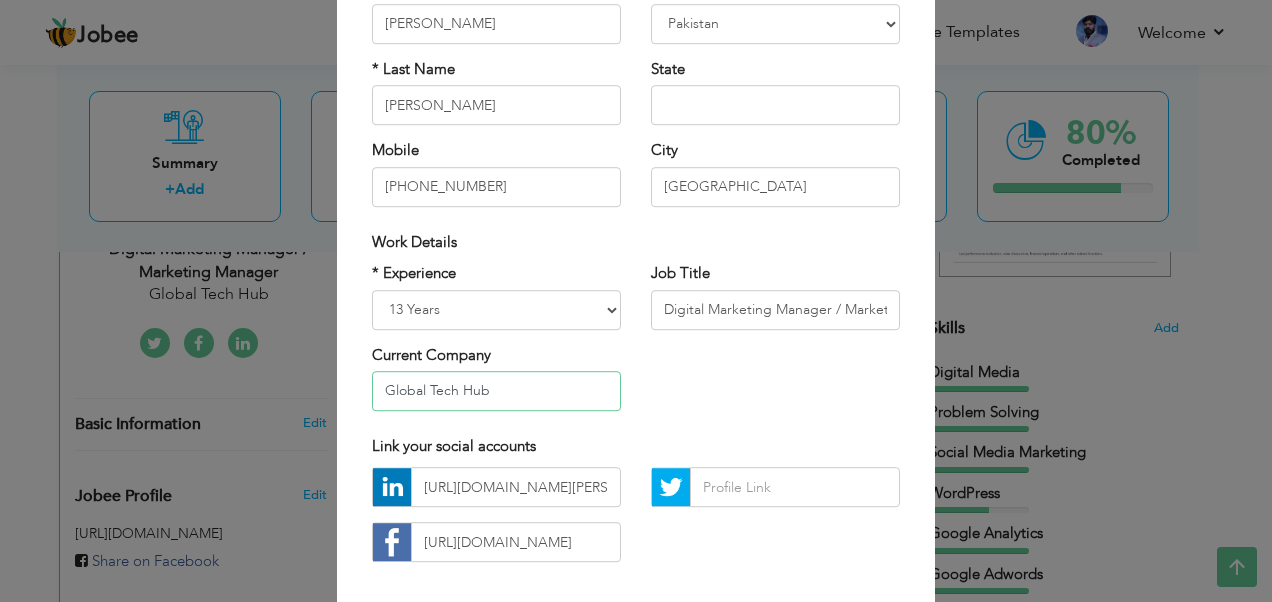click on "Global Tech Hub" at bounding box center [496, 391] 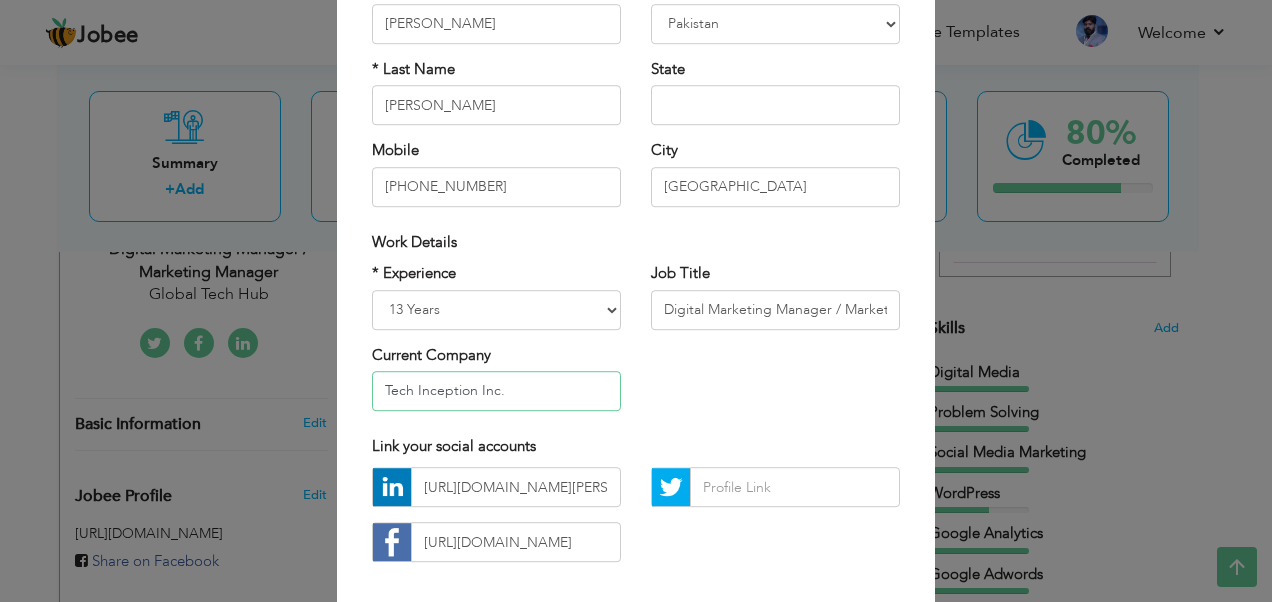 type on "Tech Inception Inc." 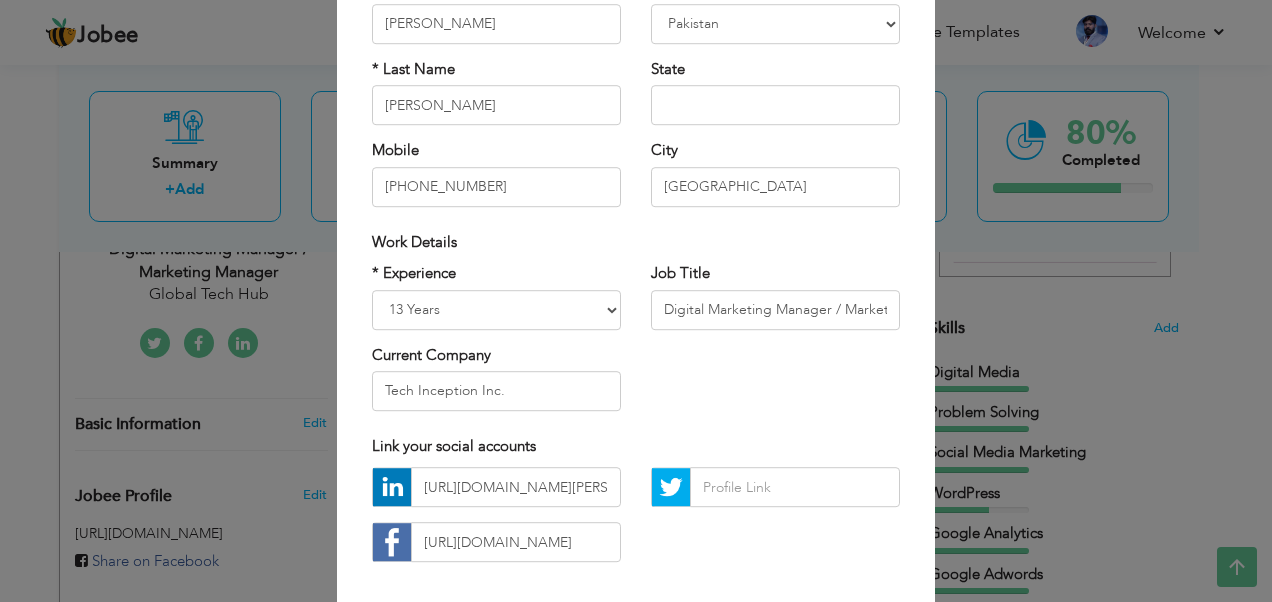click on "* Experience
Entry Level Less than 1 Year 1 Year 2 Years 3 Years 4 Years 5 Years 6 Years 7 Years 8 Years 9 Years 10 Years 11 Years 12 Years 13 Years 14 Years 15 Years 16 Years 17 Years 18 Years 19 Years 20 Years 21 Years 22 Years 23 Years 24 Years 25 Years 26 Years 27 Years 28 Years 29 Years 30 Years 31 Years 32 Years 33 Years 34 Years 35 Years More than 35 Years
Current Company
Tech Inception Inc.
Job Title" at bounding box center [636, 344] 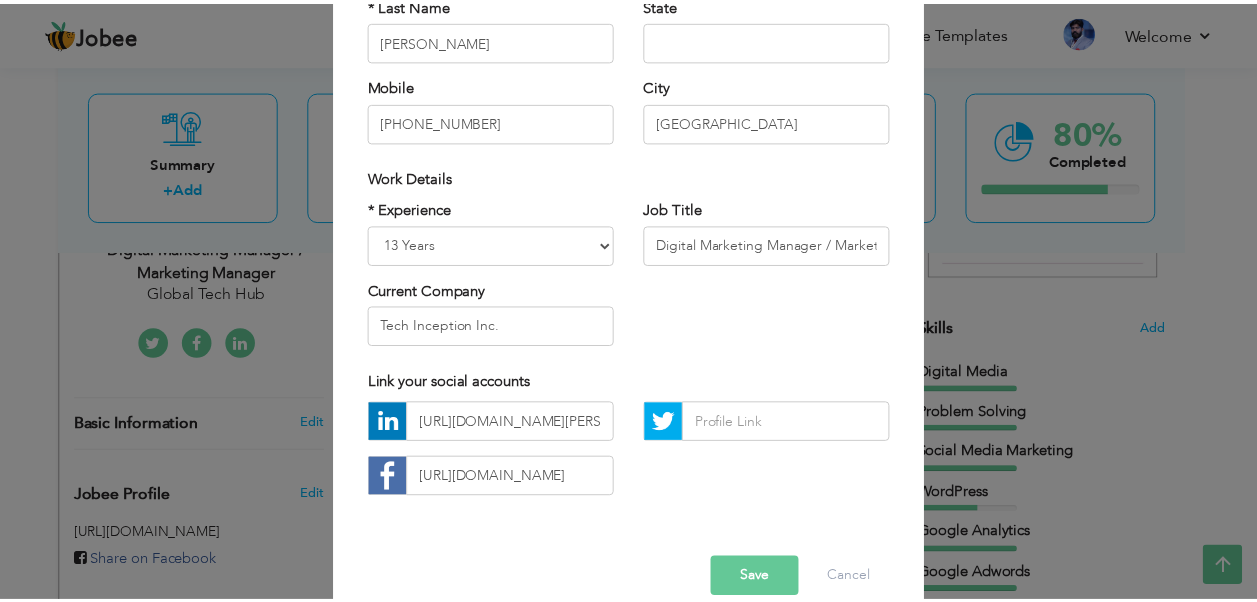 scroll, scrollTop: 296, scrollLeft: 0, axis: vertical 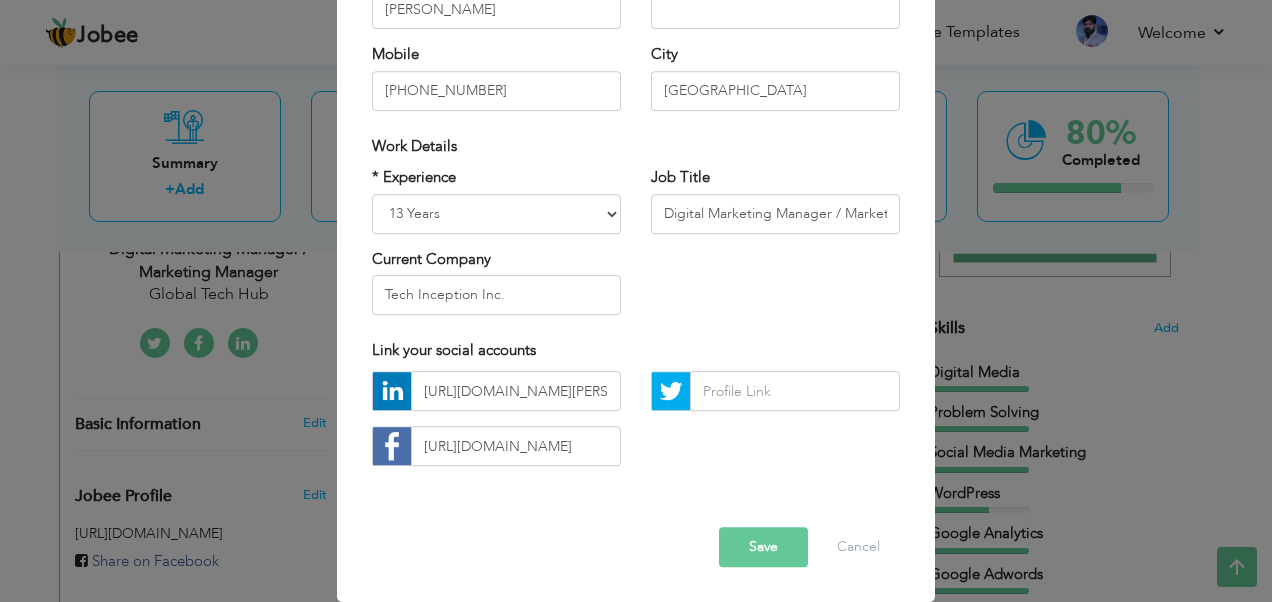 click on "Save" at bounding box center [763, 548] 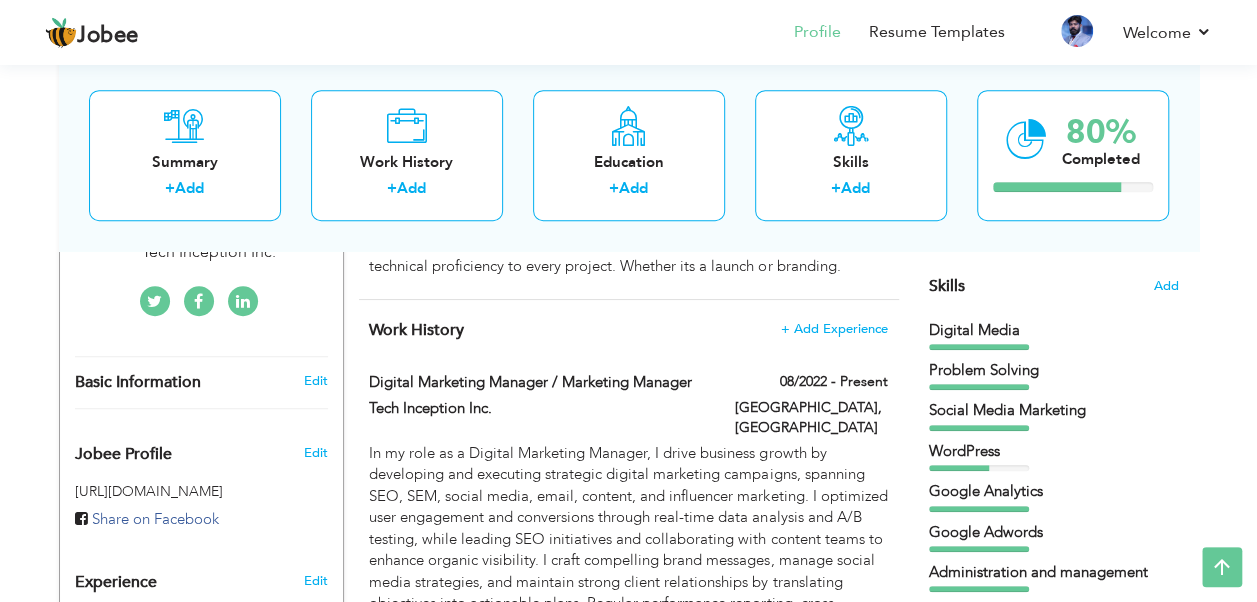 scroll, scrollTop: 452, scrollLeft: 0, axis: vertical 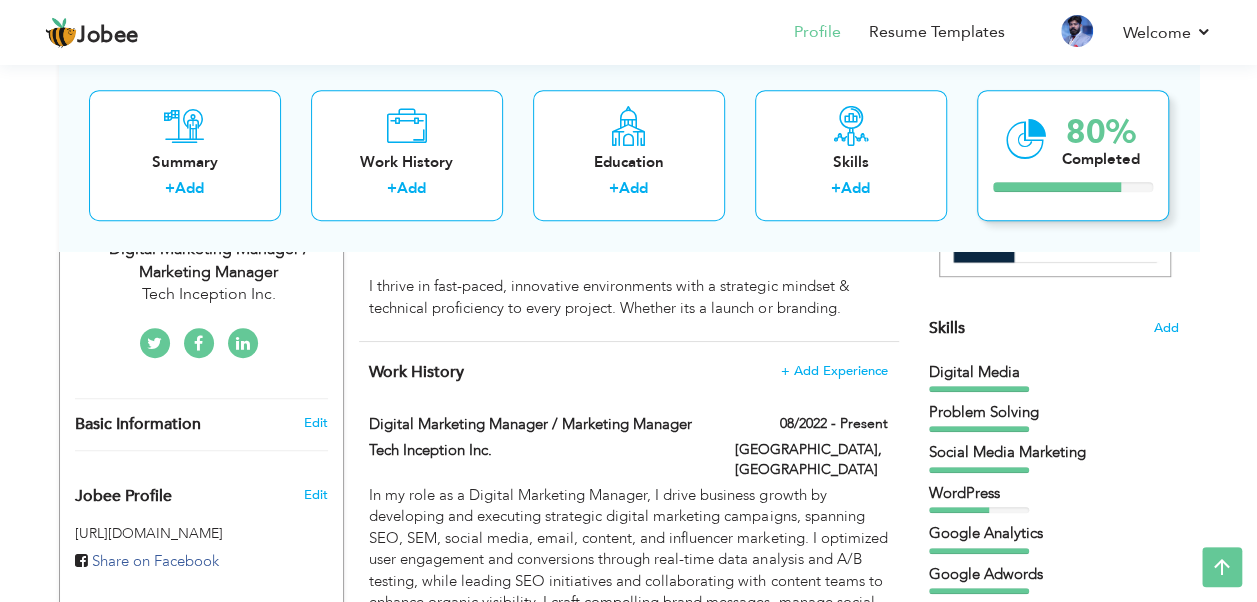 click at bounding box center (1057, 188) 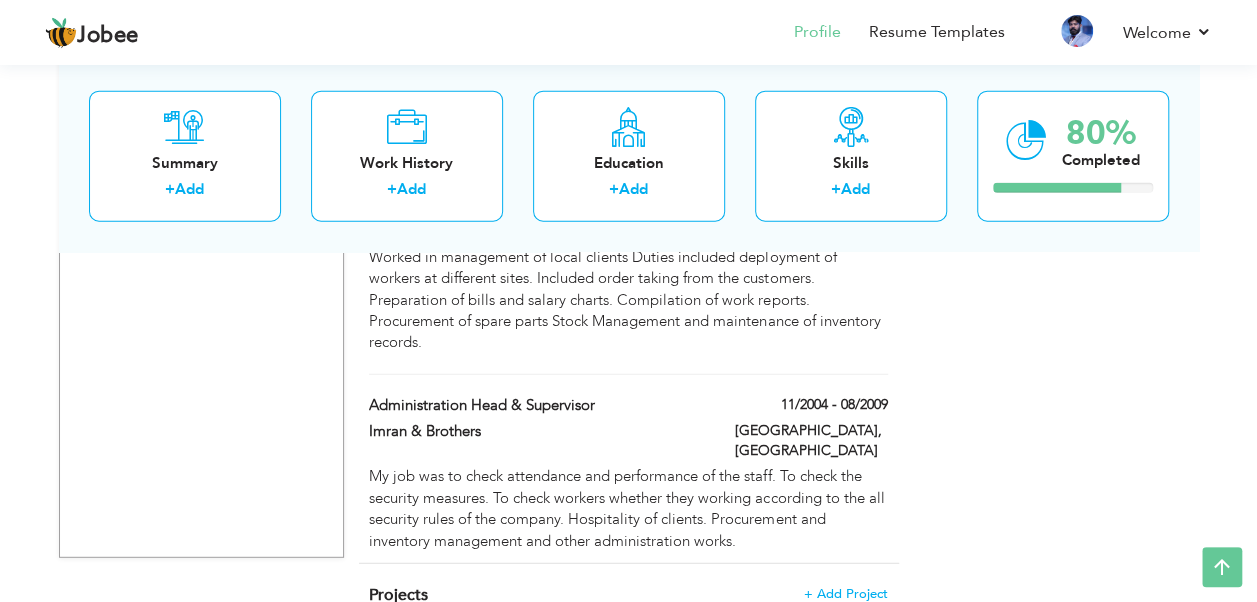 scroll, scrollTop: 2481, scrollLeft: 0, axis: vertical 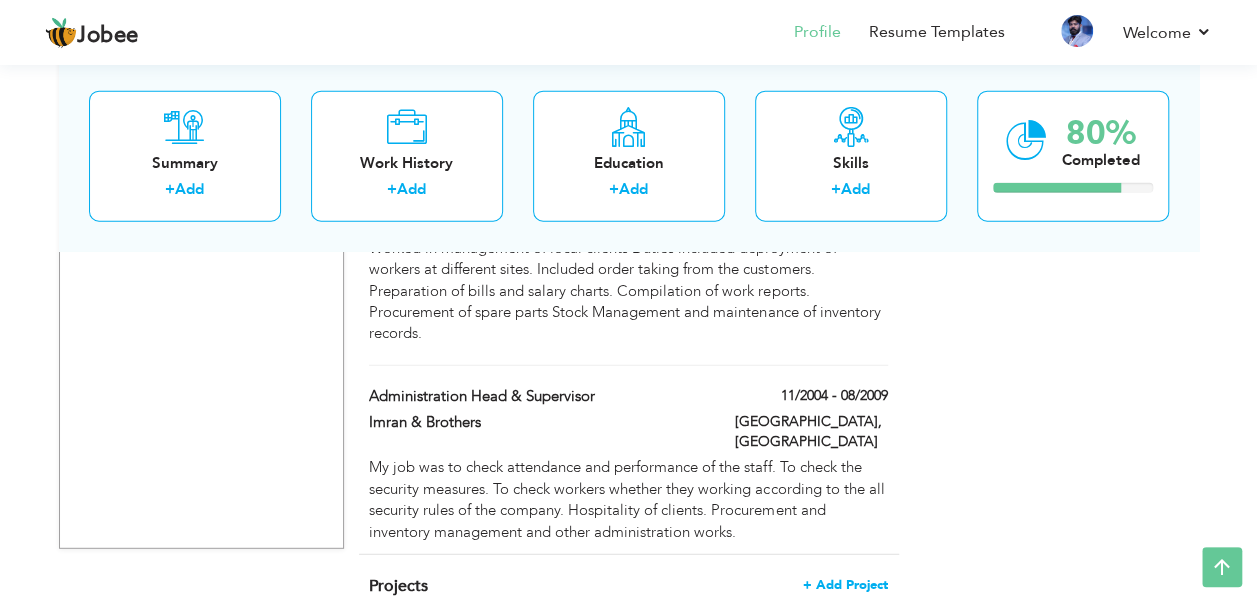 click on "+ Add Project" at bounding box center (845, 585) 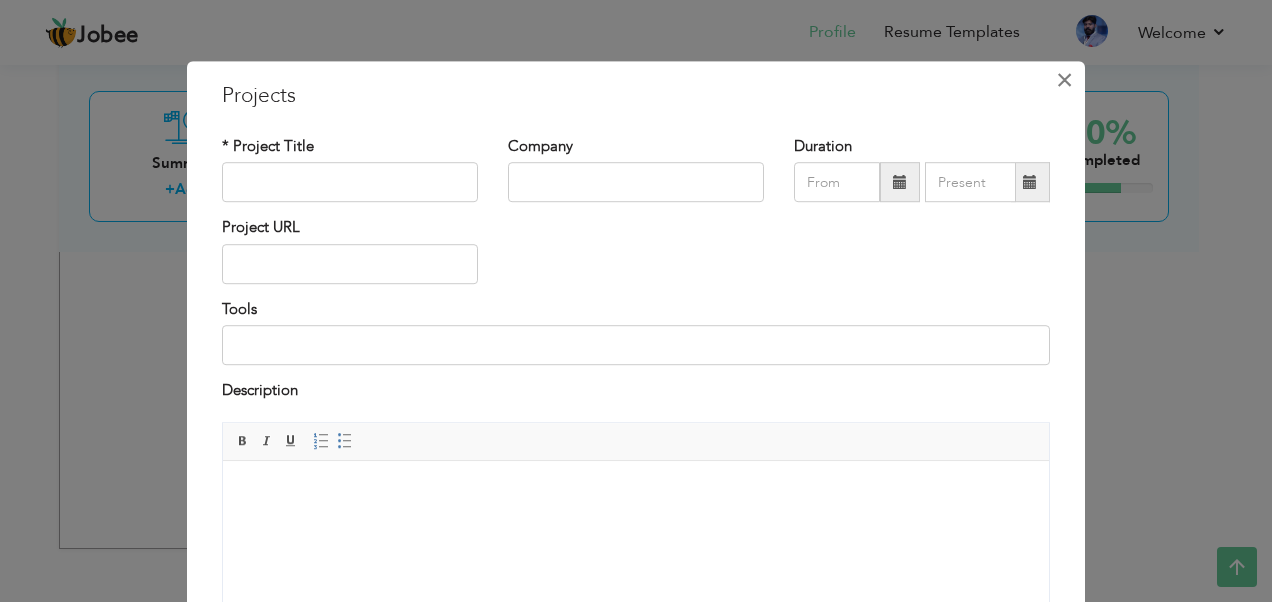 click on "×" at bounding box center (1064, 80) 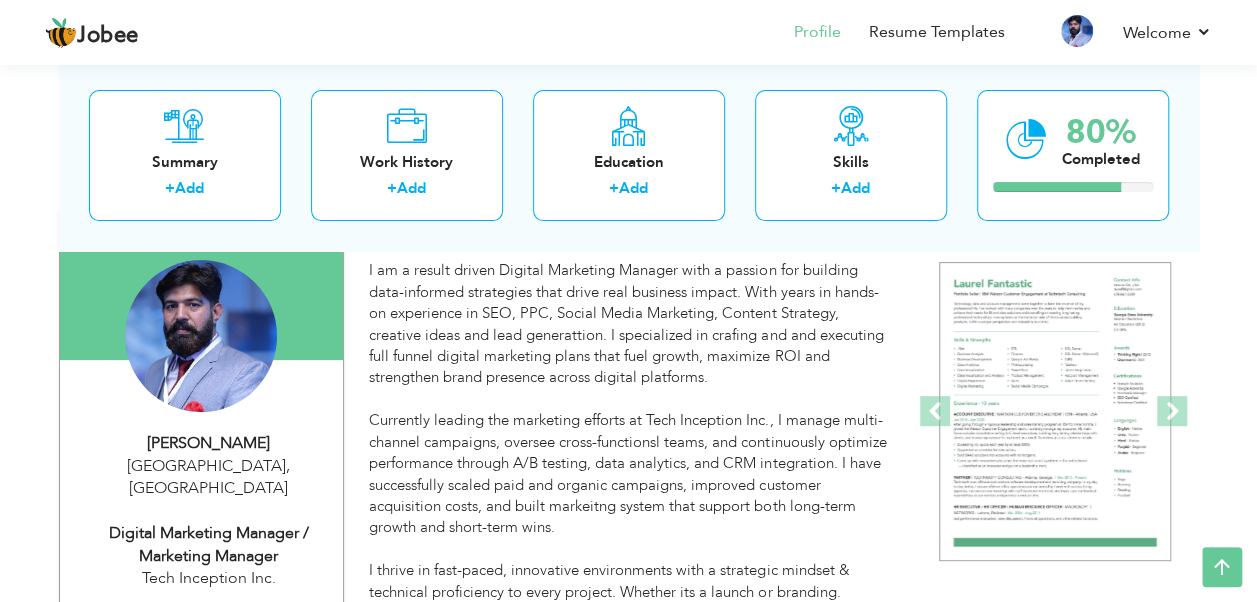 scroll, scrollTop: 0, scrollLeft: 0, axis: both 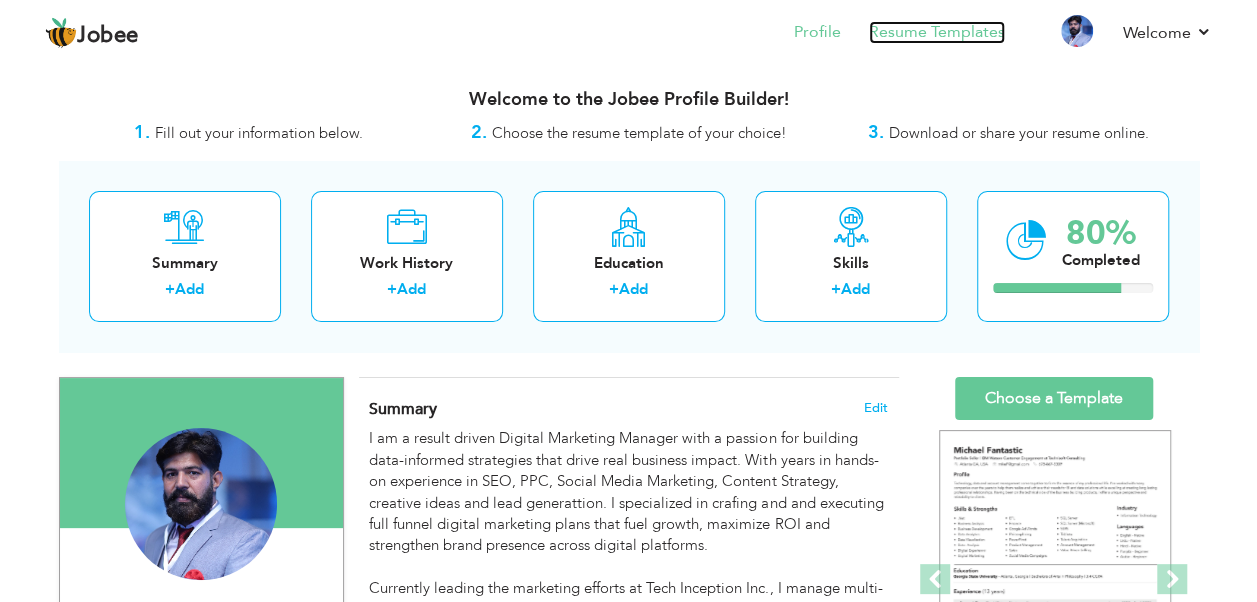 click on "Resume Templates" at bounding box center (937, 32) 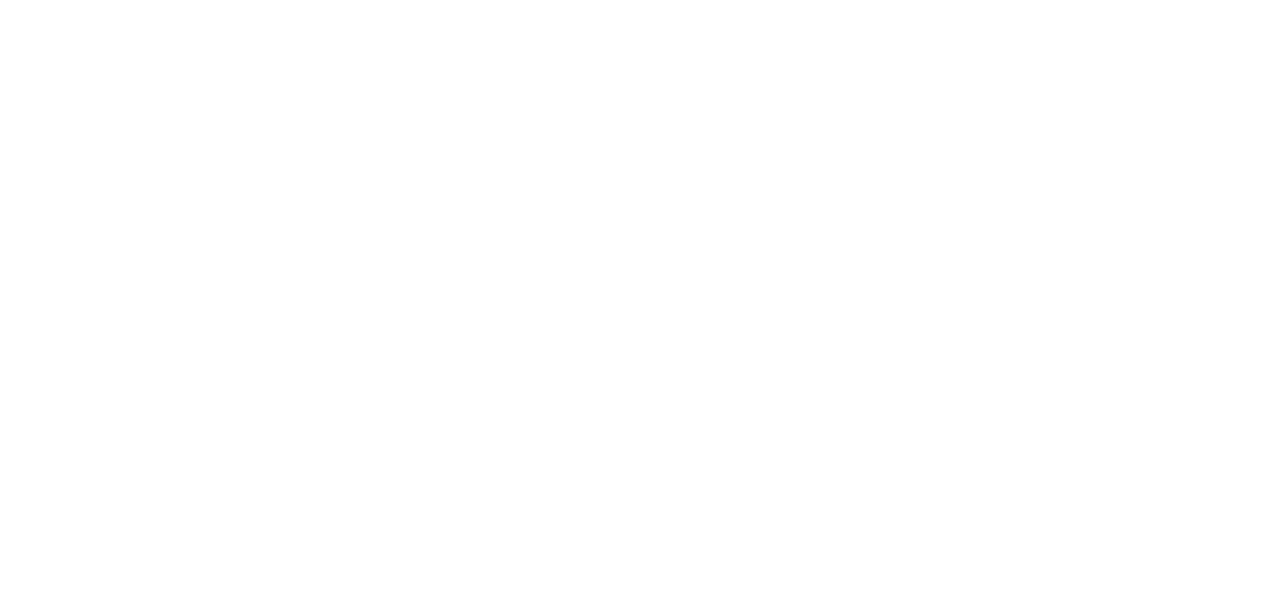 scroll, scrollTop: 0, scrollLeft: 0, axis: both 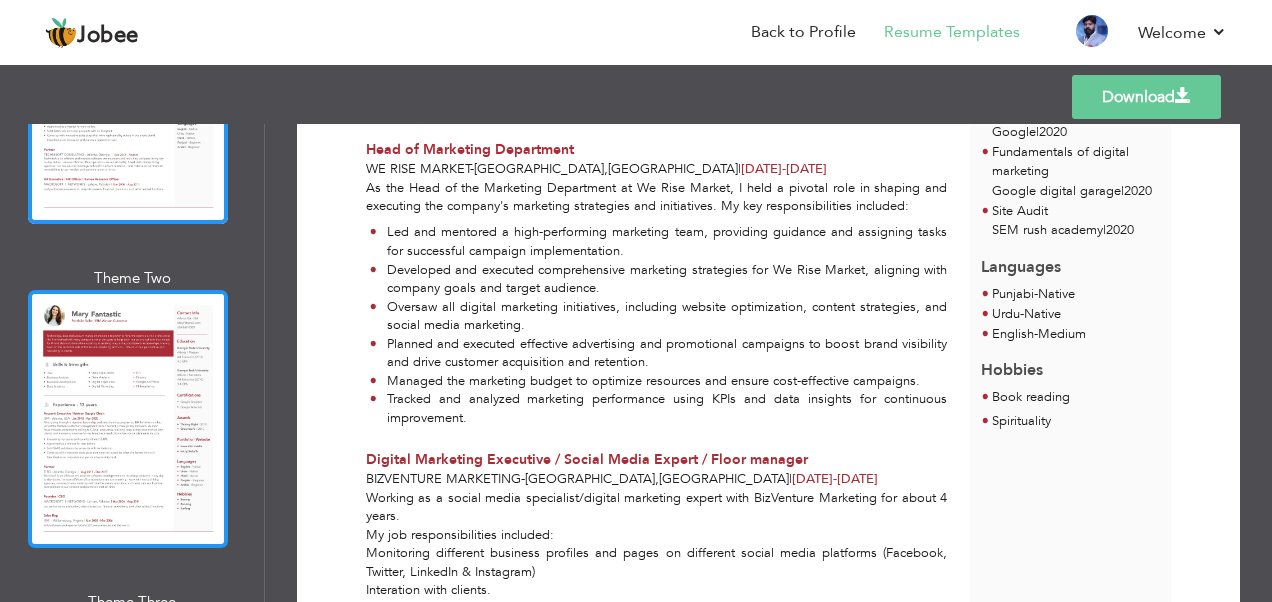 click at bounding box center (128, 419) 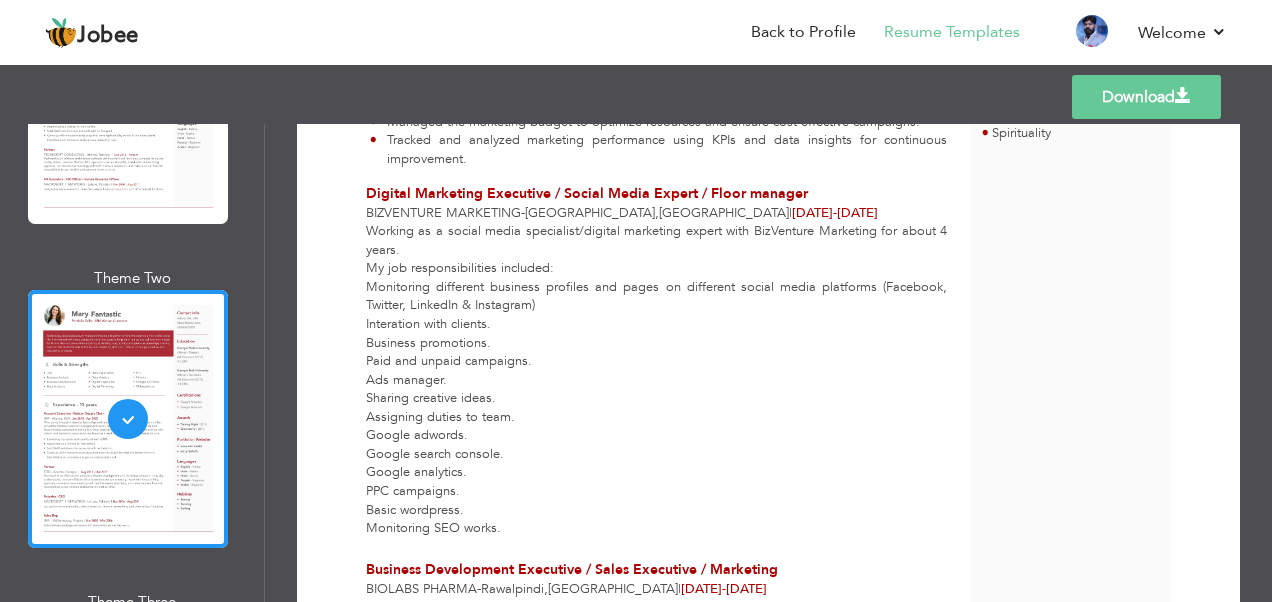 scroll, scrollTop: 1300, scrollLeft: 0, axis: vertical 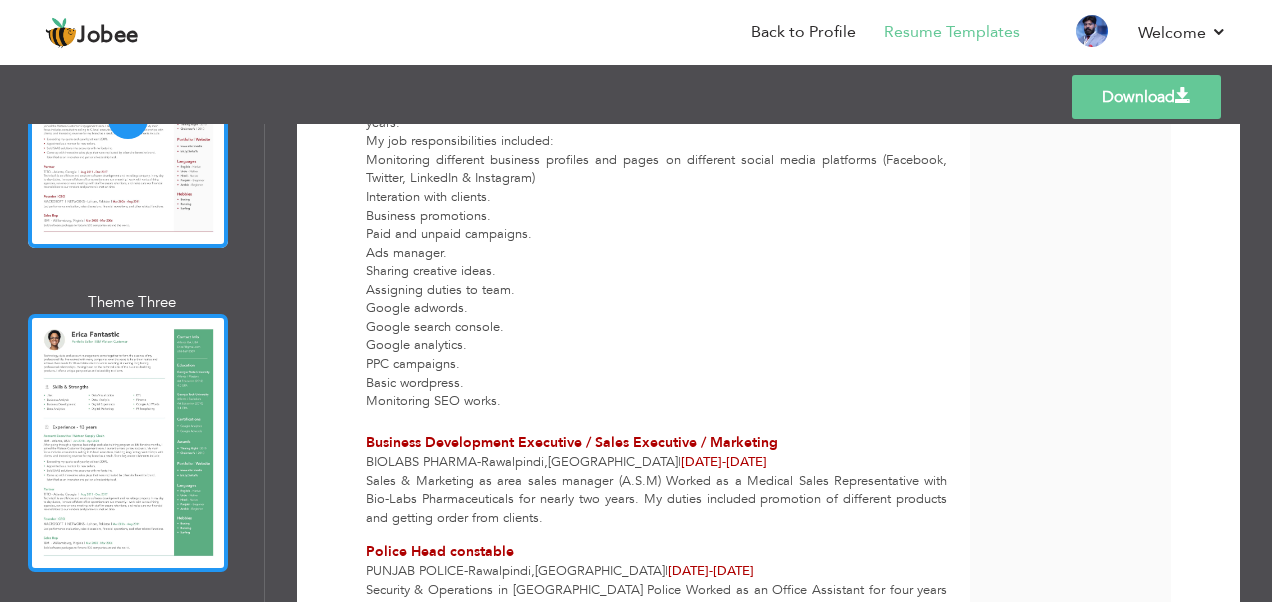 click at bounding box center [128, 443] 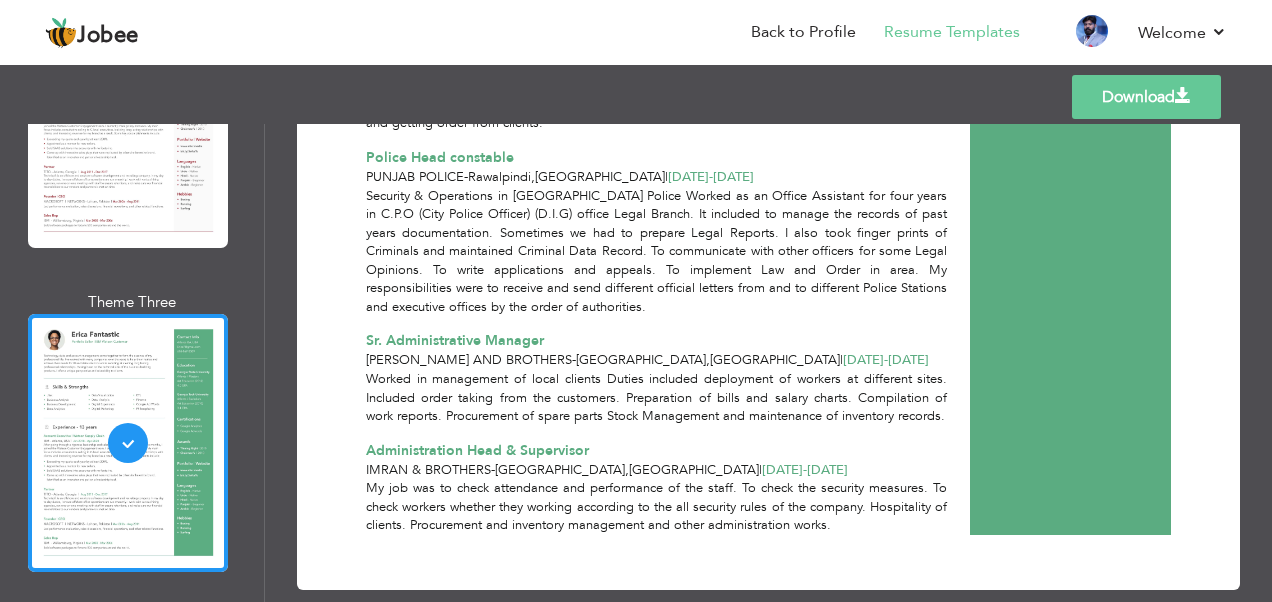 scroll, scrollTop: 1734, scrollLeft: 0, axis: vertical 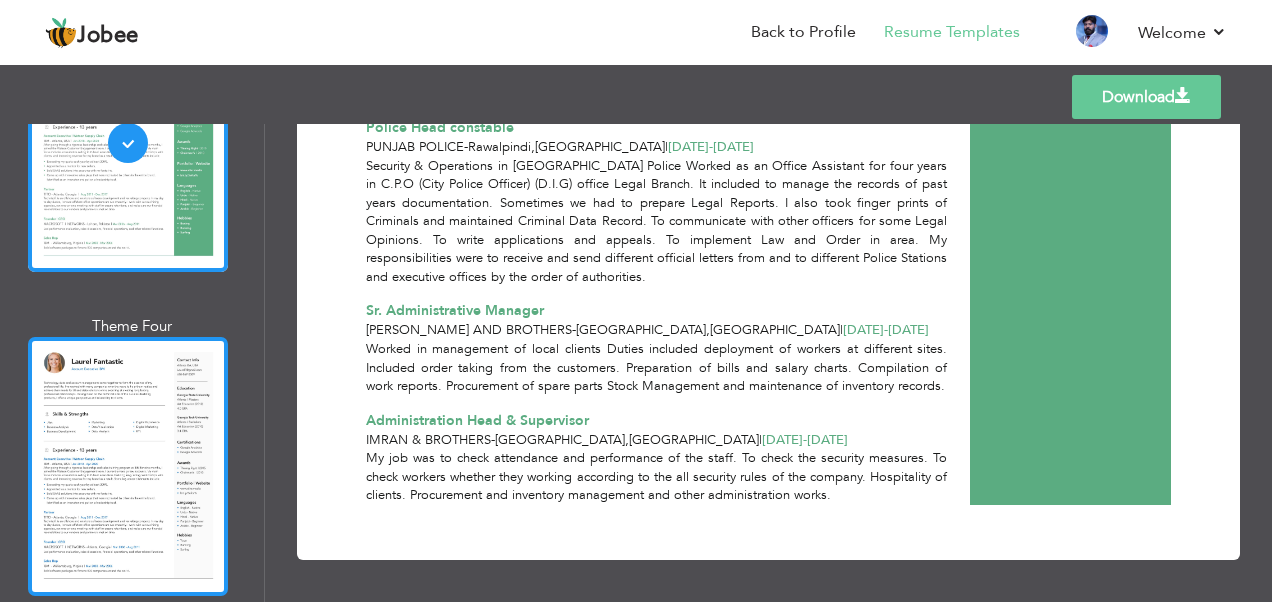 click at bounding box center [128, 466] 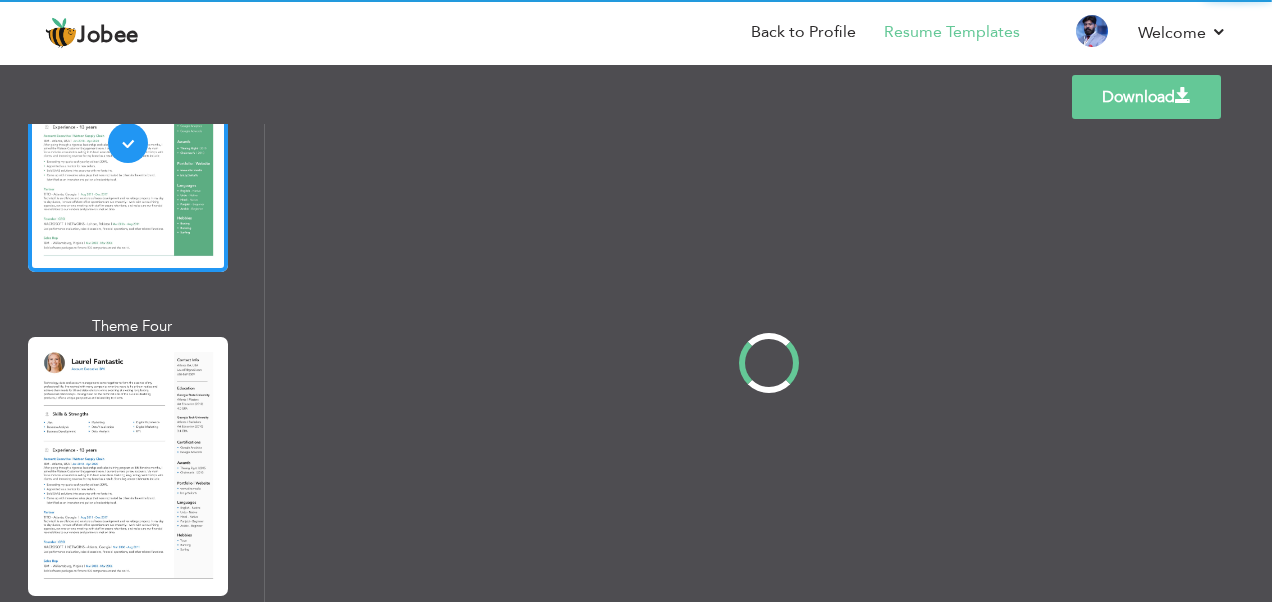 scroll, scrollTop: 0, scrollLeft: 0, axis: both 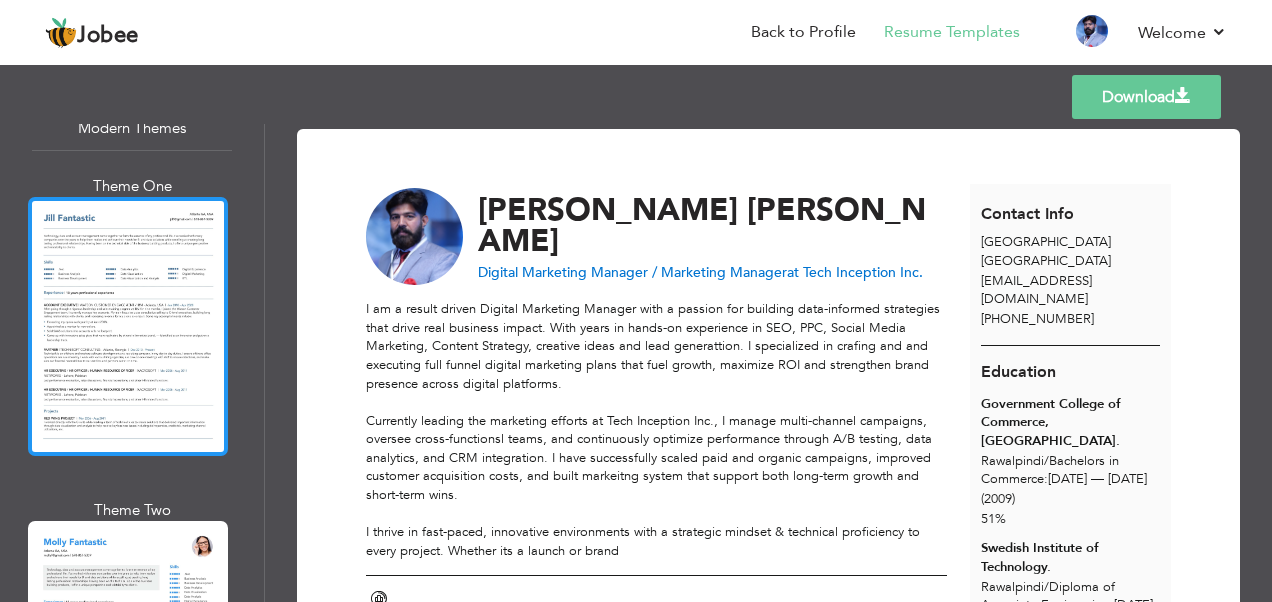click at bounding box center [128, 326] 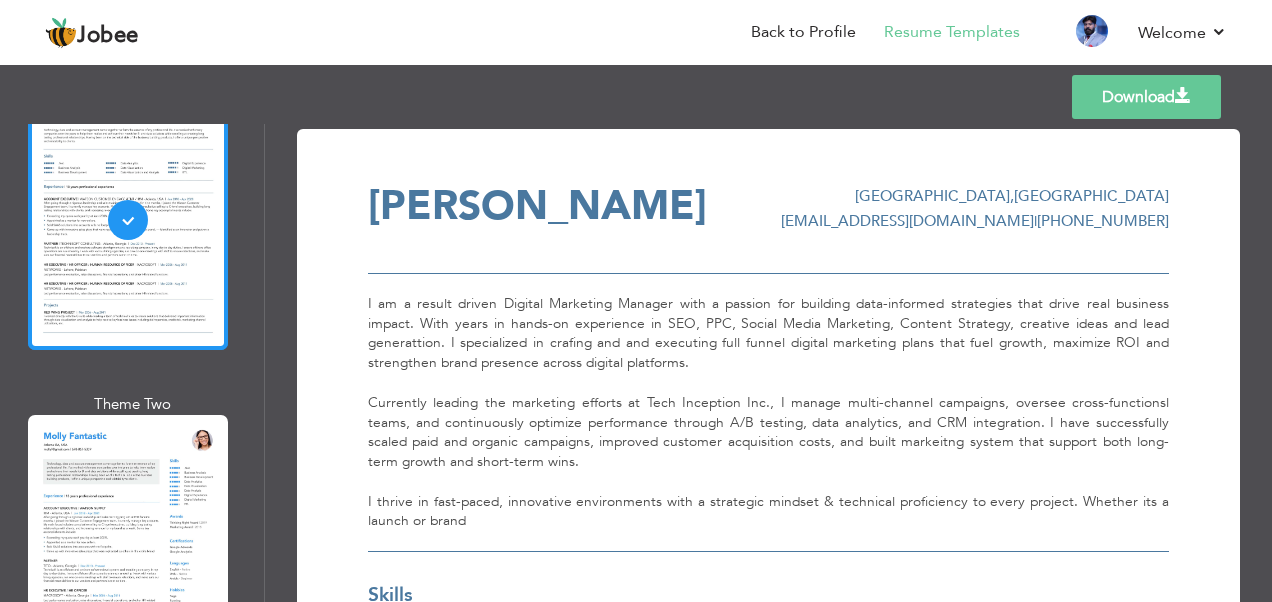 scroll, scrollTop: 2300, scrollLeft: 0, axis: vertical 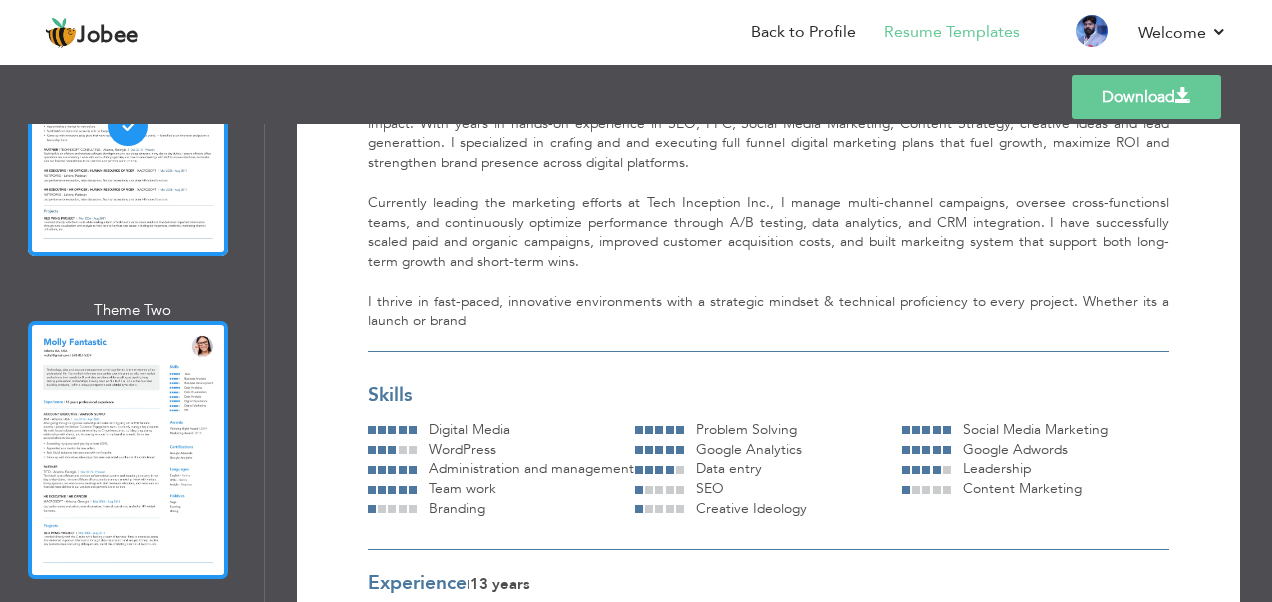 click at bounding box center [128, 450] 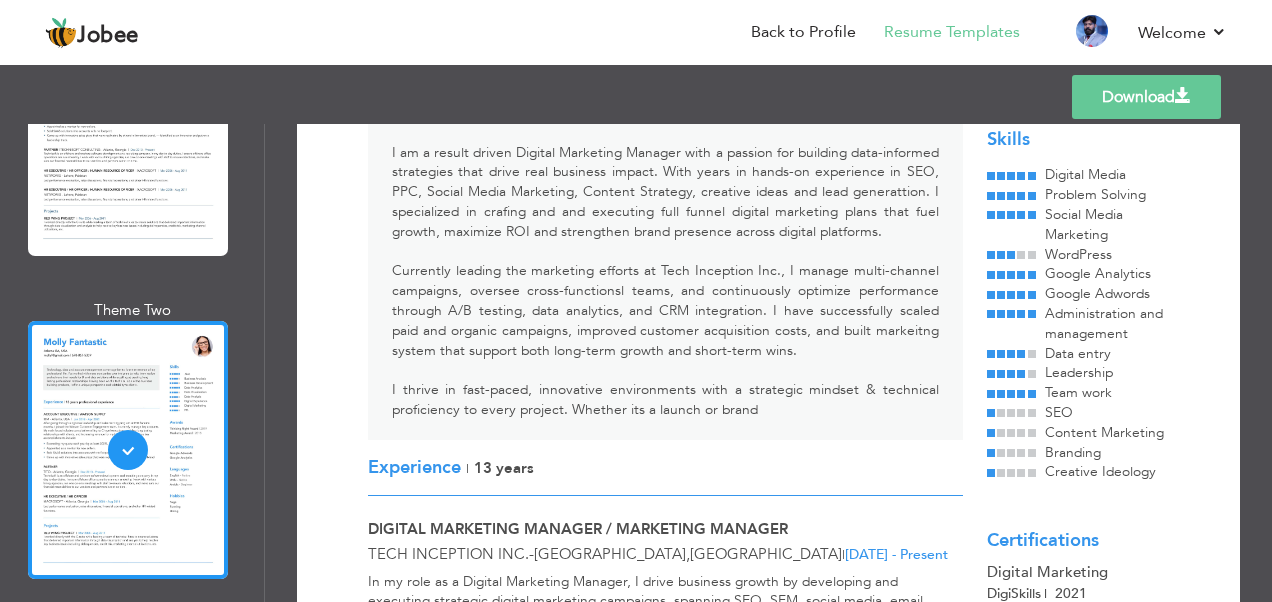 scroll, scrollTop: 200, scrollLeft: 0, axis: vertical 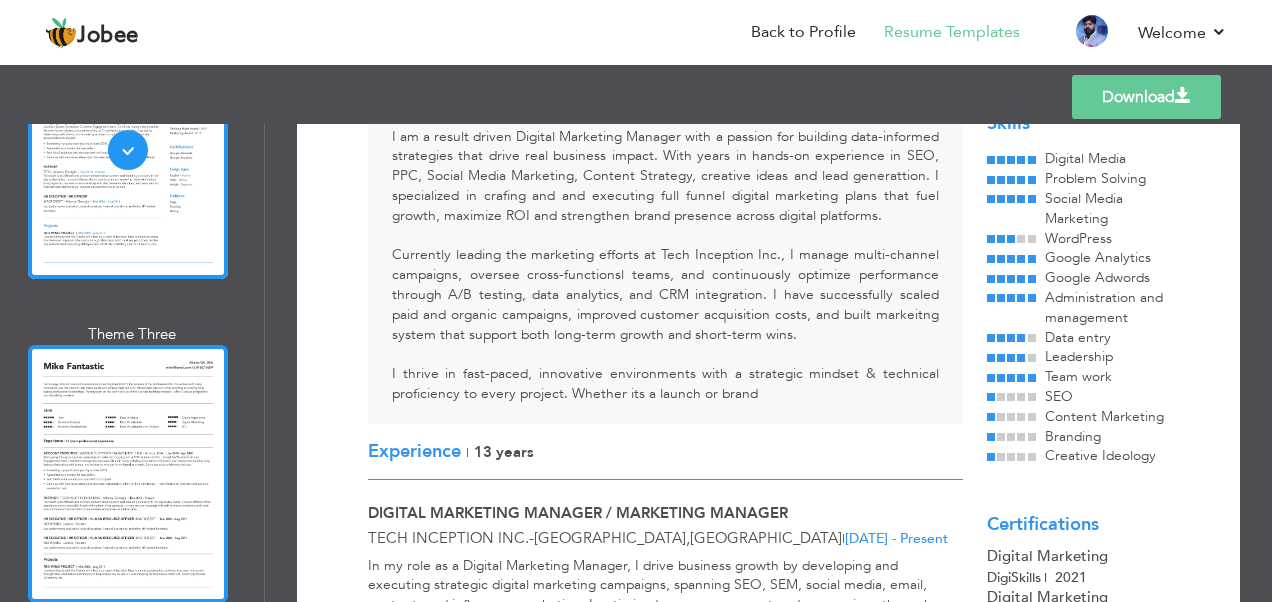 click at bounding box center [128, 474] 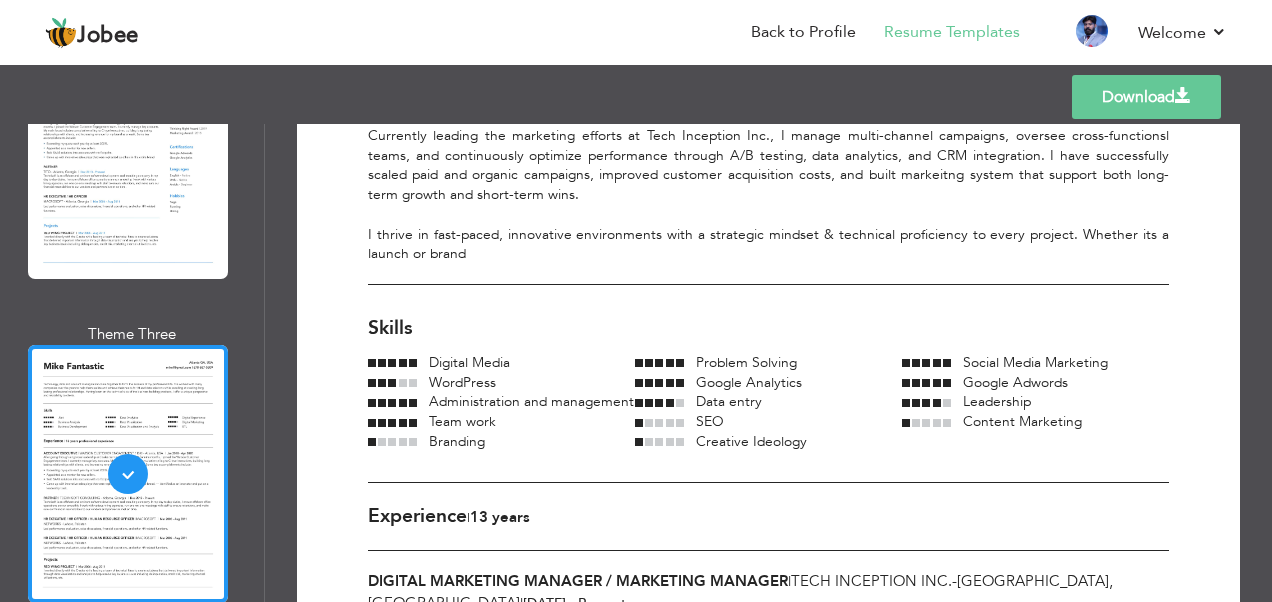 scroll, scrollTop: 300, scrollLeft: 0, axis: vertical 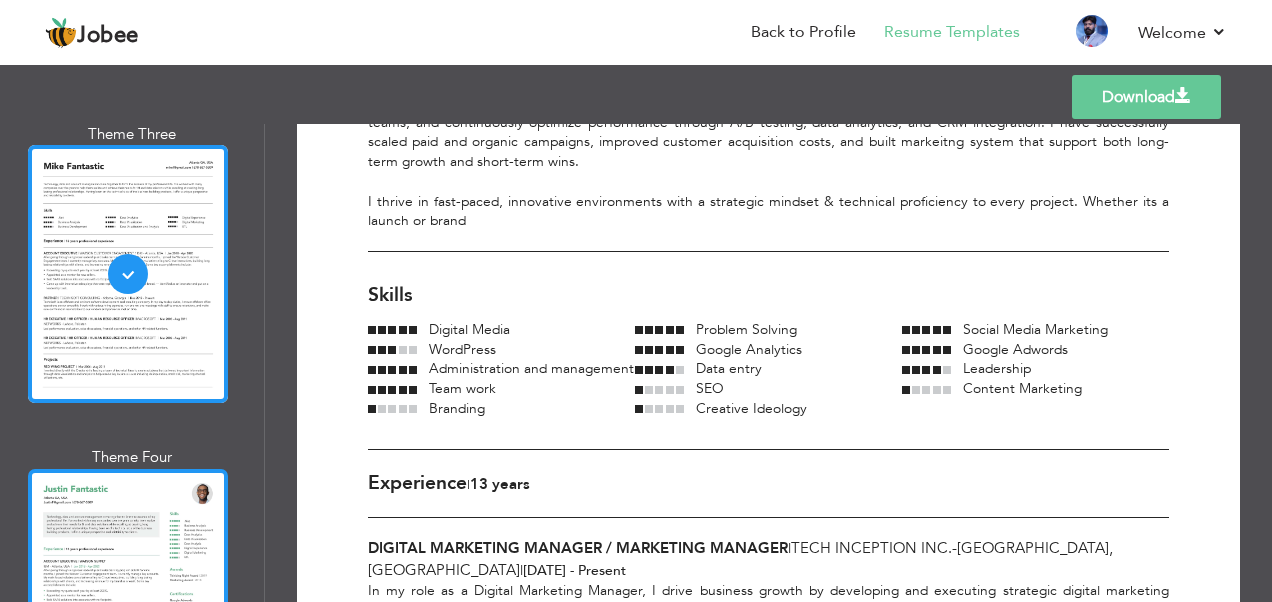 click at bounding box center (128, 598) 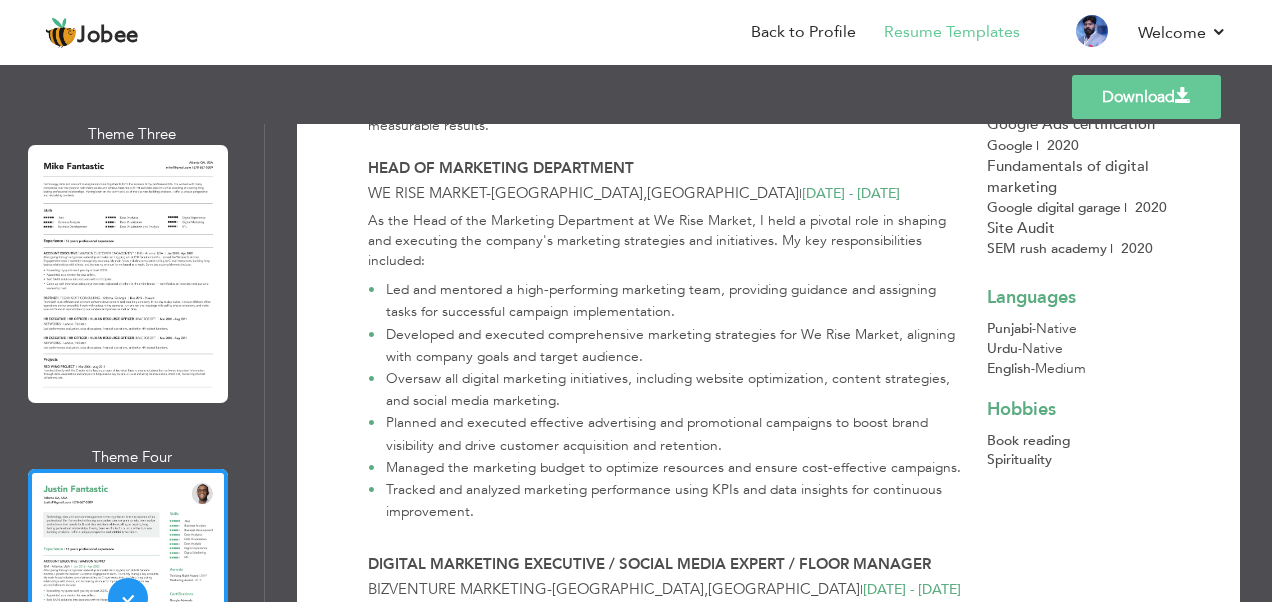 scroll, scrollTop: 800, scrollLeft: 0, axis: vertical 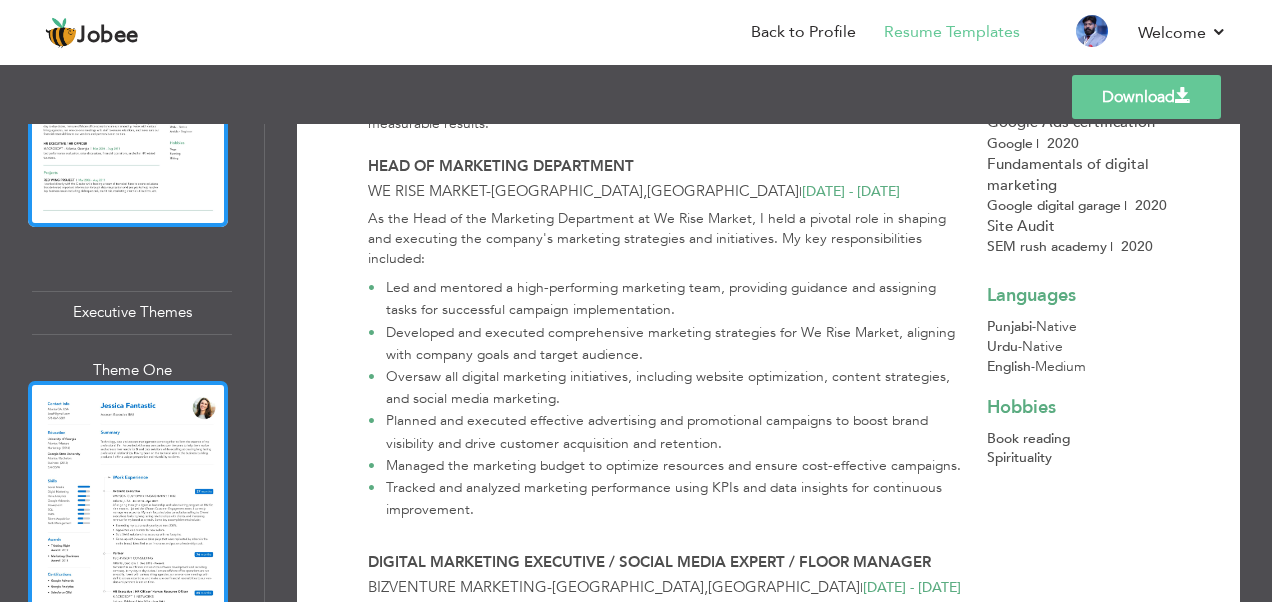 click at bounding box center (128, 510) 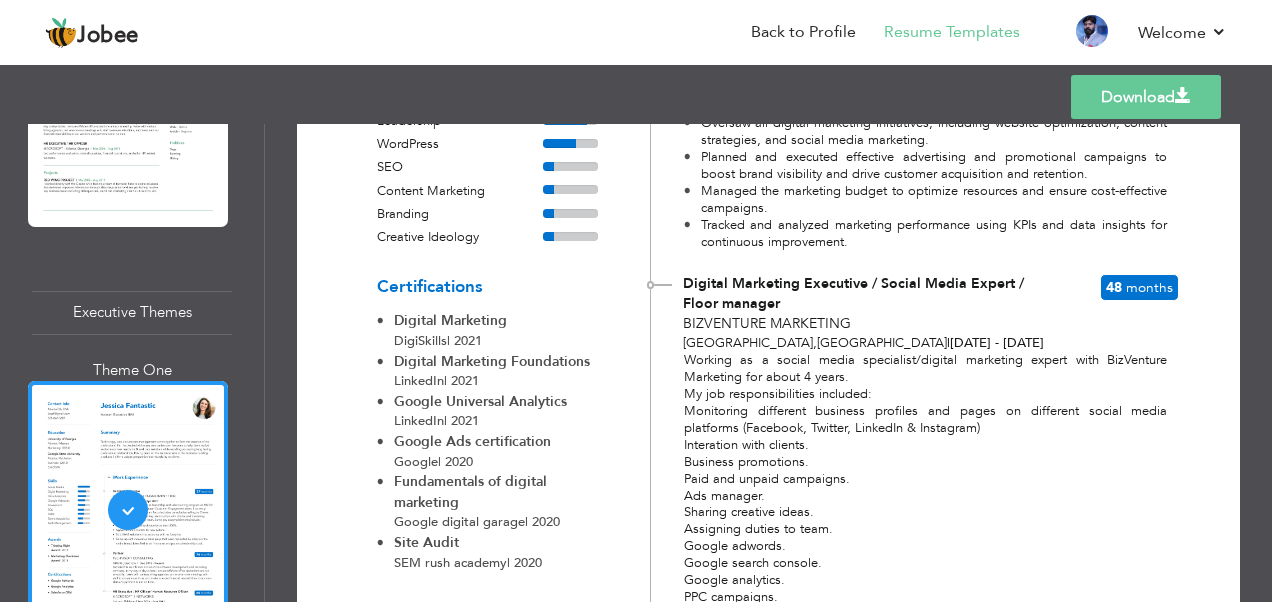 scroll, scrollTop: 1000, scrollLeft: 0, axis: vertical 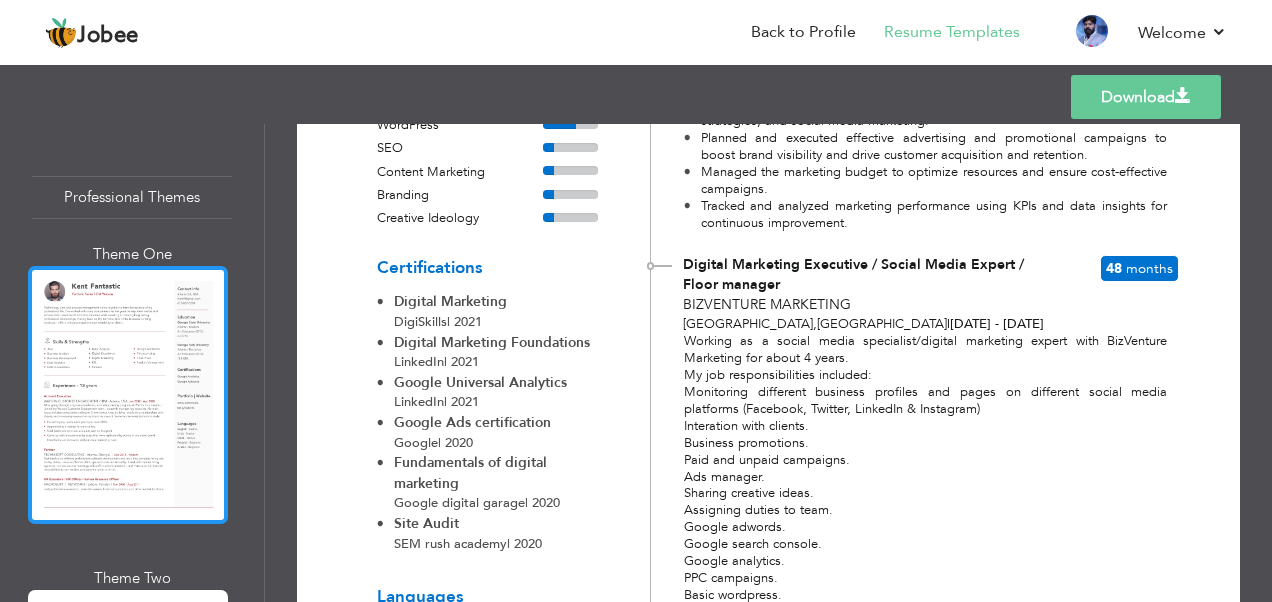 click at bounding box center [128, 395] 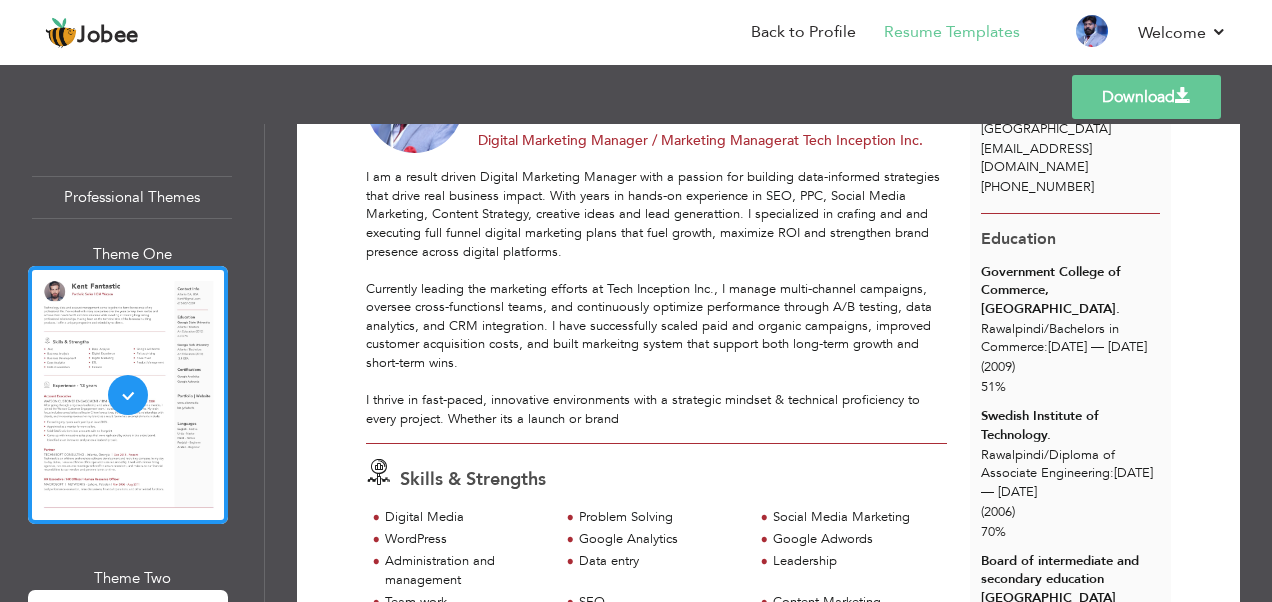 scroll, scrollTop: 200, scrollLeft: 0, axis: vertical 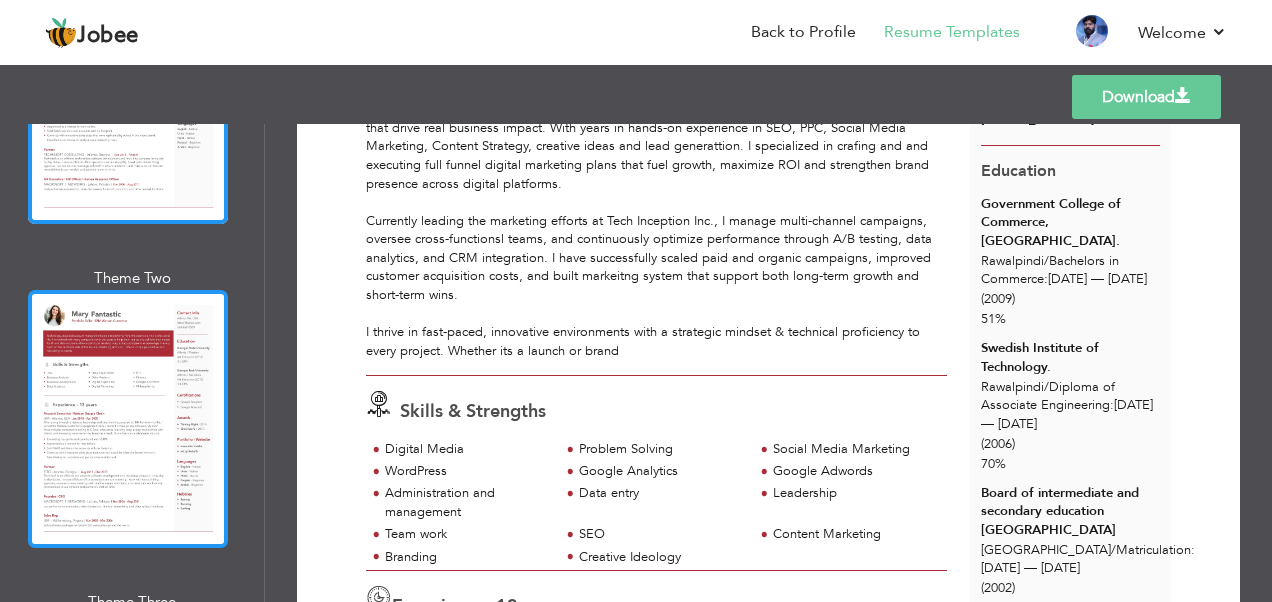 click at bounding box center (128, 419) 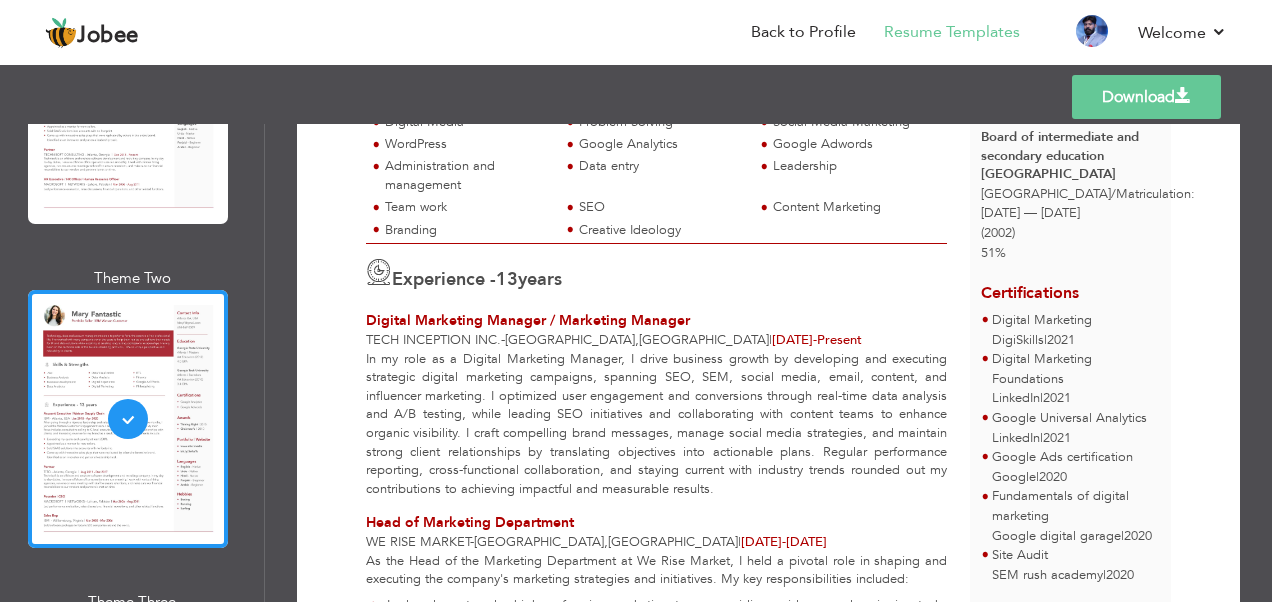 scroll, scrollTop: 542, scrollLeft: 0, axis: vertical 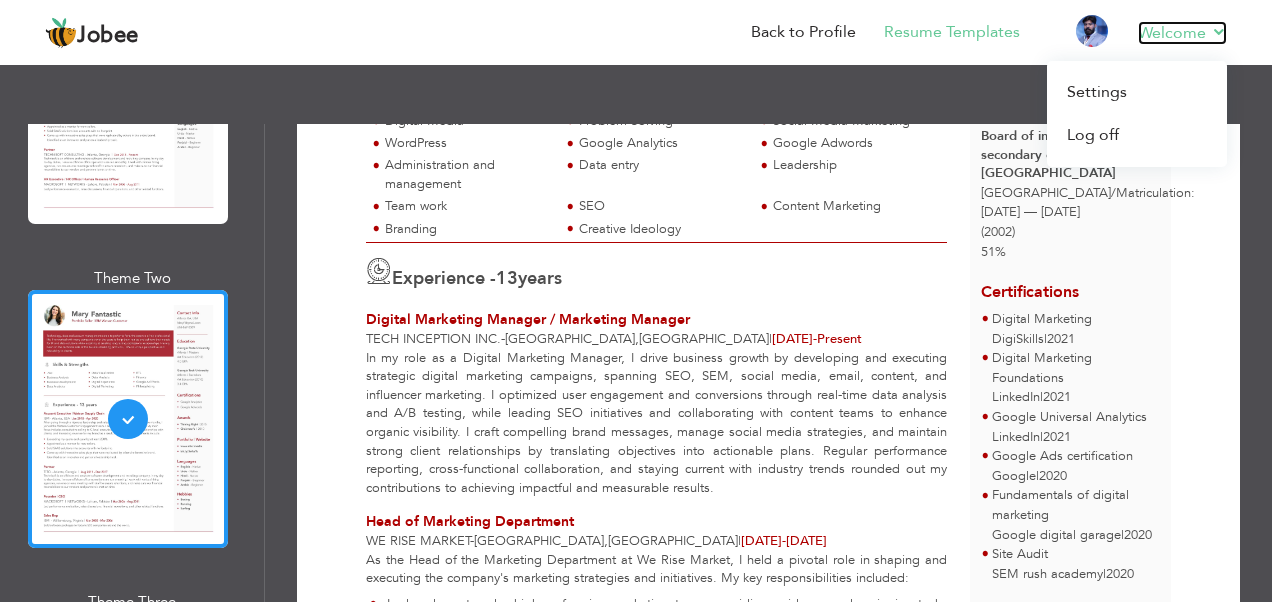 click on "Welcome" at bounding box center (1182, 33) 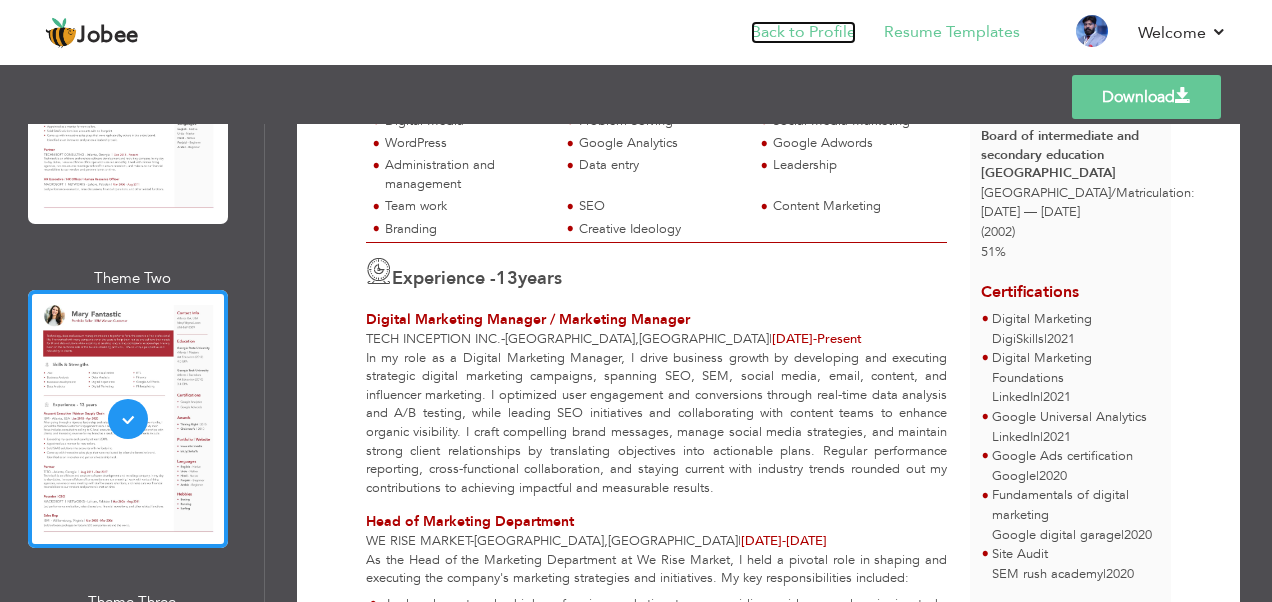 click on "Back to Profile" at bounding box center [803, 32] 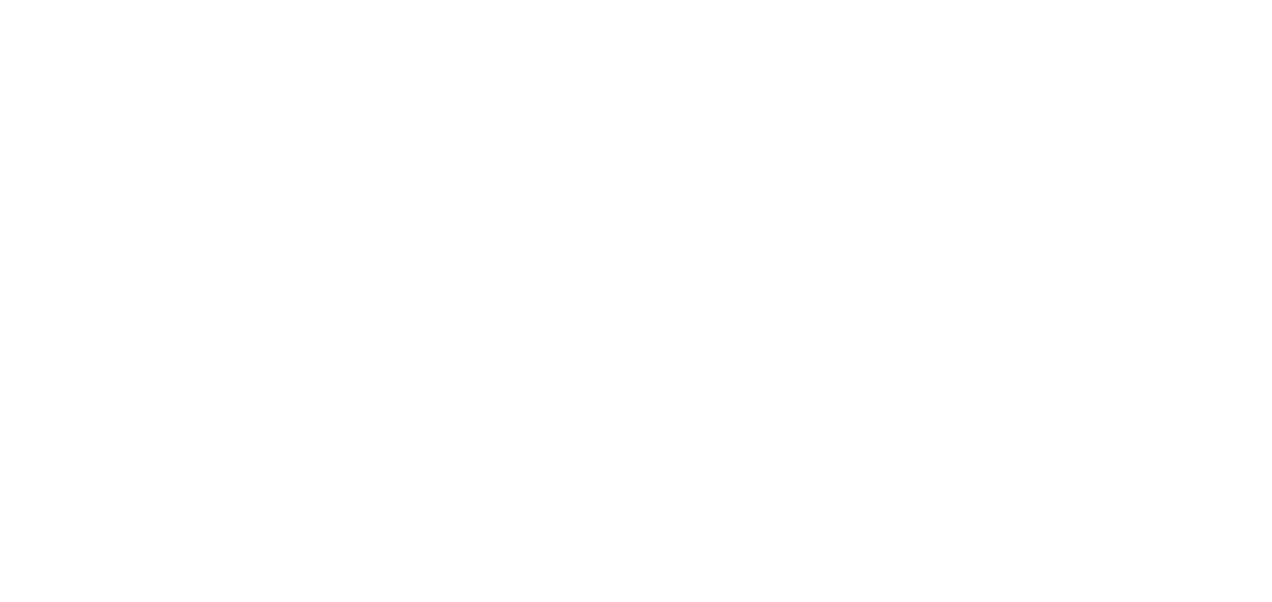 scroll, scrollTop: 0, scrollLeft: 0, axis: both 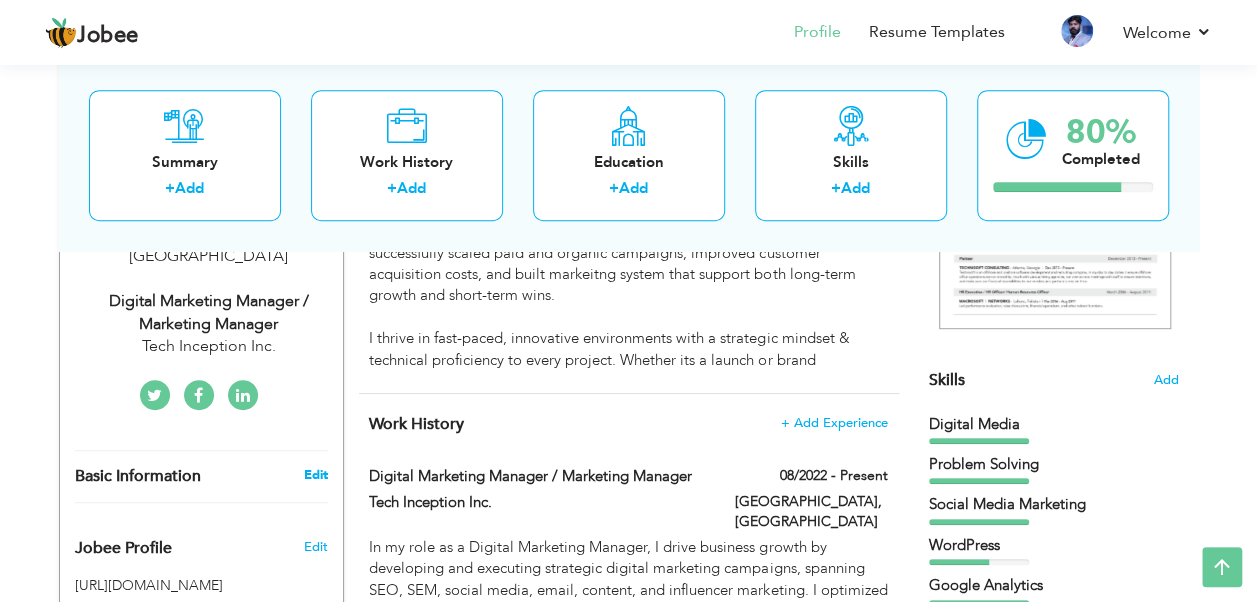 click on "Edit" at bounding box center [315, 475] 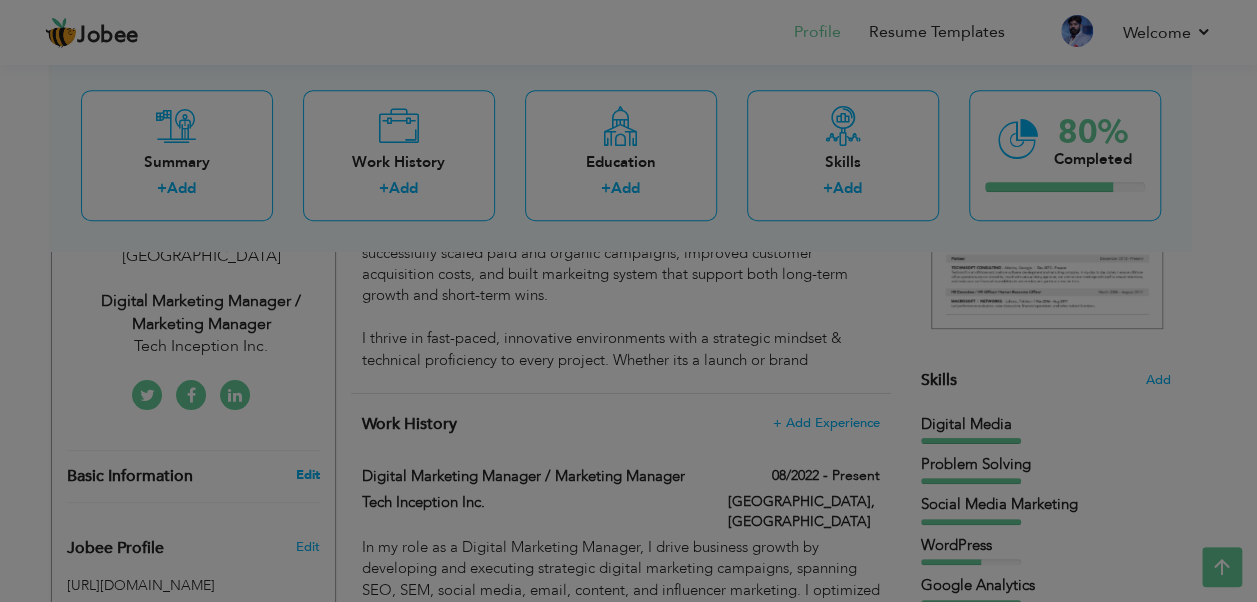 type on "[PERSON_NAME]" 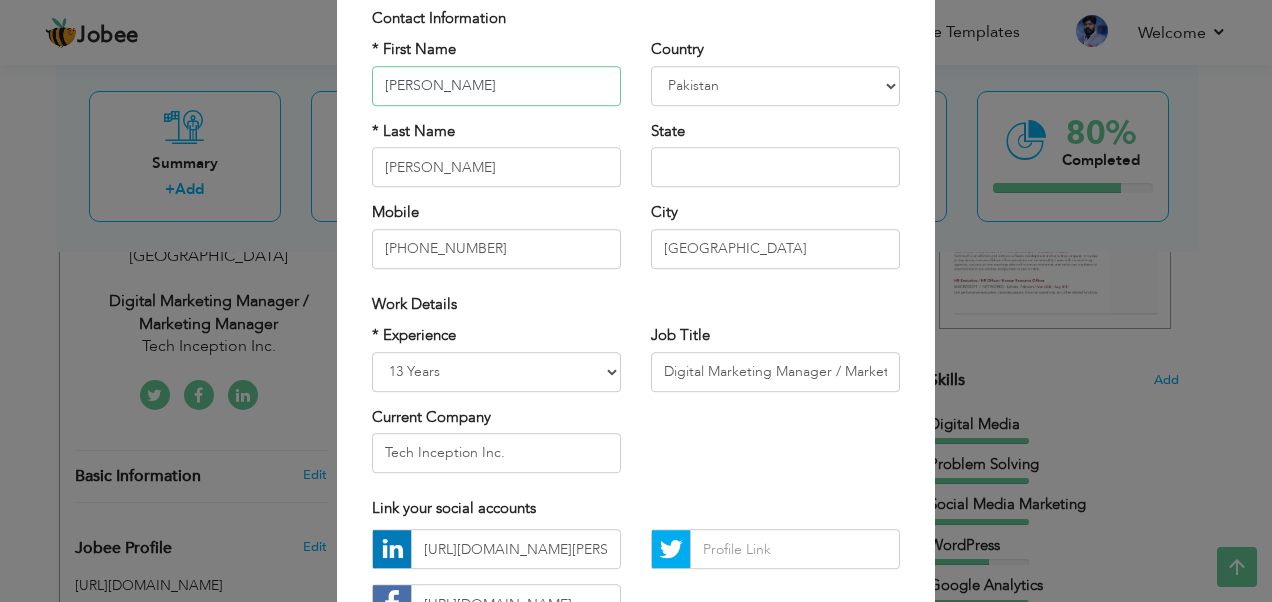 scroll, scrollTop: 96, scrollLeft: 0, axis: vertical 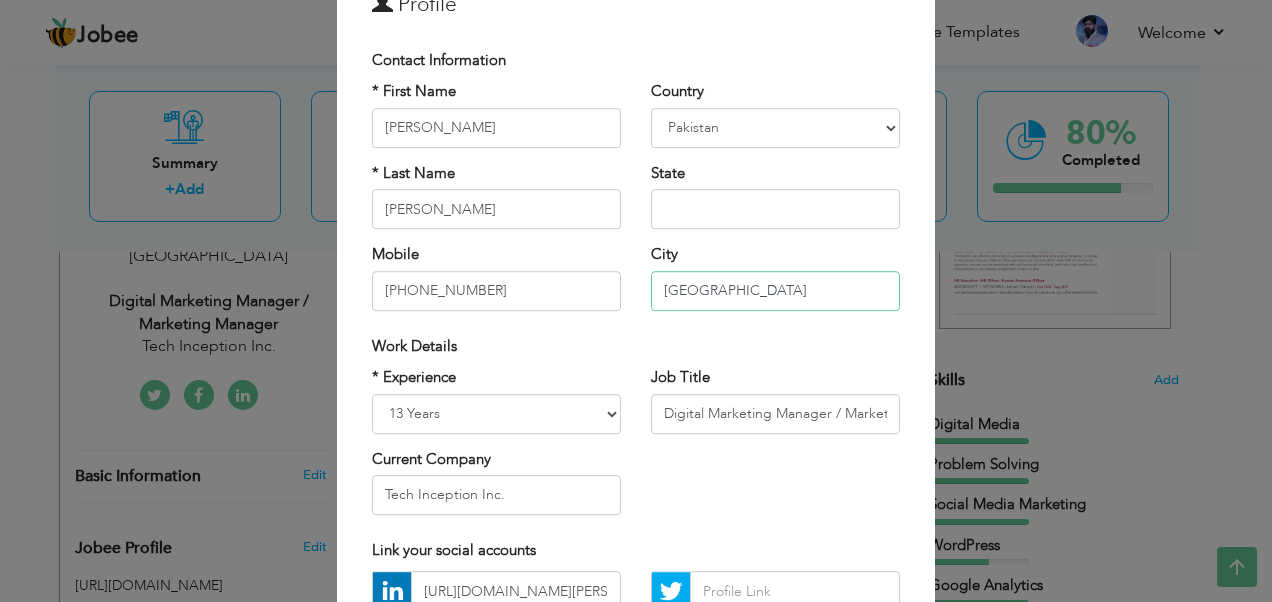 click on "[GEOGRAPHIC_DATA]" at bounding box center [775, 291] 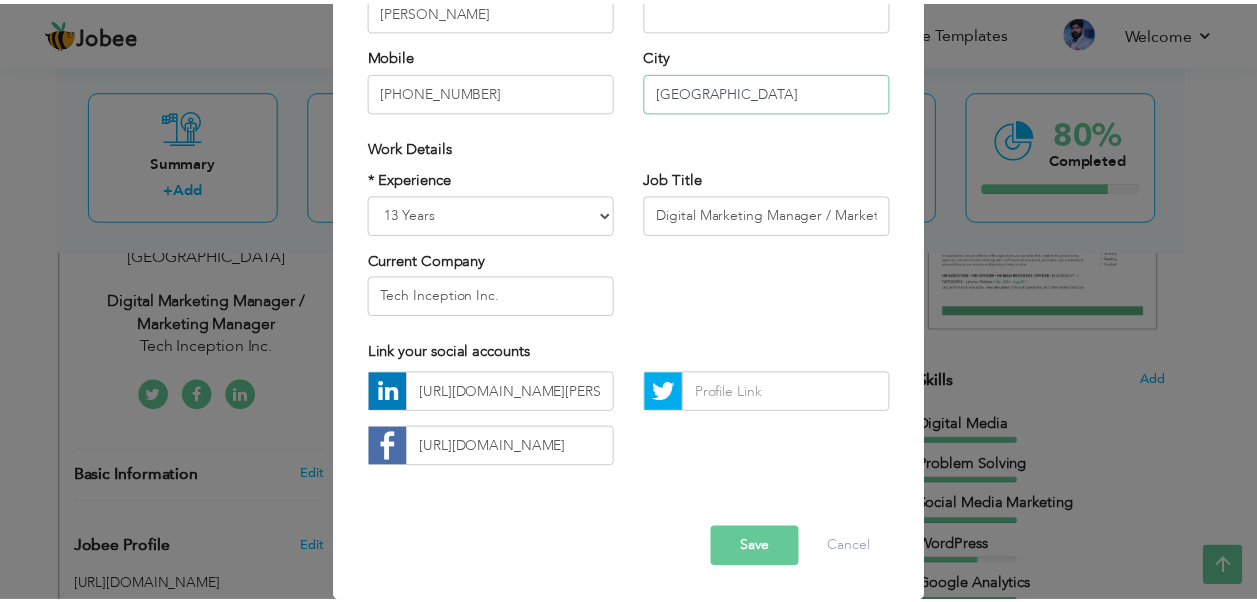 scroll, scrollTop: 296, scrollLeft: 0, axis: vertical 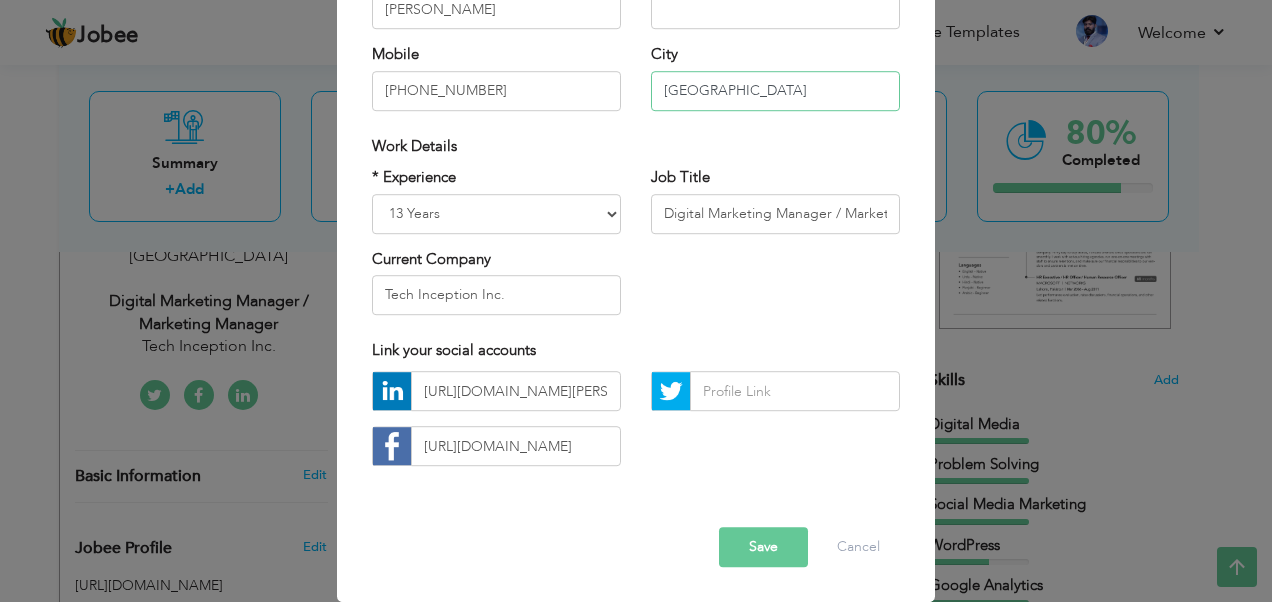 type on "[GEOGRAPHIC_DATA]" 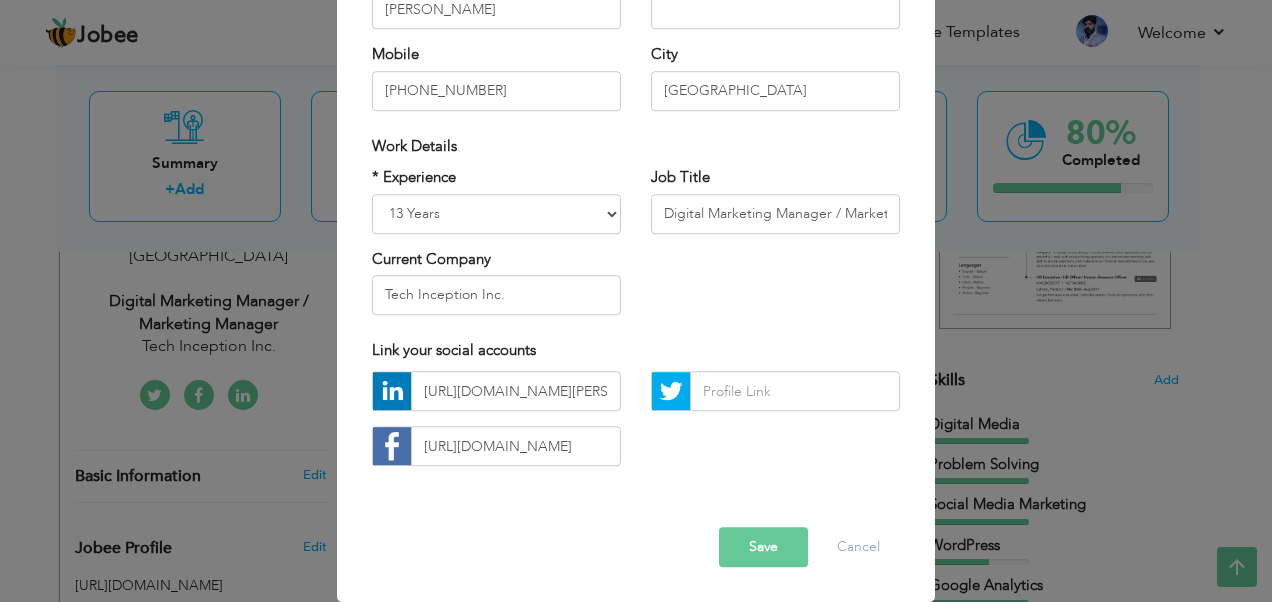 click on "Save" at bounding box center [763, 548] 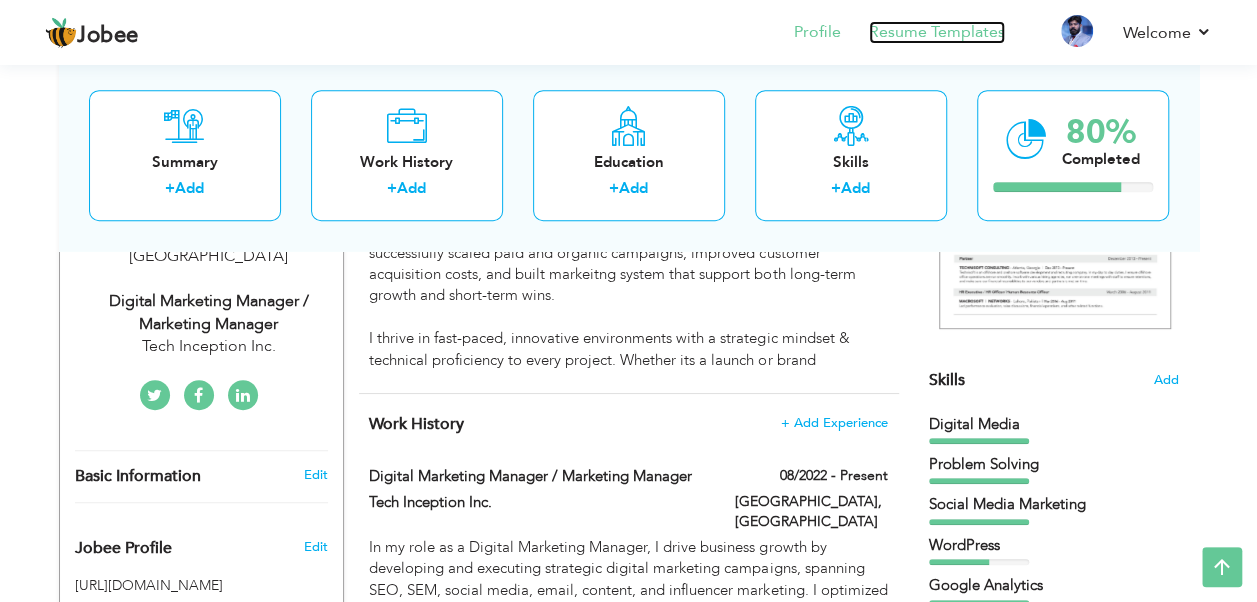 click on "Resume Templates" at bounding box center (937, 32) 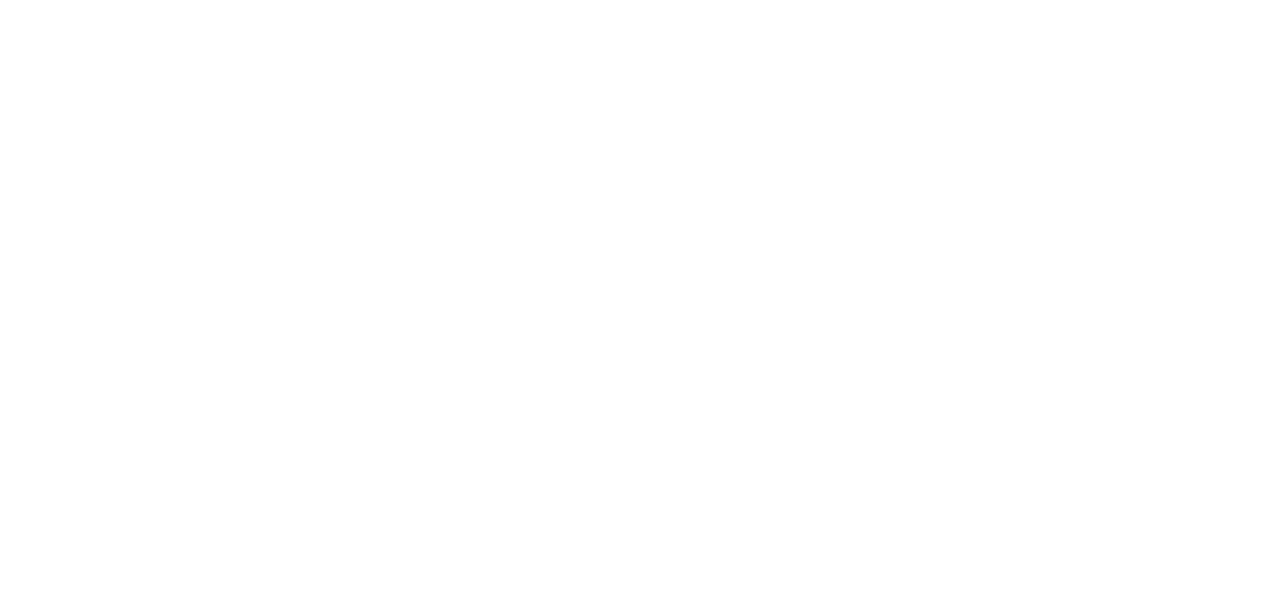 scroll, scrollTop: 0, scrollLeft: 0, axis: both 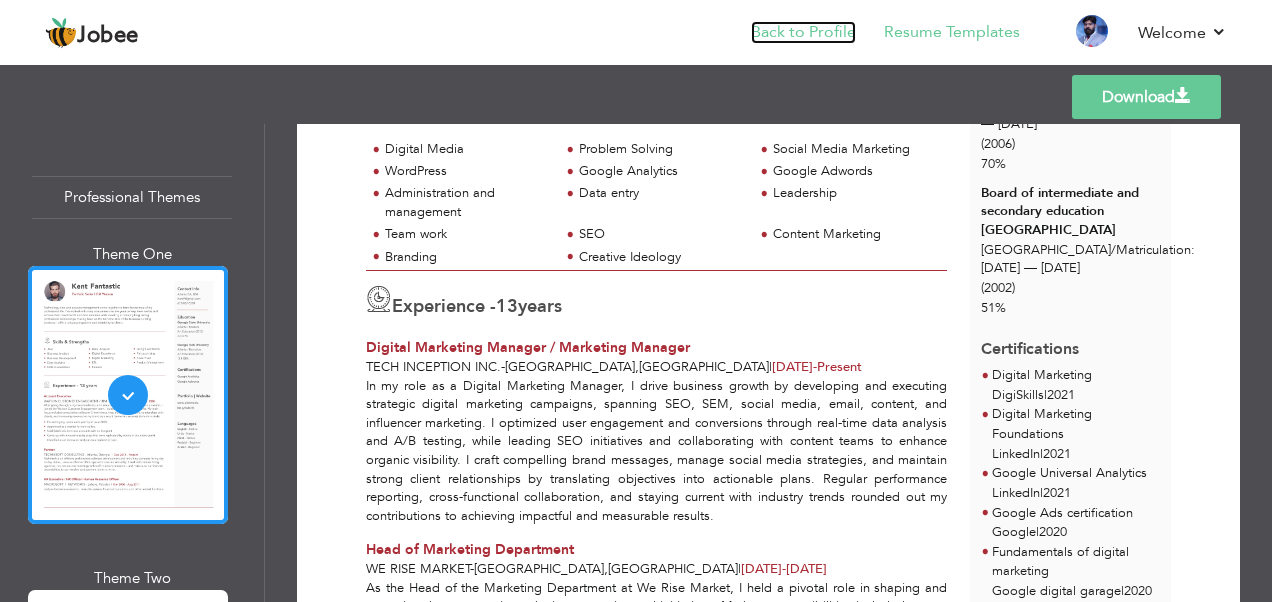 click on "Back to Profile" at bounding box center [803, 32] 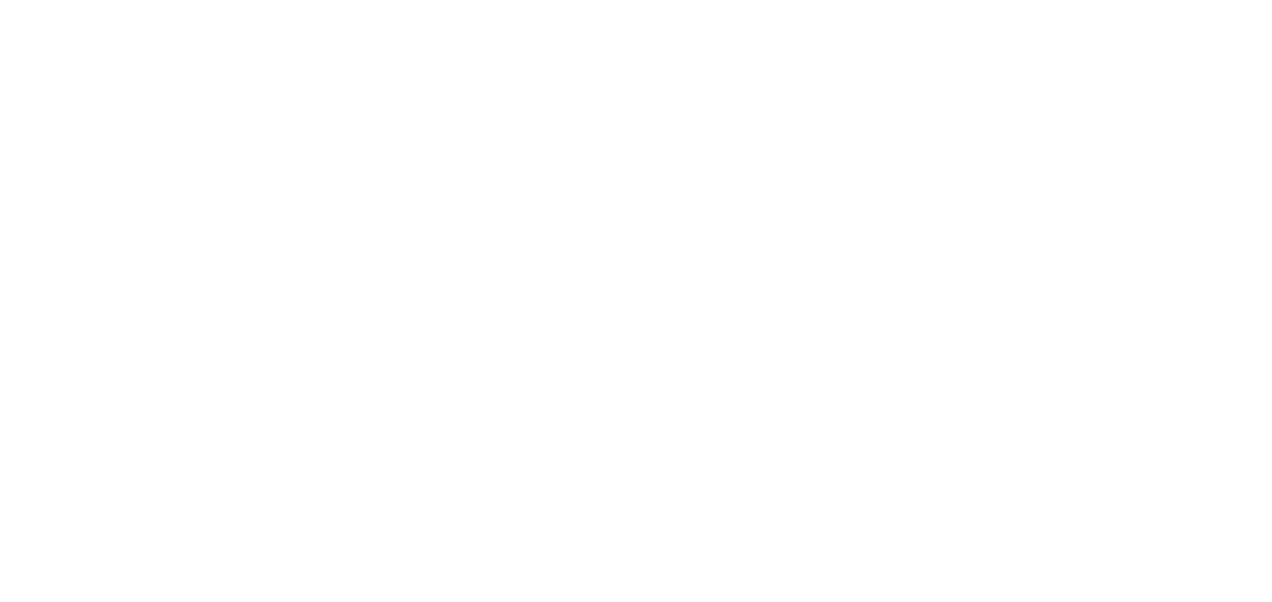 scroll, scrollTop: 0, scrollLeft: 0, axis: both 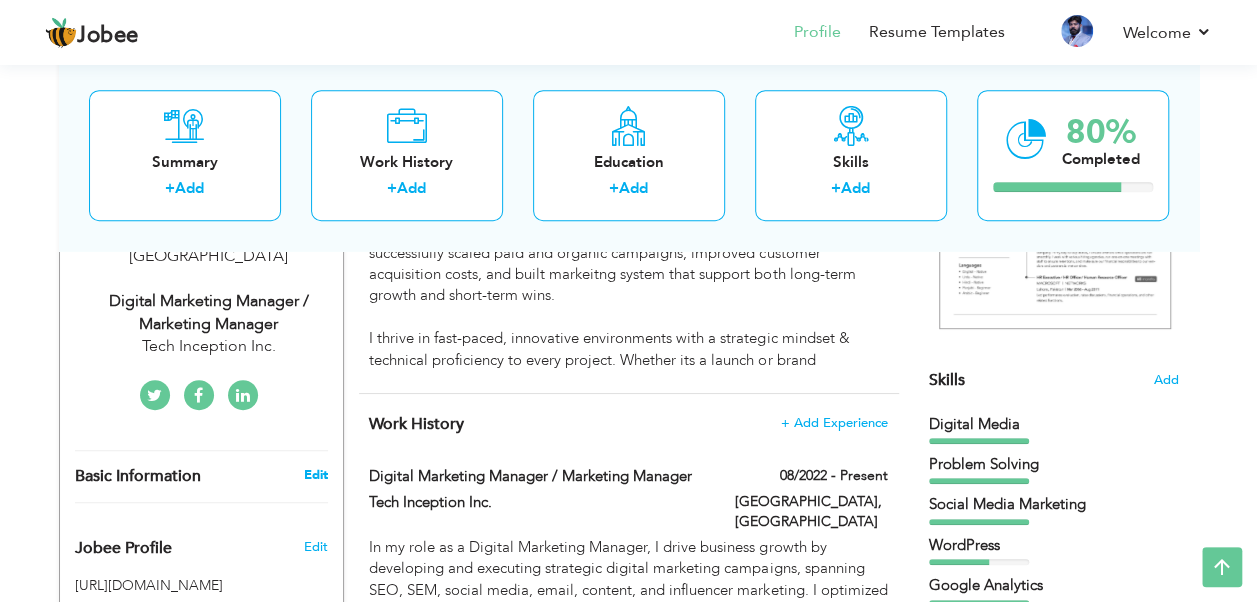 click on "Edit" at bounding box center [315, 475] 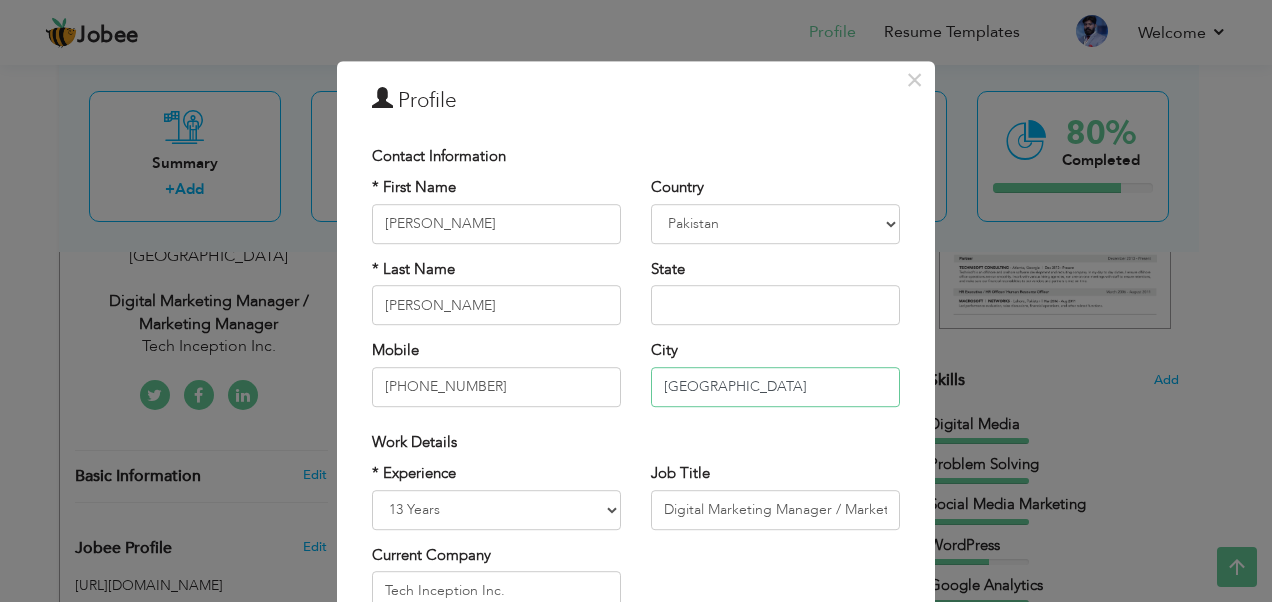 click on "[GEOGRAPHIC_DATA]" at bounding box center [775, 387] 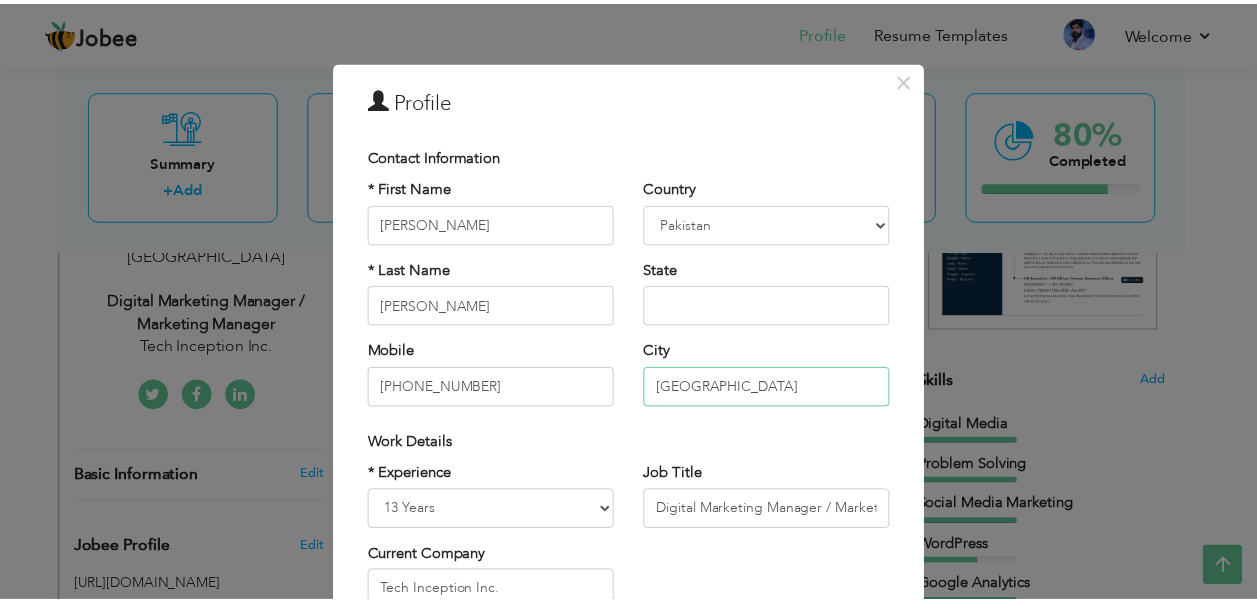 scroll, scrollTop: 296, scrollLeft: 0, axis: vertical 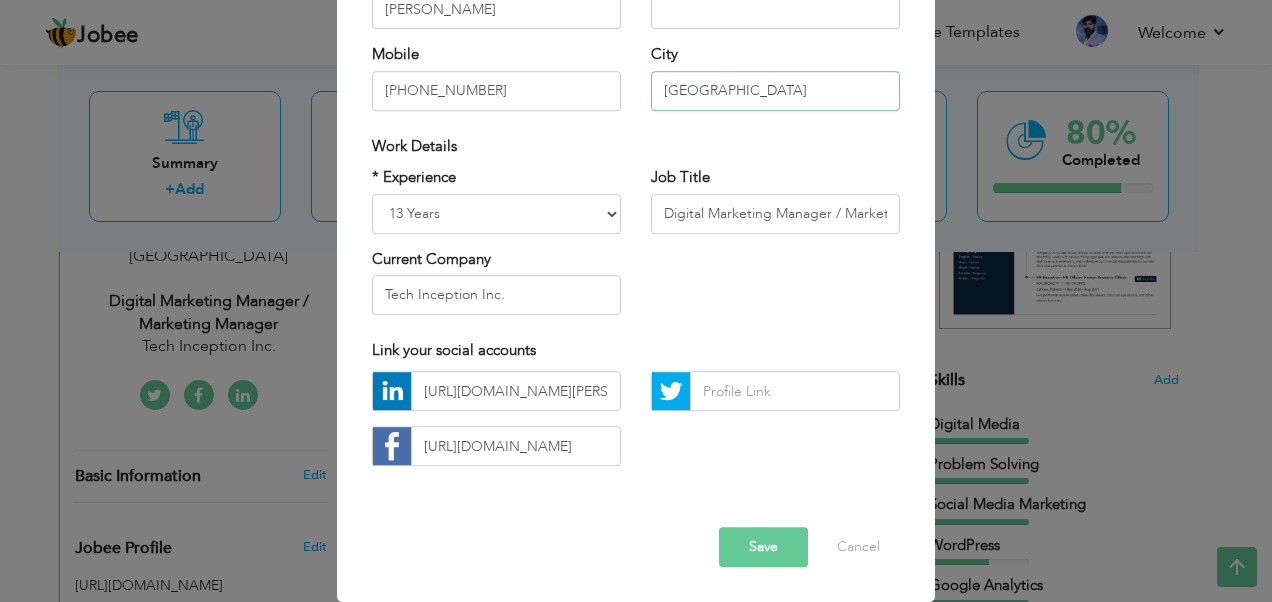 type on "[GEOGRAPHIC_DATA]" 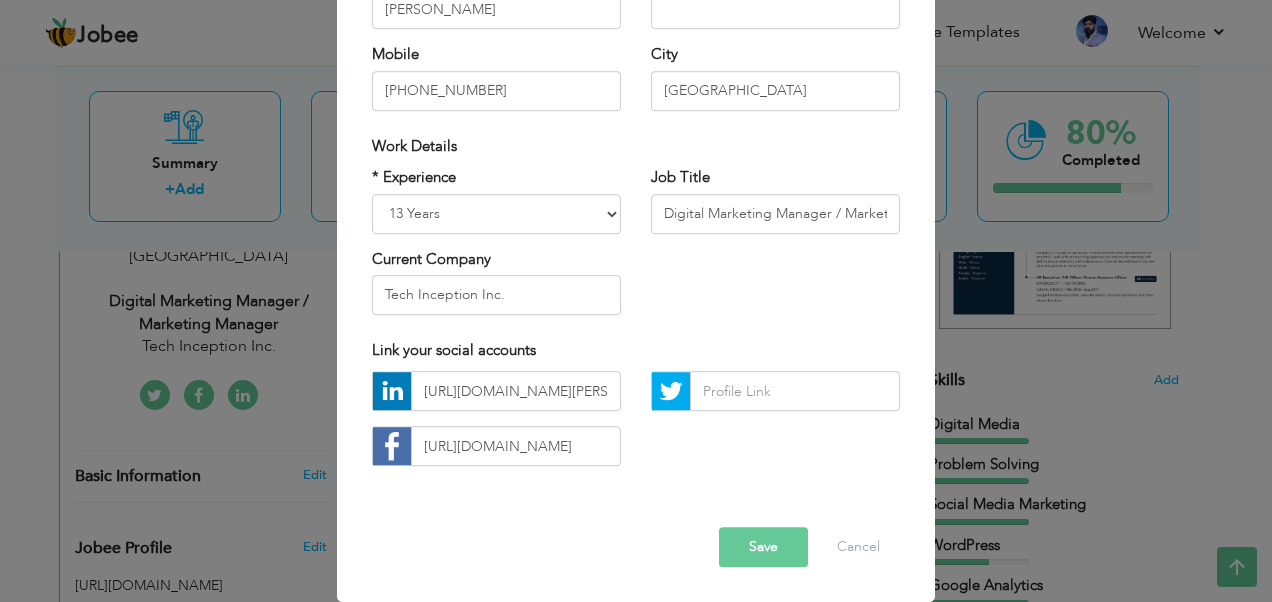 click on "Save" at bounding box center (763, 548) 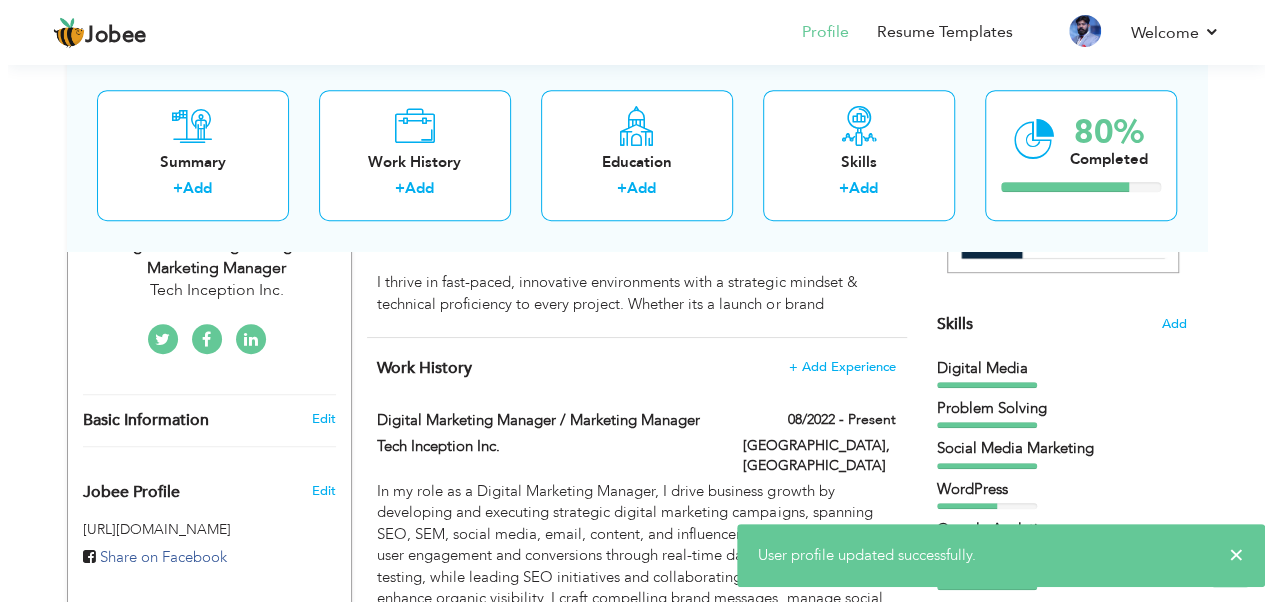 scroll, scrollTop: 500, scrollLeft: 0, axis: vertical 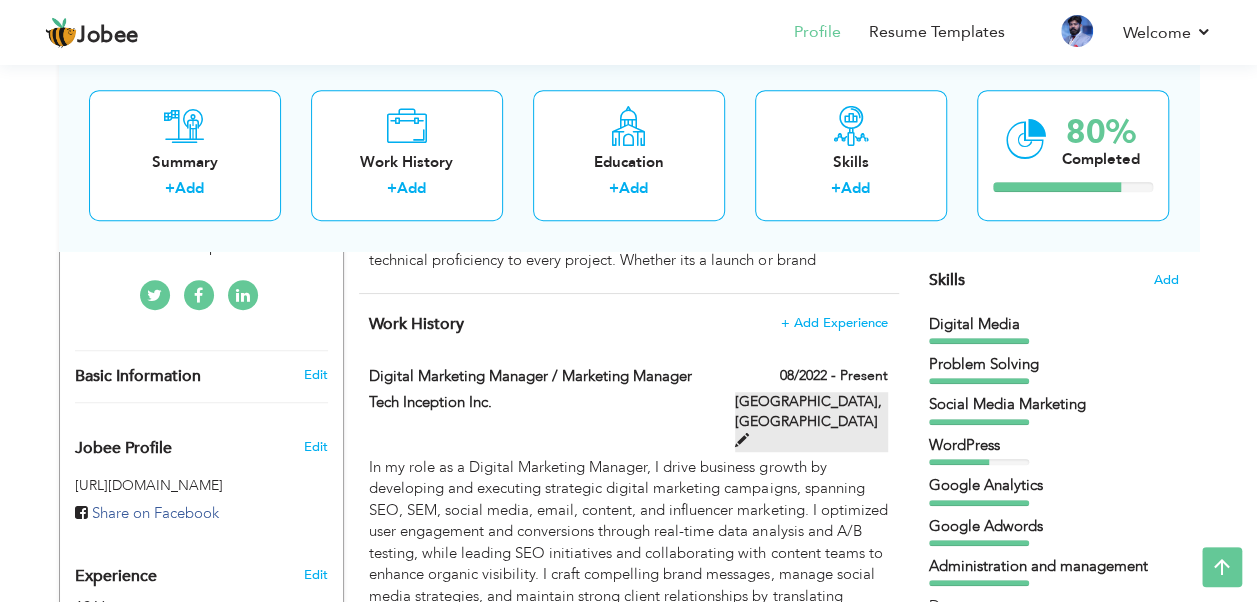 click at bounding box center [742, 440] 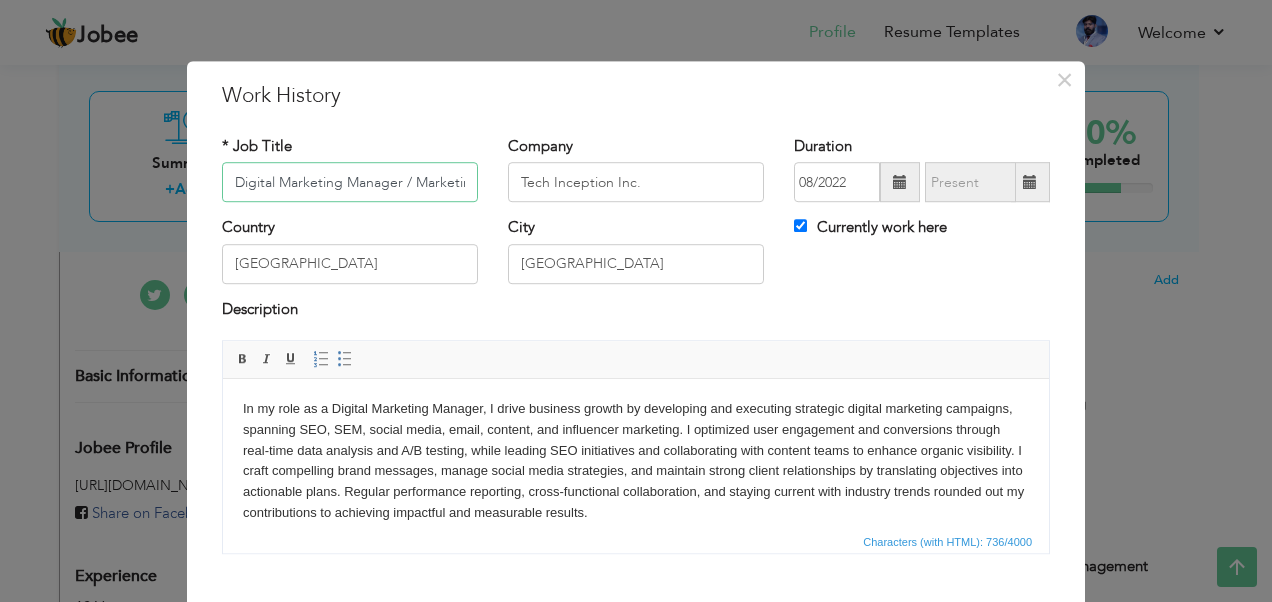 scroll, scrollTop: 0, scrollLeft: 72, axis: horizontal 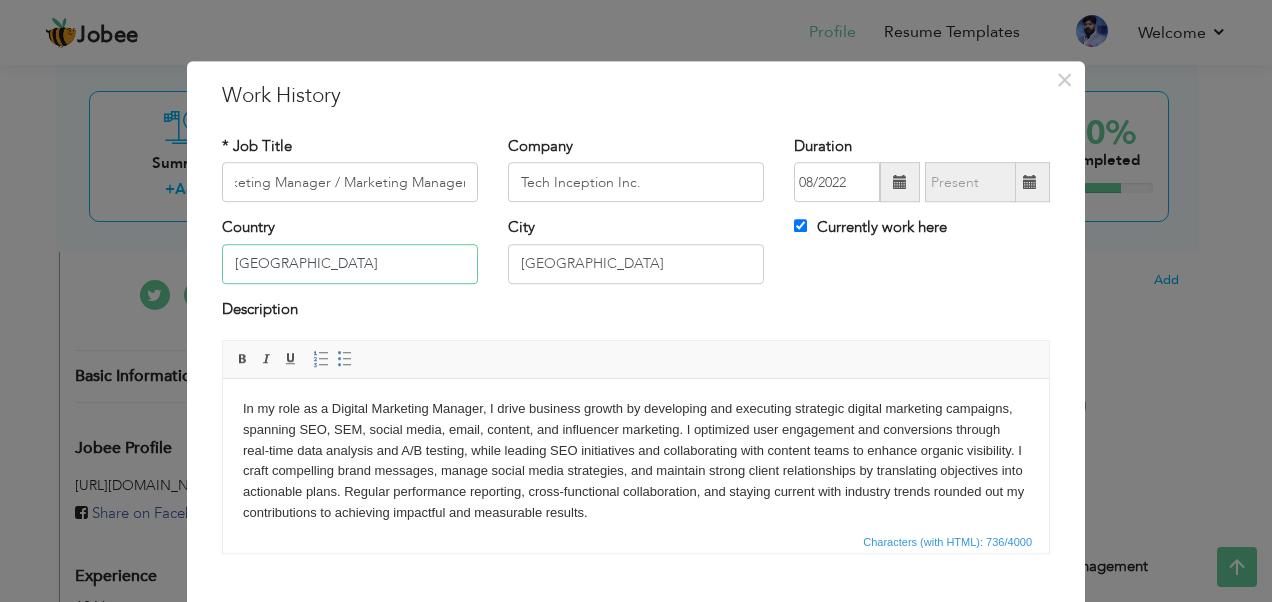 click on "[GEOGRAPHIC_DATA]" at bounding box center [350, 264] 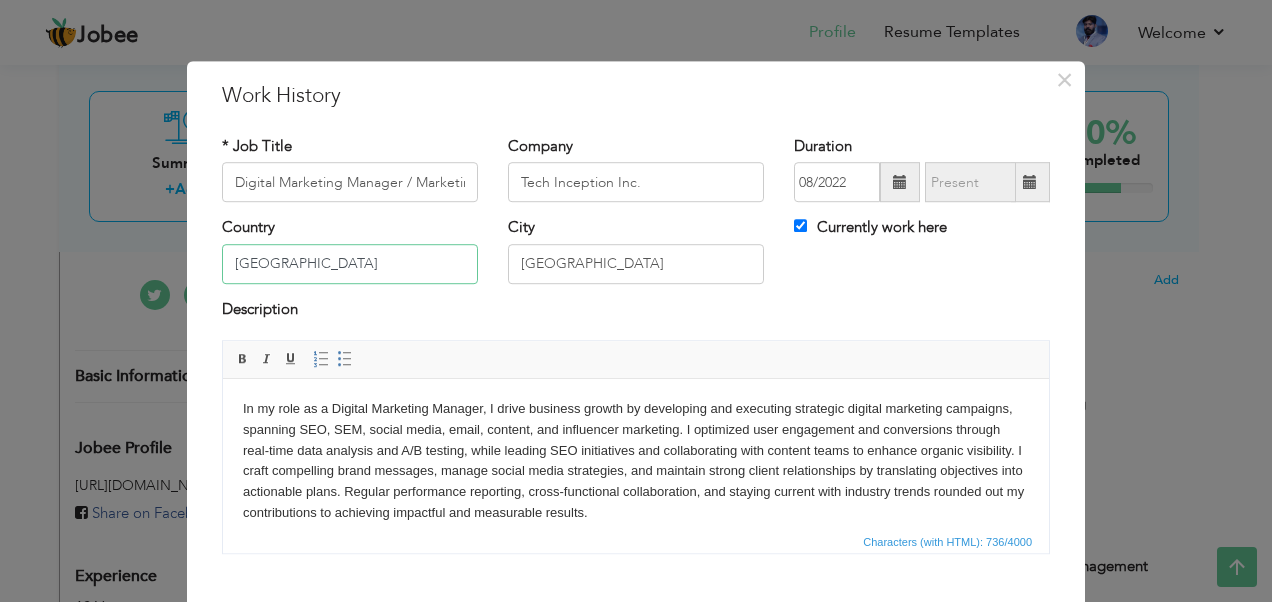 click on "[GEOGRAPHIC_DATA]" at bounding box center (350, 264) 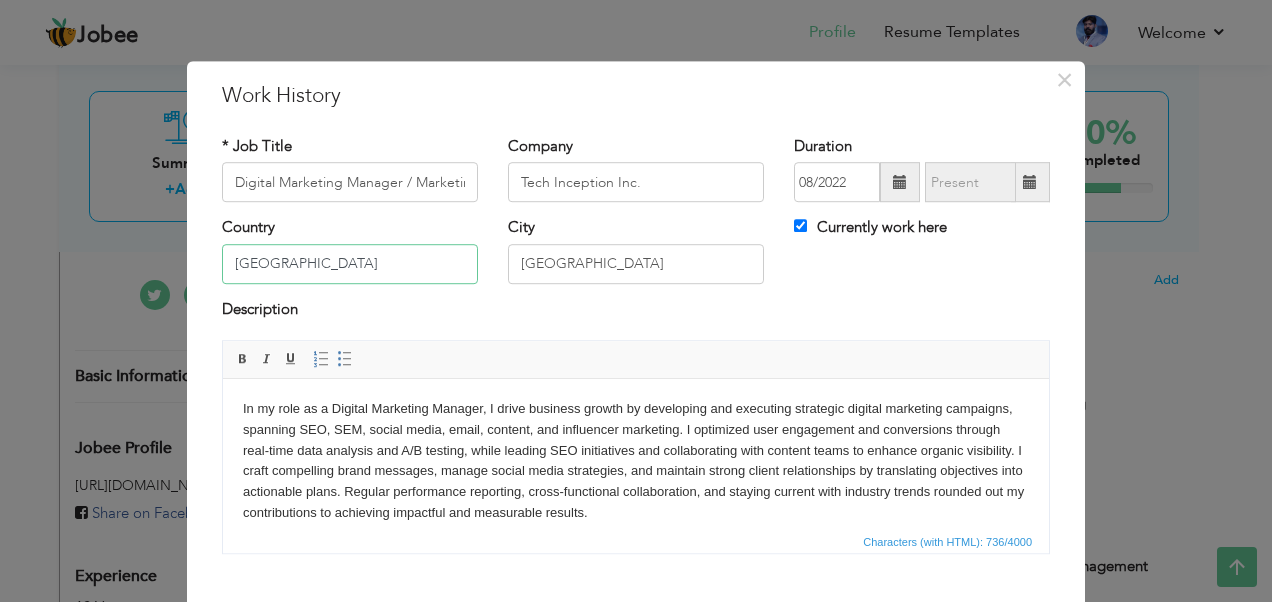 type on "[GEOGRAPHIC_DATA]" 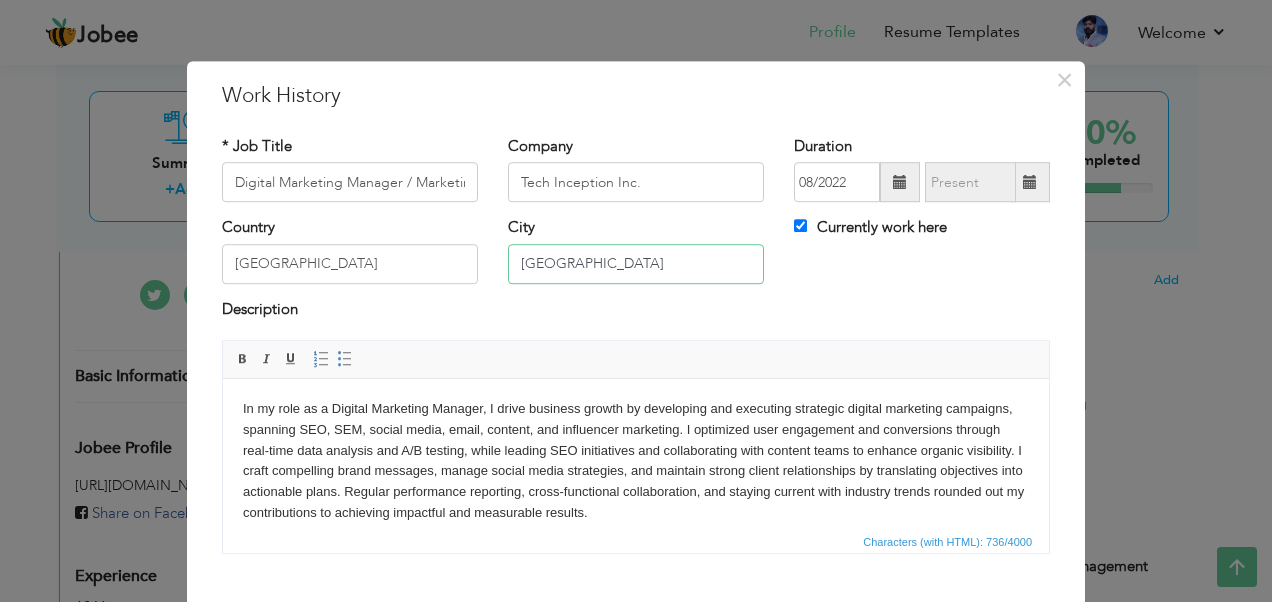 click on "[GEOGRAPHIC_DATA]" at bounding box center [636, 264] 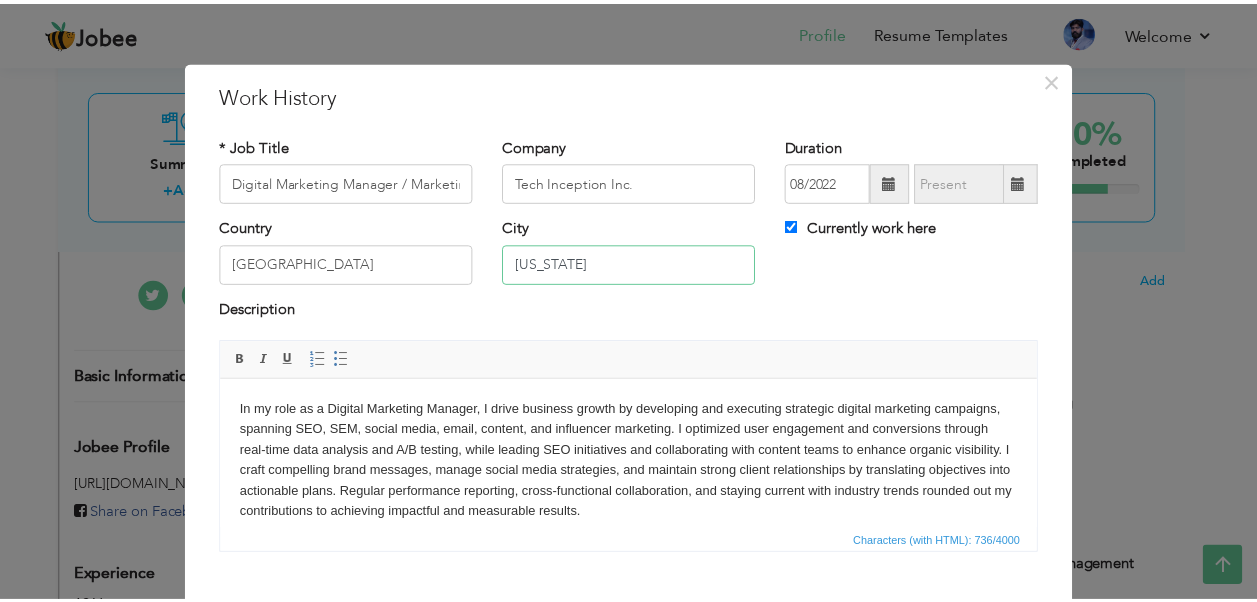 scroll, scrollTop: 113, scrollLeft: 0, axis: vertical 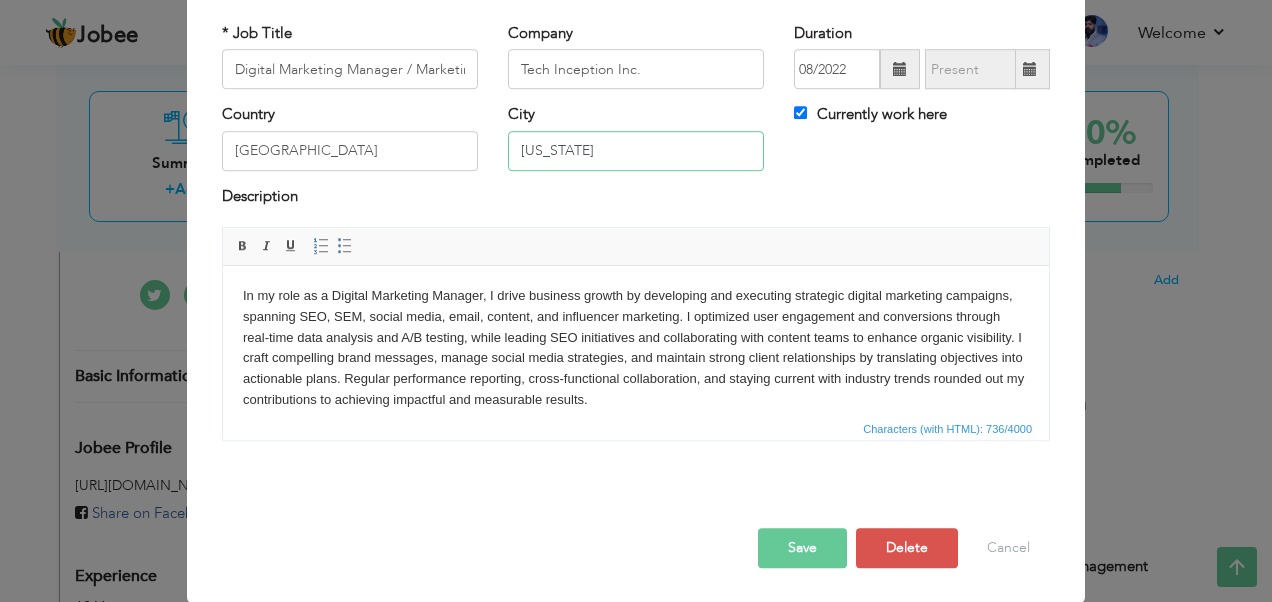 type on "[US_STATE]" 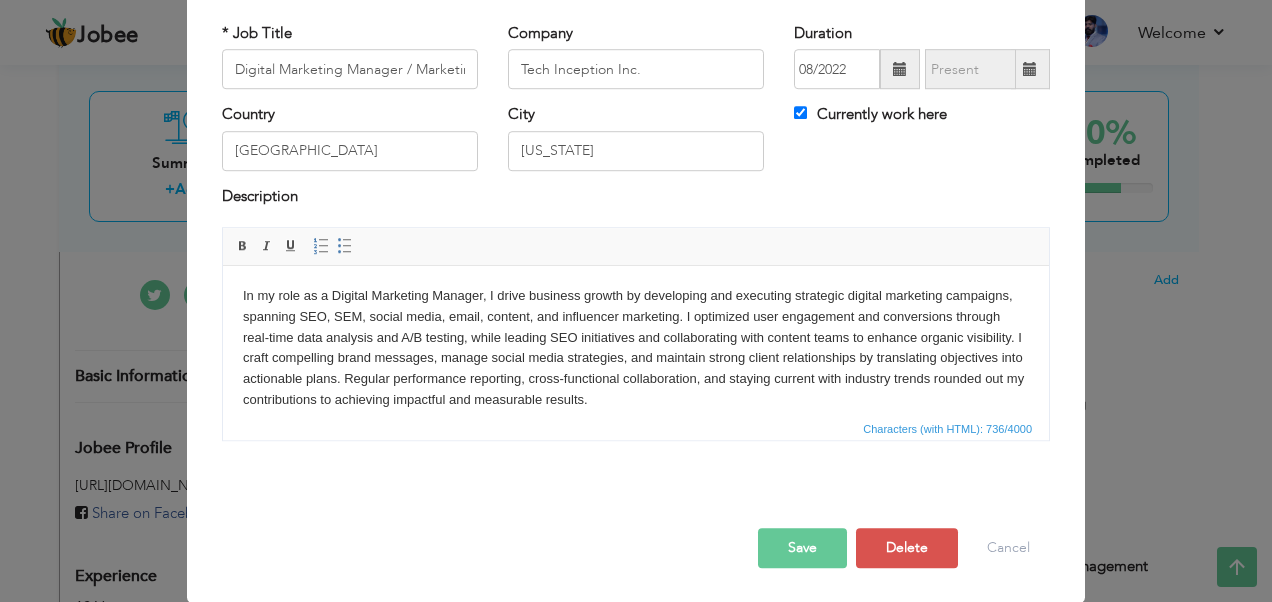 click on "Save" at bounding box center (802, 548) 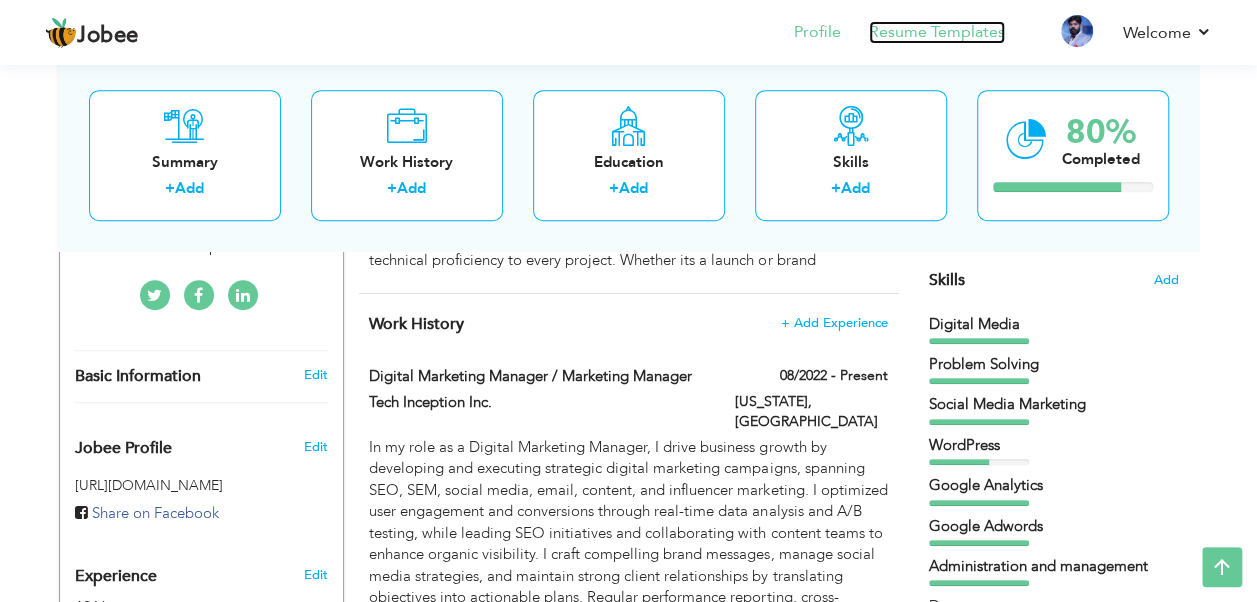 click on "Resume Templates" at bounding box center [937, 32] 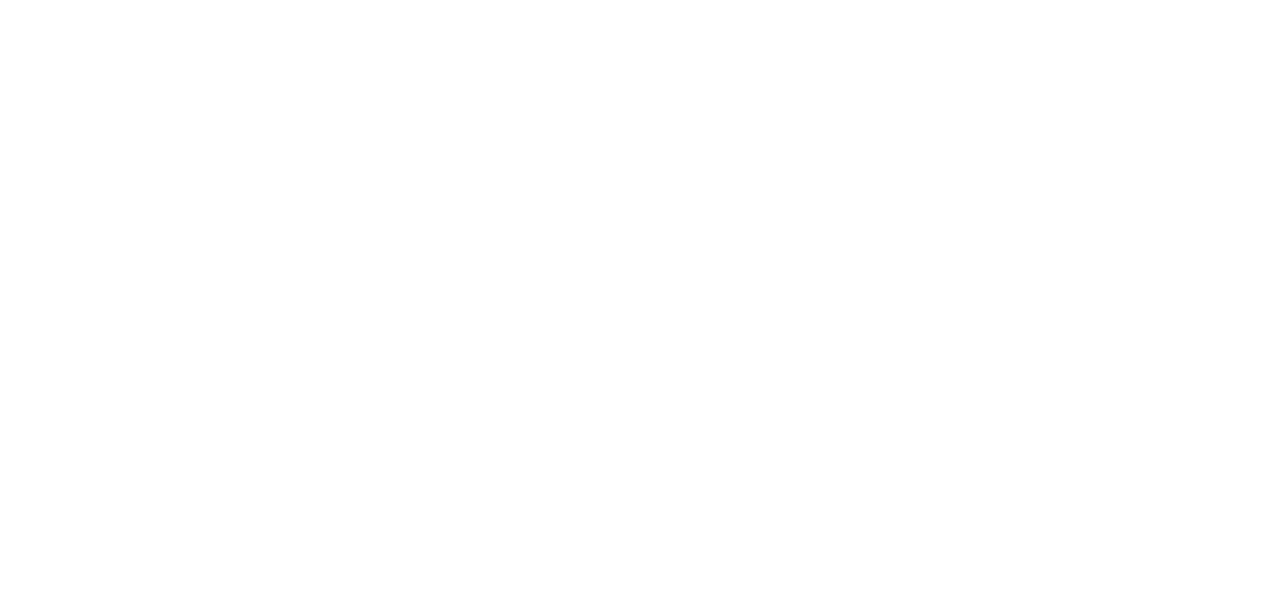 scroll, scrollTop: 0, scrollLeft: 0, axis: both 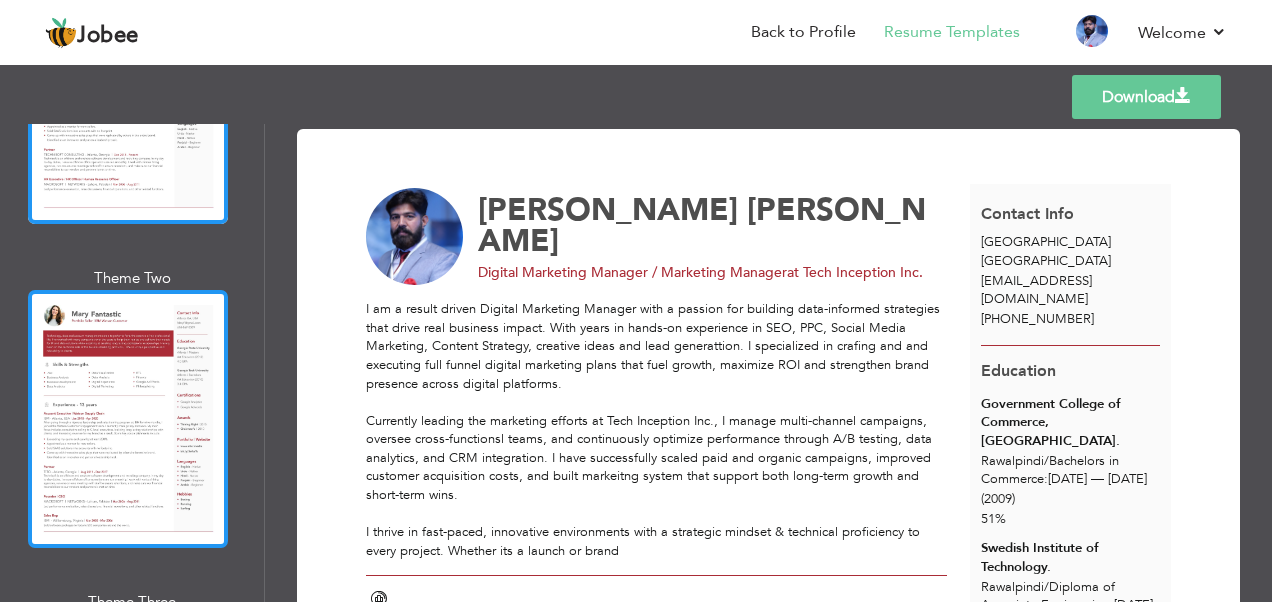 click at bounding box center [128, 419] 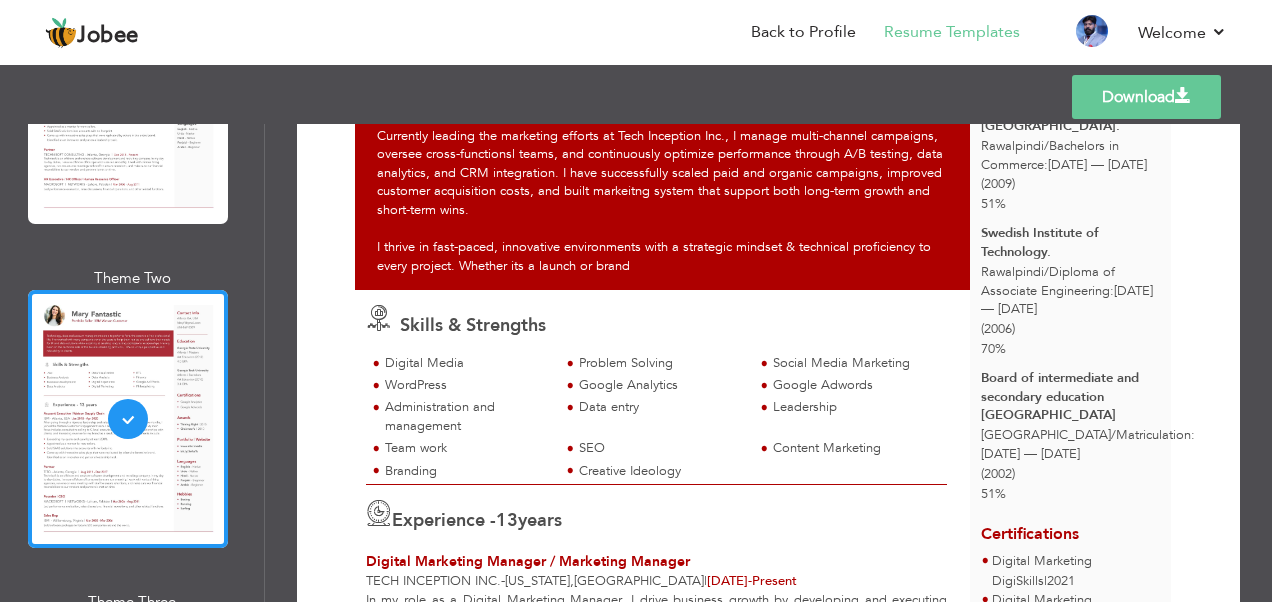 scroll, scrollTop: 200, scrollLeft: 0, axis: vertical 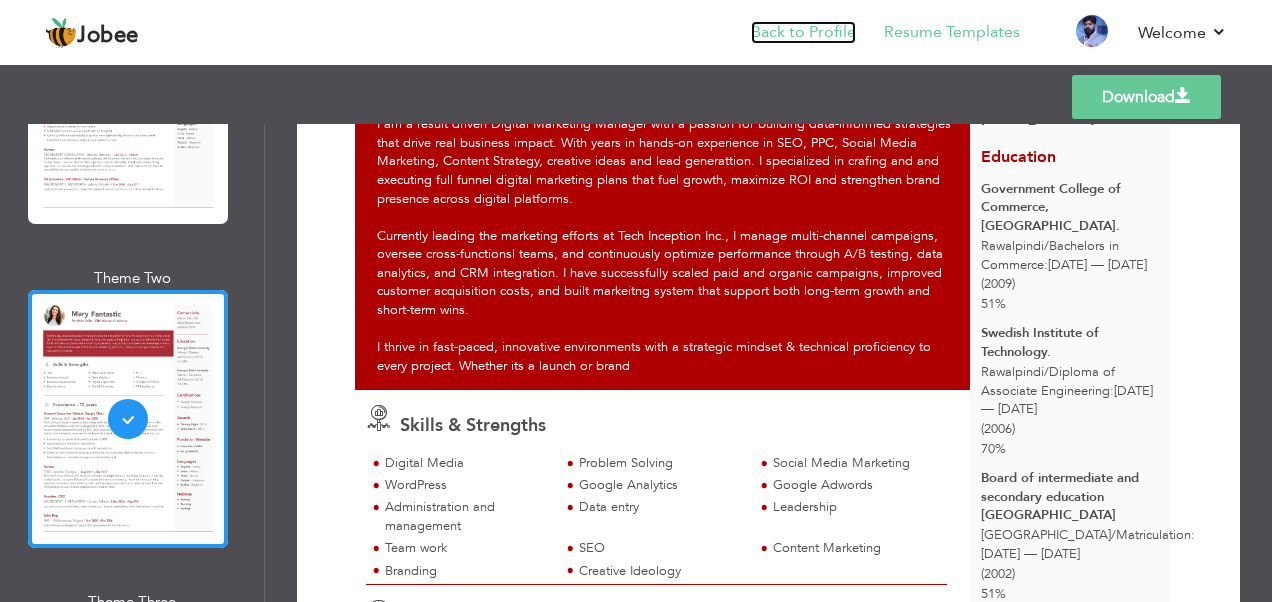 click on "Back to Profile" at bounding box center (803, 32) 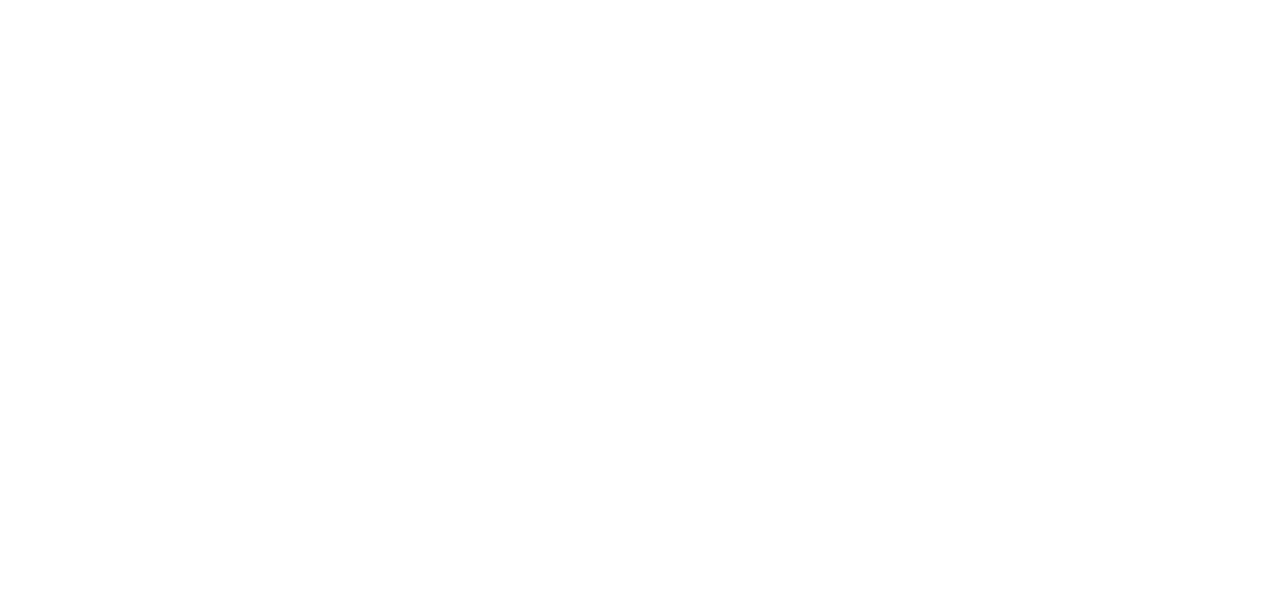scroll, scrollTop: 0, scrollLeft: 0, axis: both 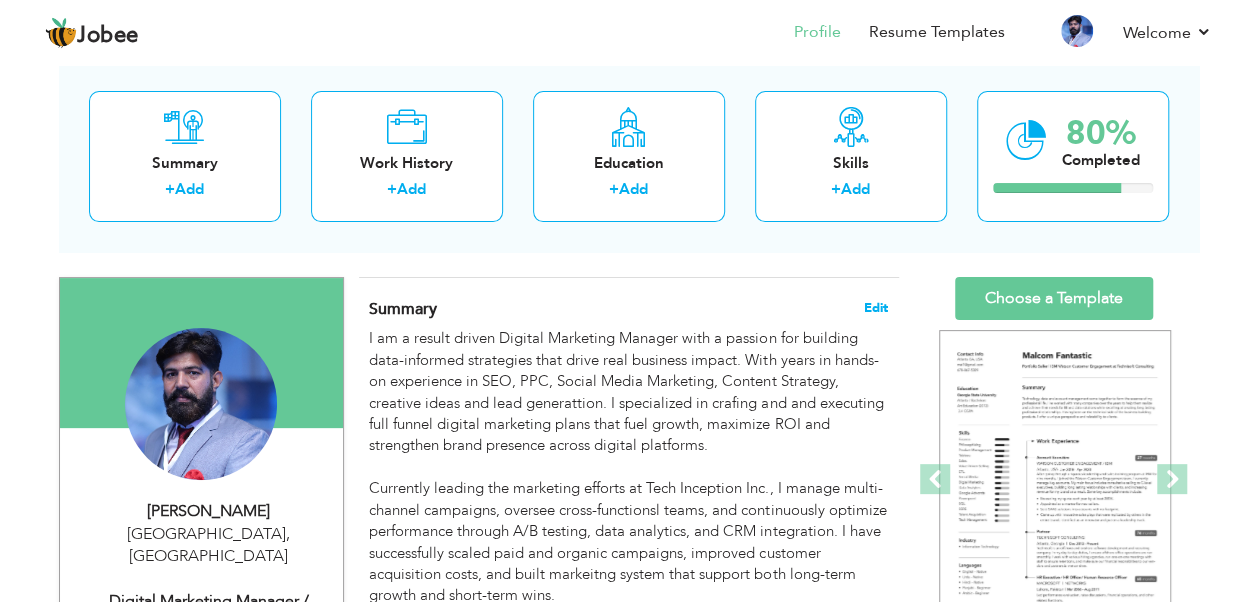 click on "Edit" at bounding box center (876, 308) 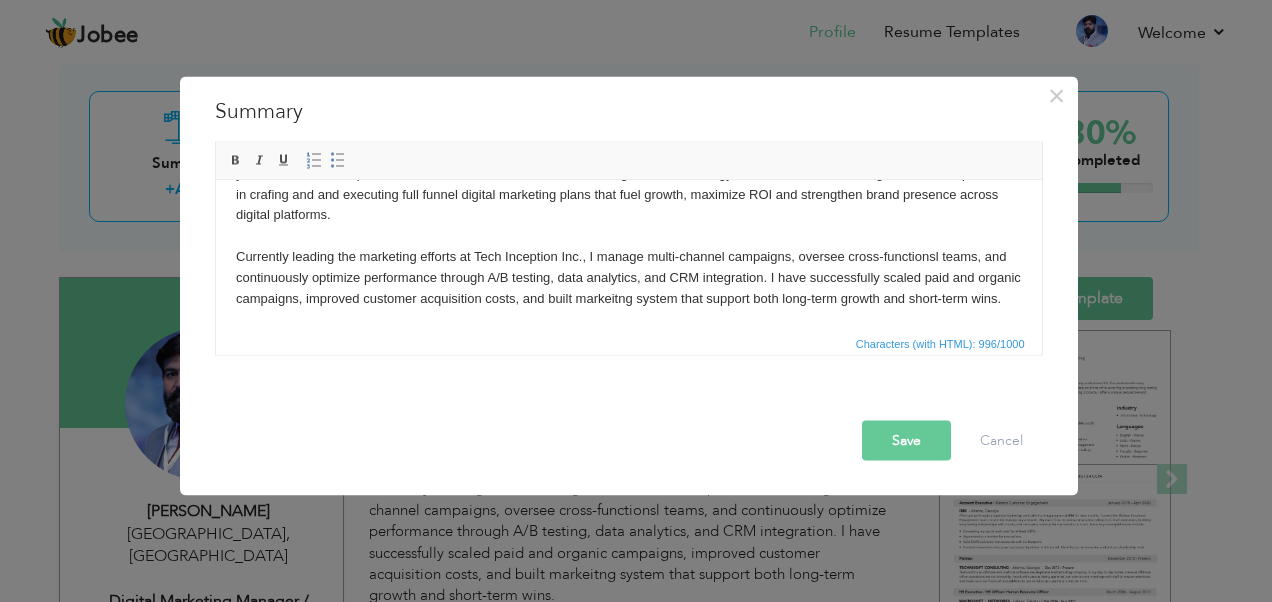 scroll, scrollTop: 139, scrollLeft: 0, axis: vertical 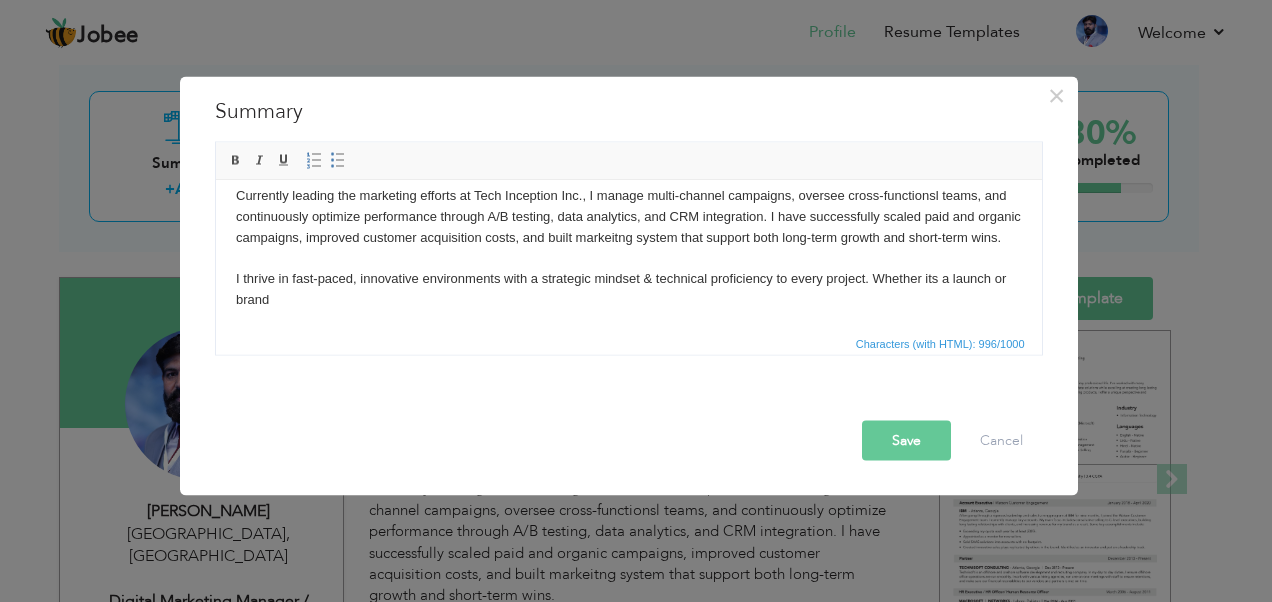 click on "I am a result driven Digital Marketing Manager with a passion for building data-informed strategies that drive real business impact. With years in hands-on experience in SEO, PPC, Social Media Marketing, Content Strategy, creative ideas and lead generattion. I specialized in crafing and and executing full funnel digital marketing plans that fuel growth, maximize ROI and strengthen brand presence across digital platforms. Currently leading the marketing efforts at Tech Inception Inc., I manage multi-channel campaigns, oversee cross-functionsl teams, and continuously optimize performance through A/B testing, data analytics, and CRM integration. I have successfully scaled paid and organic campaigns, improved customer acquisition costs, and built markeitng system that support both long-term growth and short-term wins. I thrive in fast-paced, innovative environments with a strategic mindset & technical proficiency to every project. Whether its a launch or brand" at bounding box center (628, 195) 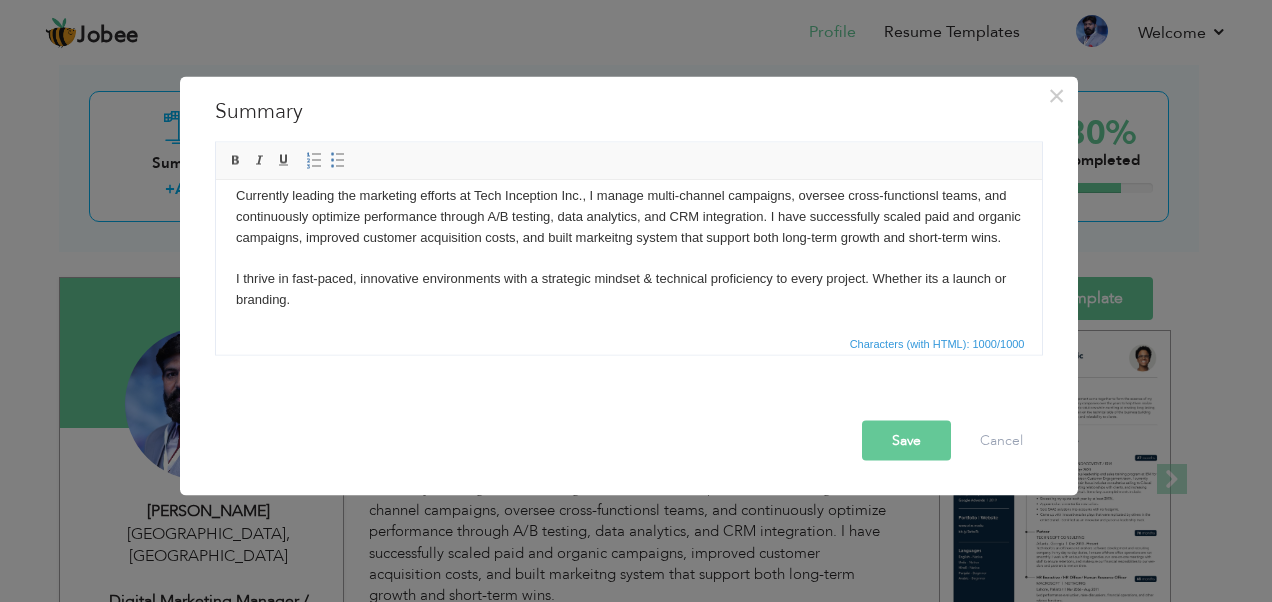 click on "I am a result driven Digital Marketing Manager with a passion for building data-informed strategies that drive real business impact. With years in hands-on experience in SEO, PPC, Social Media Marketing, Content Strategy, creative ideas and lead generattion. I specialized in crafing and and executing full funnel digital marketing plans that fuel growth, maximize ROI and strengthen brand presence across digital platforms. Currently leading the marketing efforts at Tech Inception Inc., I manage multi-channel campaigns, oversee cross-functionsl teams, and continuously optimize performance through A/B testing, data analytics, and CRM integration. I have successfully scaled paid and organic campaigns, improved customer acquisition costs, and built markeitng system that support both long-term growth and short-term wins. I thrive in fast-paced, innovative environments with a strategic mindset & technical proficiency to every project. Whether its a launch or branding." at bounding box center [628, 195] 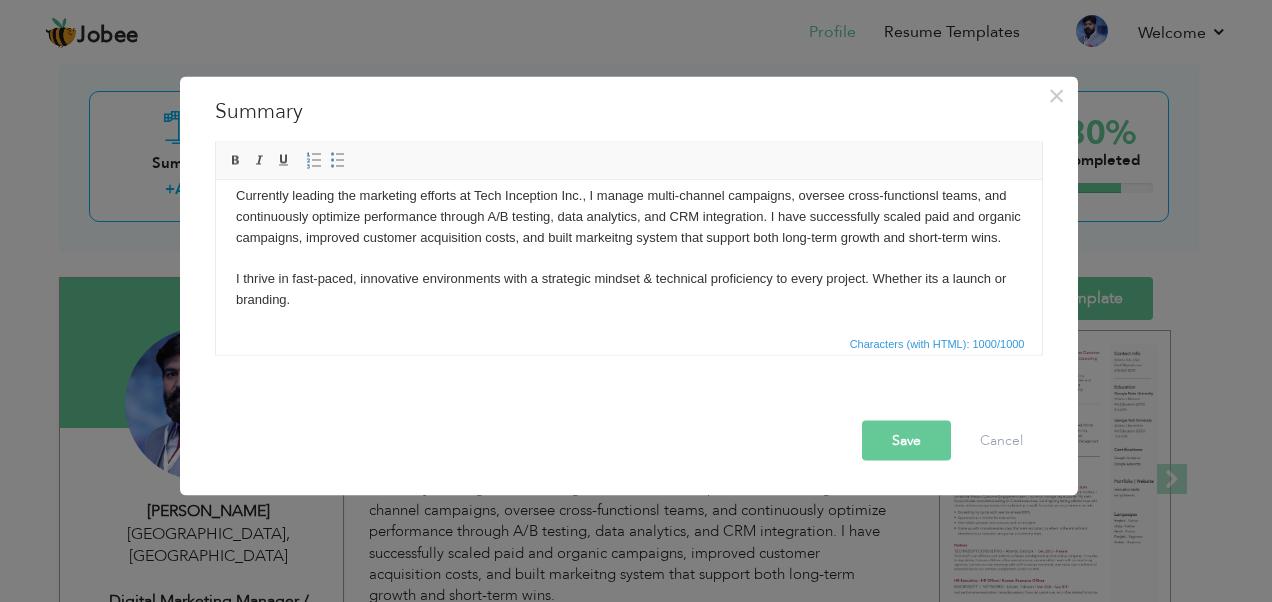click on "I am a result driven Digital Marketing Manager with a passion for building data-informed strategies that drive real business impact. With years in hands-on experience in SEO, PPC, Social Media Marketing, Content Strategy, creative ideas and lead generattion. I specialized in crafing and and executing full funnel digital marketing plans that fuel growth, maximize ROI and strengthen brand presence across digital platforms. Currently leading the marketing efforts at Tech Inception Inc., I manage multi-channel campaigns, oversee cross-functionsl teams, and continuously optimize performance through A/B testing, data analytics, and CRM integration. I have successfully scaled paid and organic campaigns, improved customer acquisition costs, and built markeitng system that support both long-term growth and short-term wins. I thrive in fast-paced, innovative environments with a strategic mindset & technical proficiency to every project. Whether its a launch or branding." at bounding box center [628, 195] 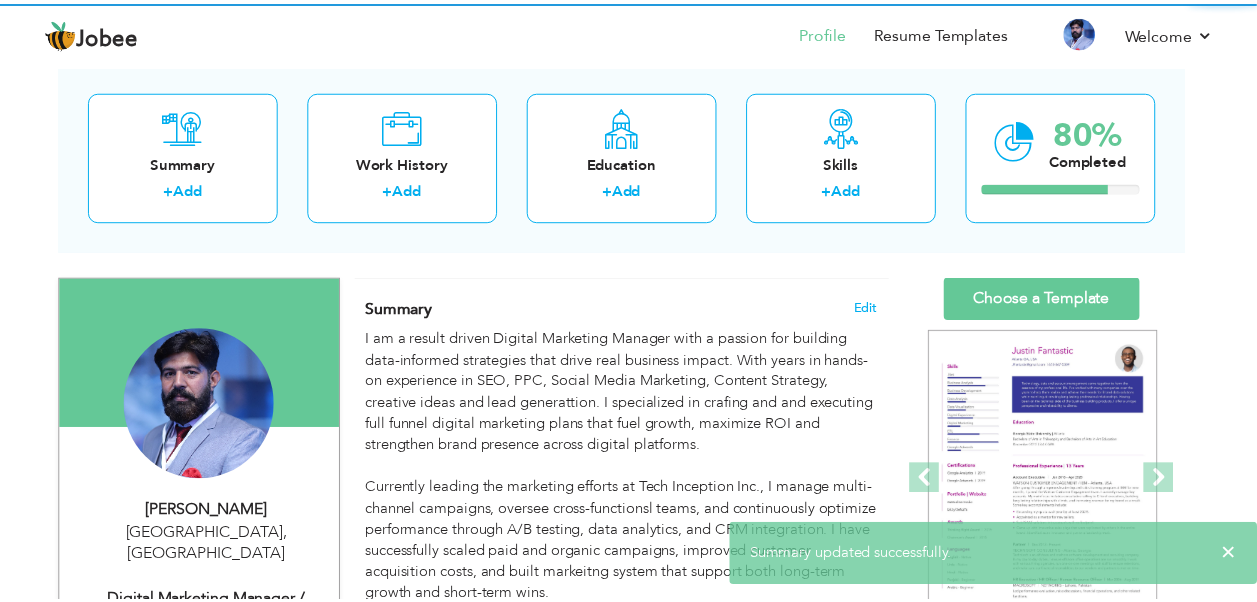 scroll, scrollTop: 0, scrollLeft: 0, axis: both 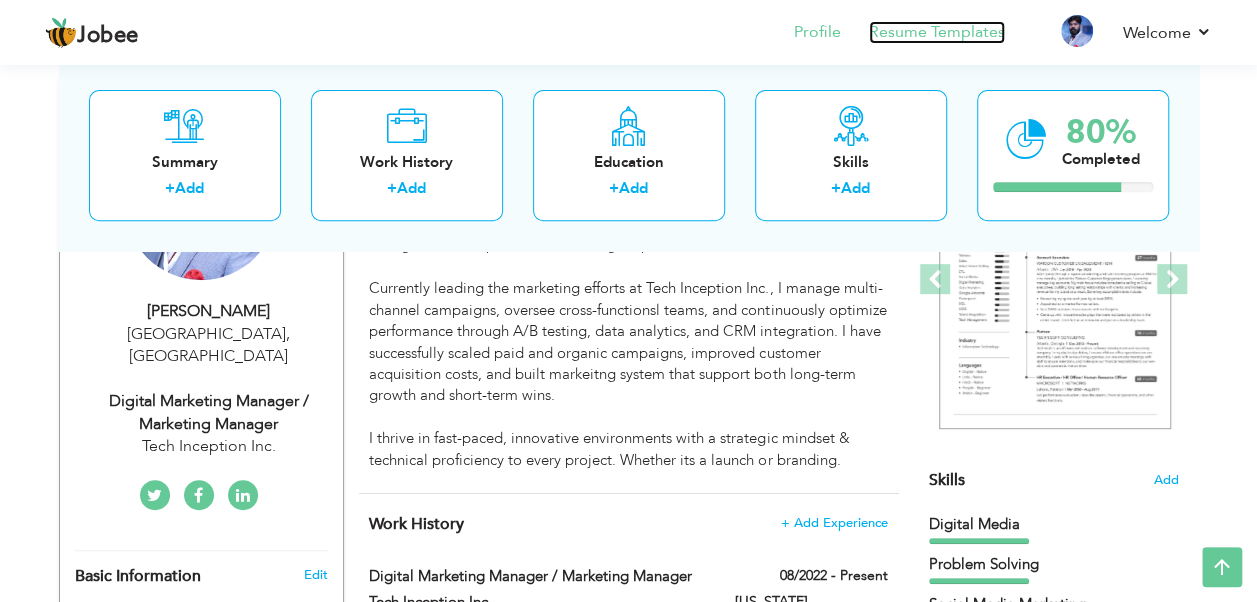 click on "Resume Templates" at bounding box center (937, 32) 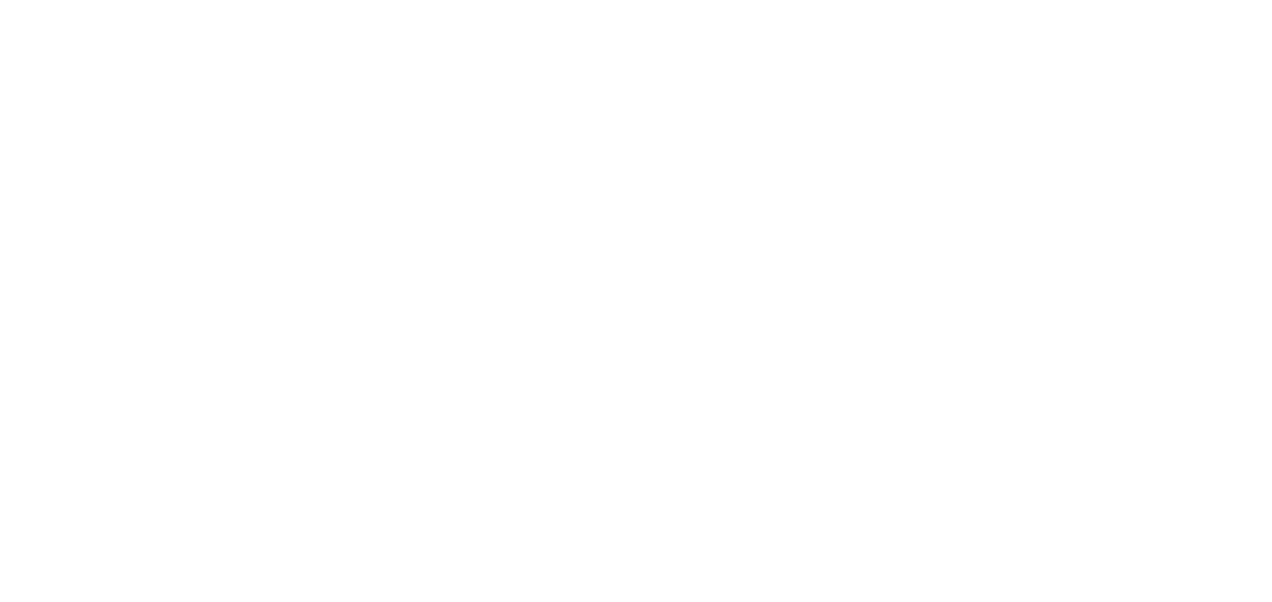 scroll, scrollTop: 0, scrollLeft: 0, axis: both 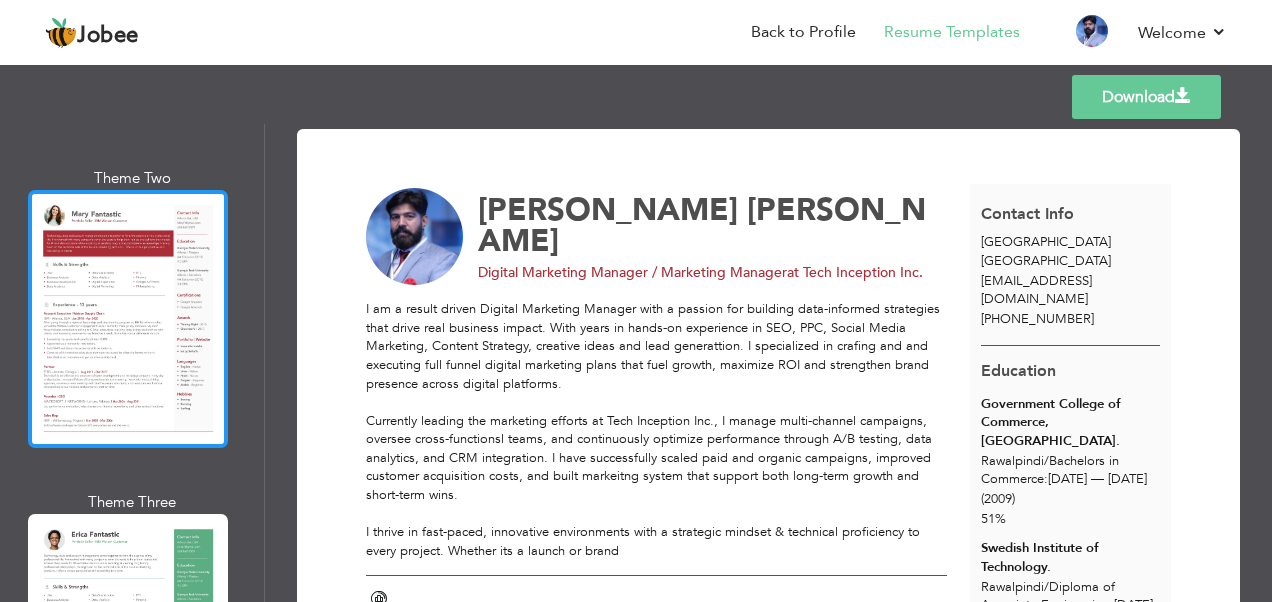 click at bounding box center [128, 319] 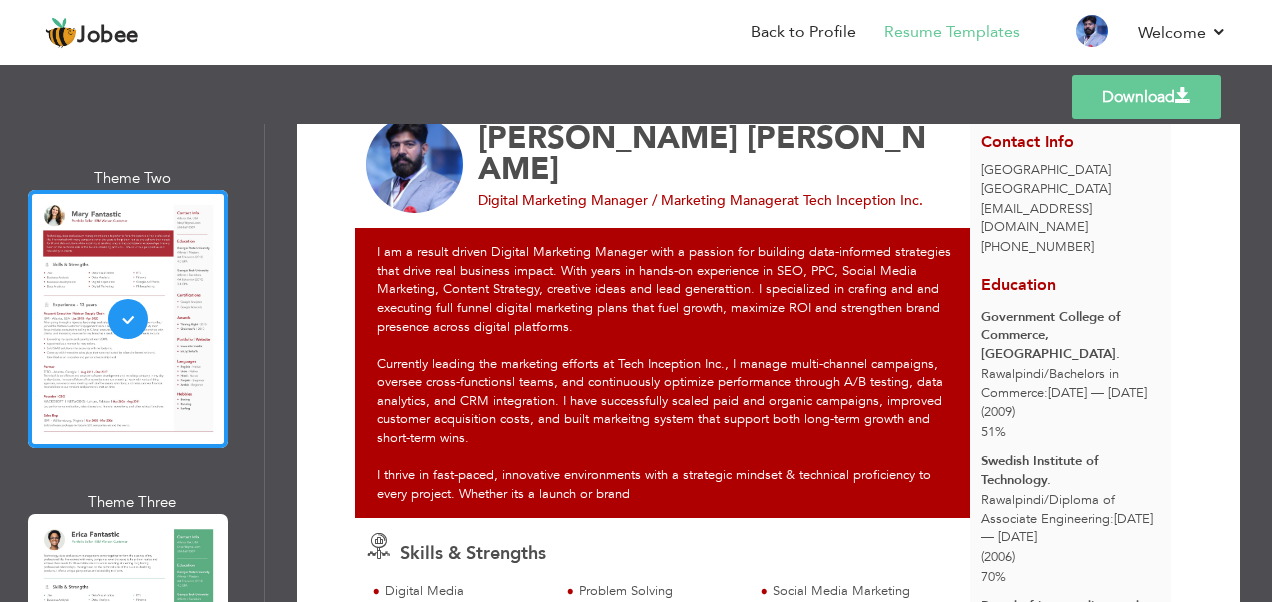 scroll, scrollTop: 42, scrollLeft: 0, axis: vertical 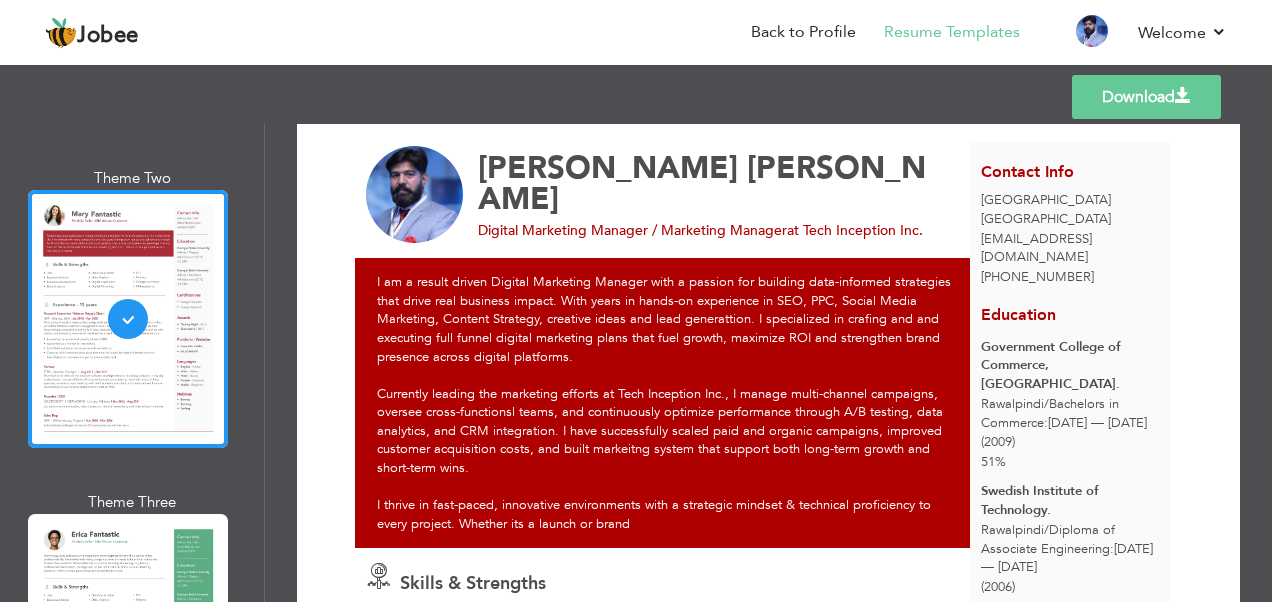 click on "Download" at bounding box center [1146, 97] 